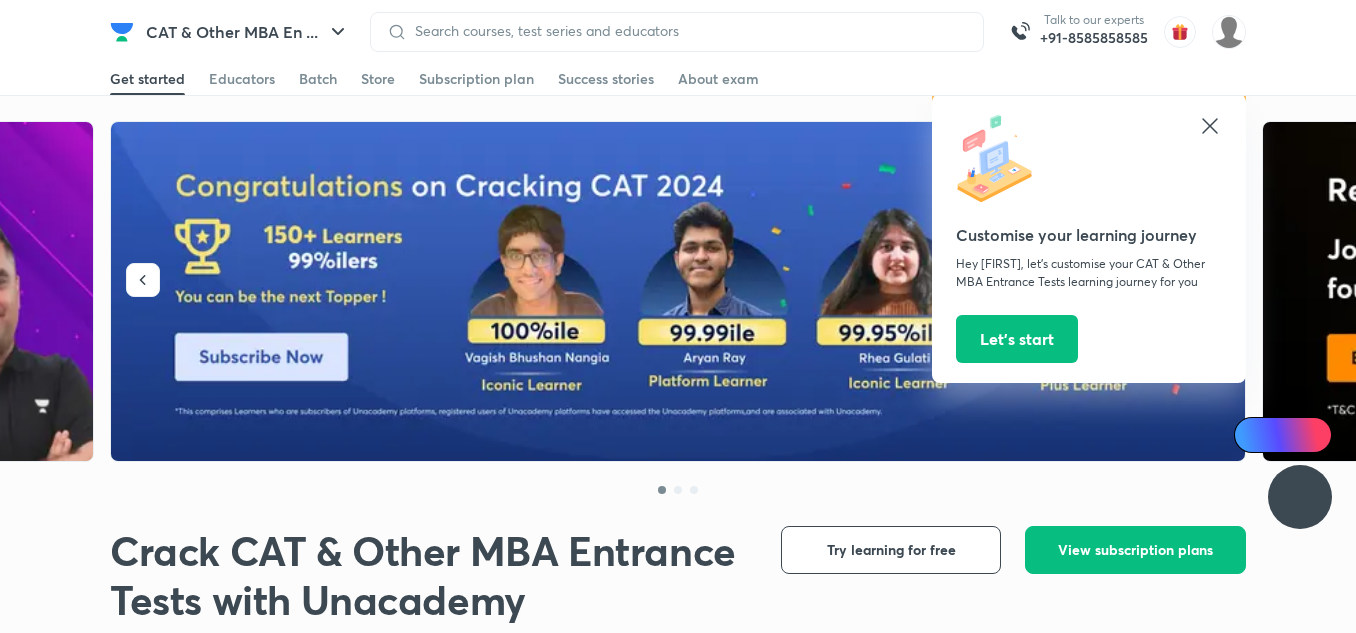 scroll, scrollTop: 0, scrollLeft: 0, axis: both 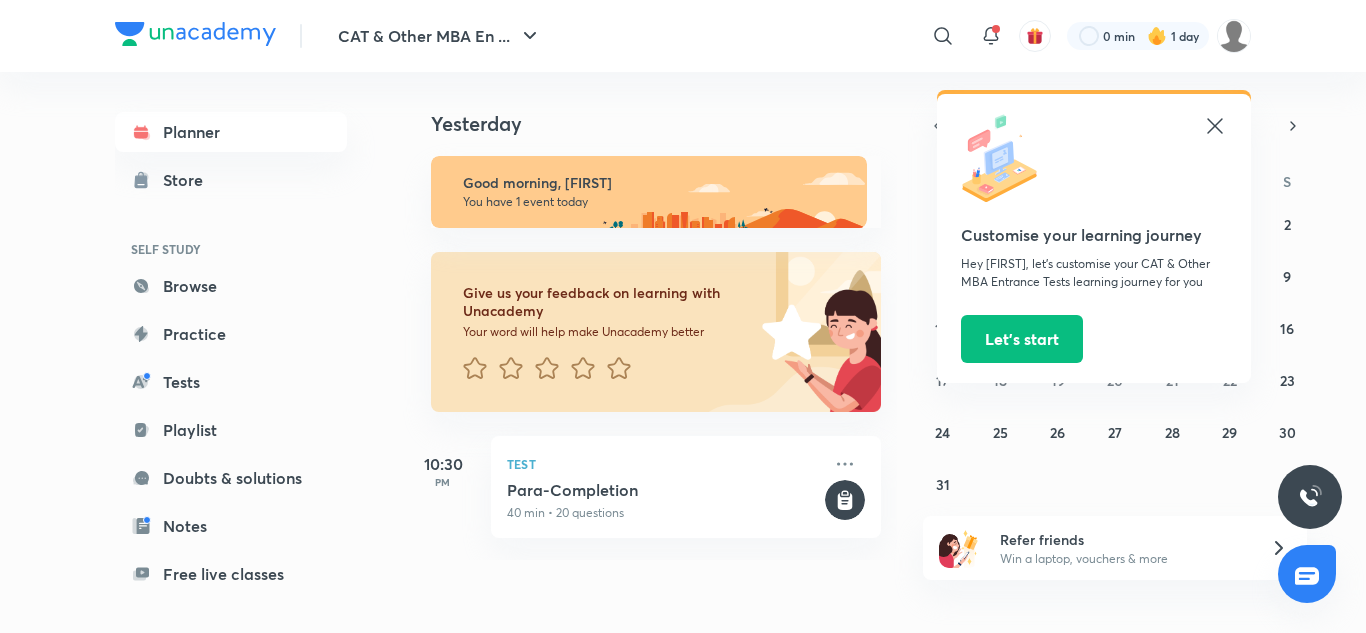 click 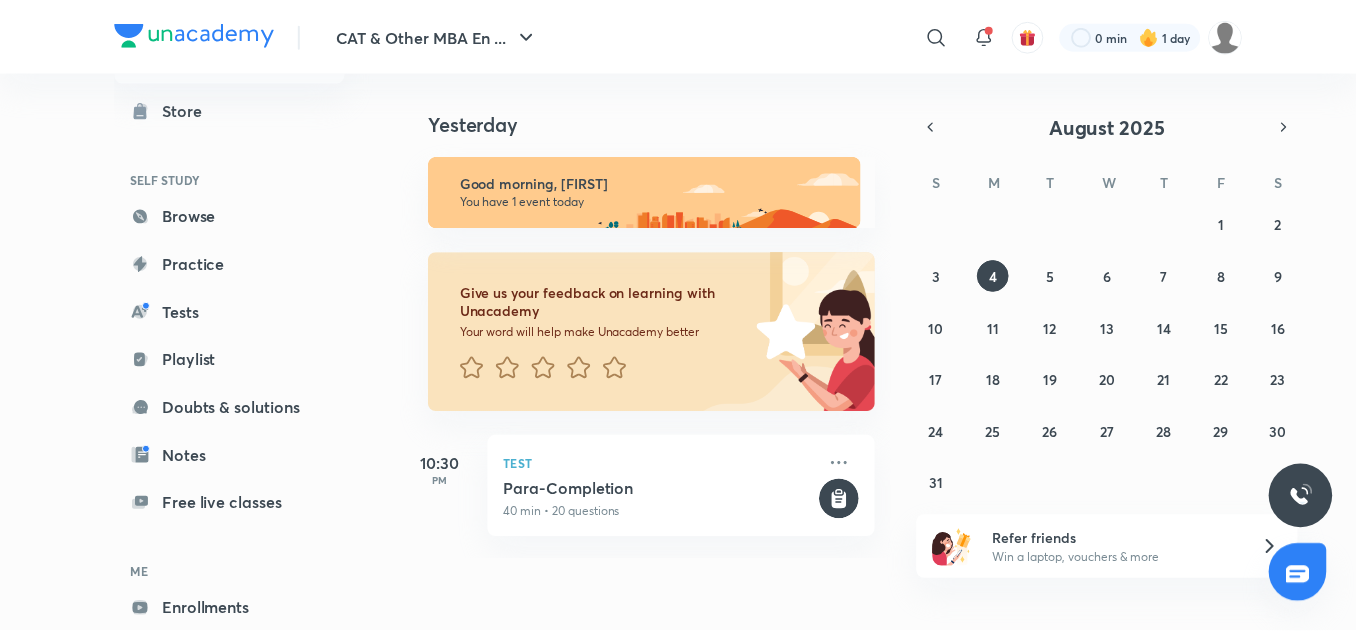 scroll, scrollTop: 171, scrollLeft: 0, axis: vertical 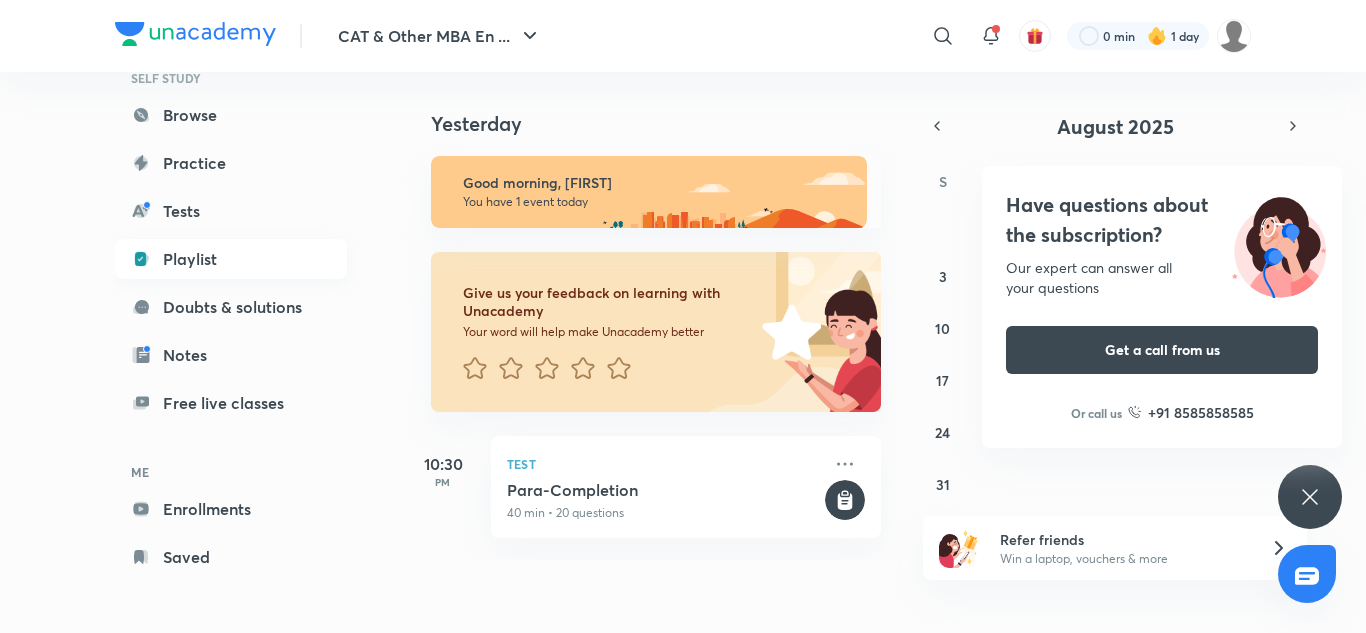 click on "Playlist" at bounding box center (231, 259) 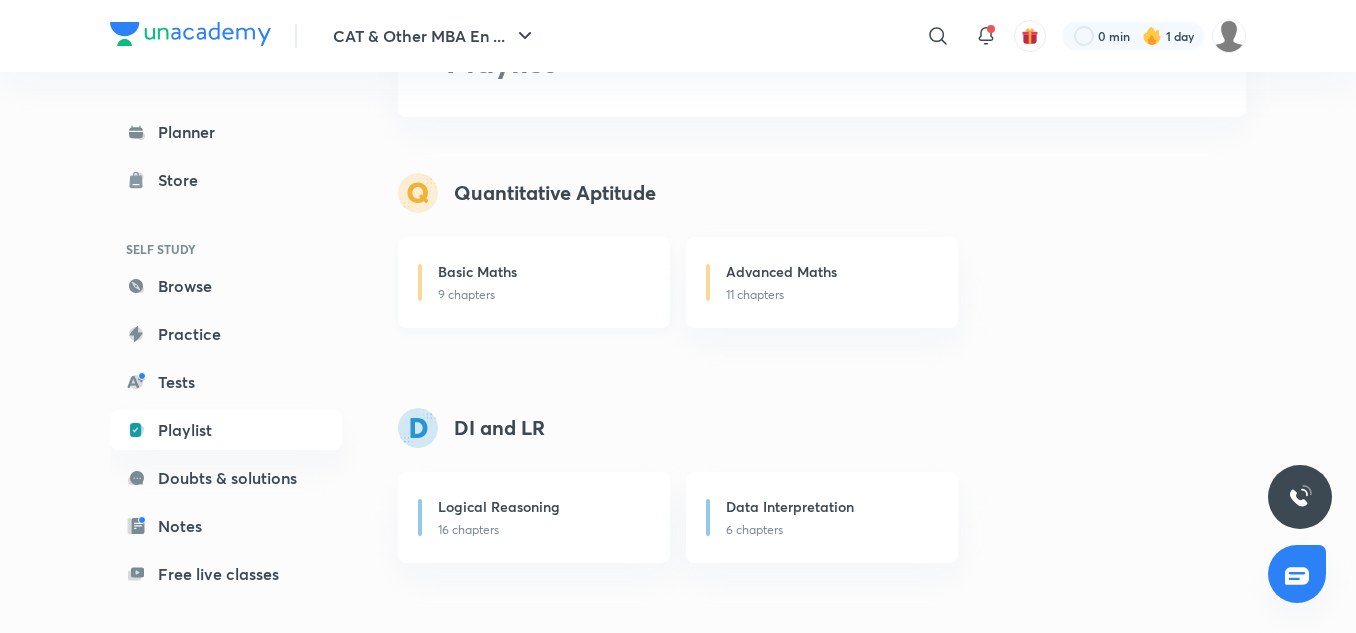 scroll, scrollTop: 200, scrollLeft: 0, axis: vertical 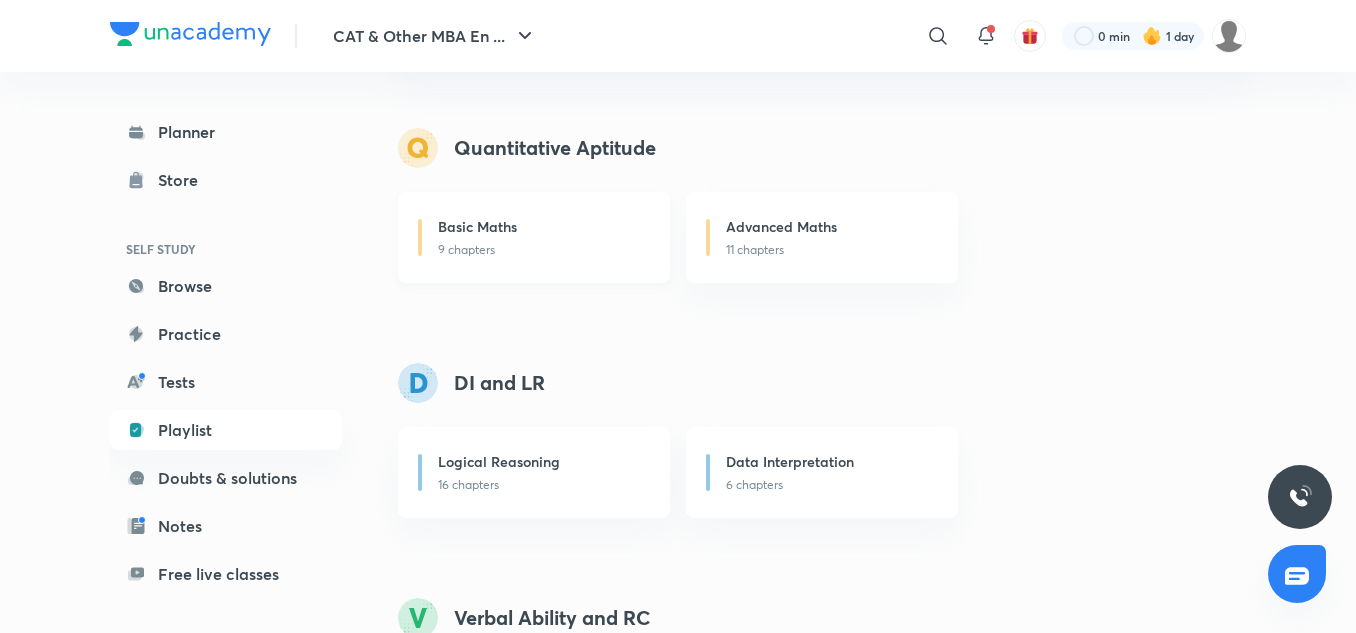 click on "Basic Maths" at bounding box center (477, 226) 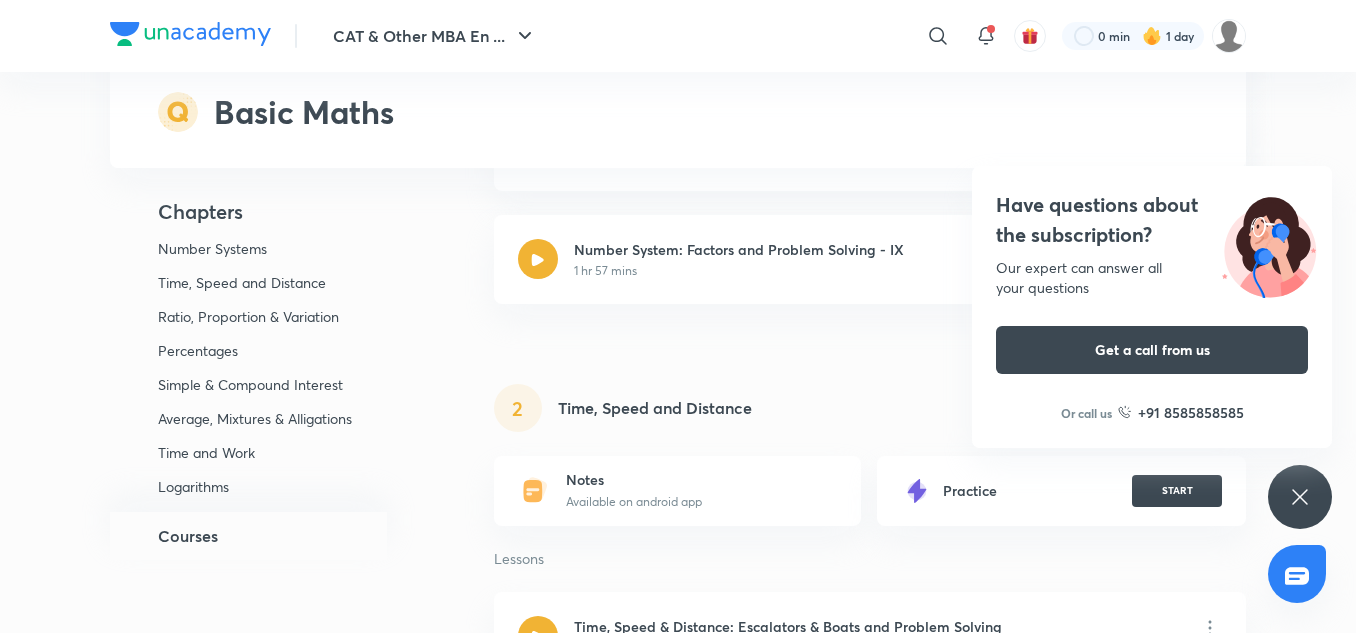 scroll, scrollTop: 1200, scrollLeft: 0, axis: vertical 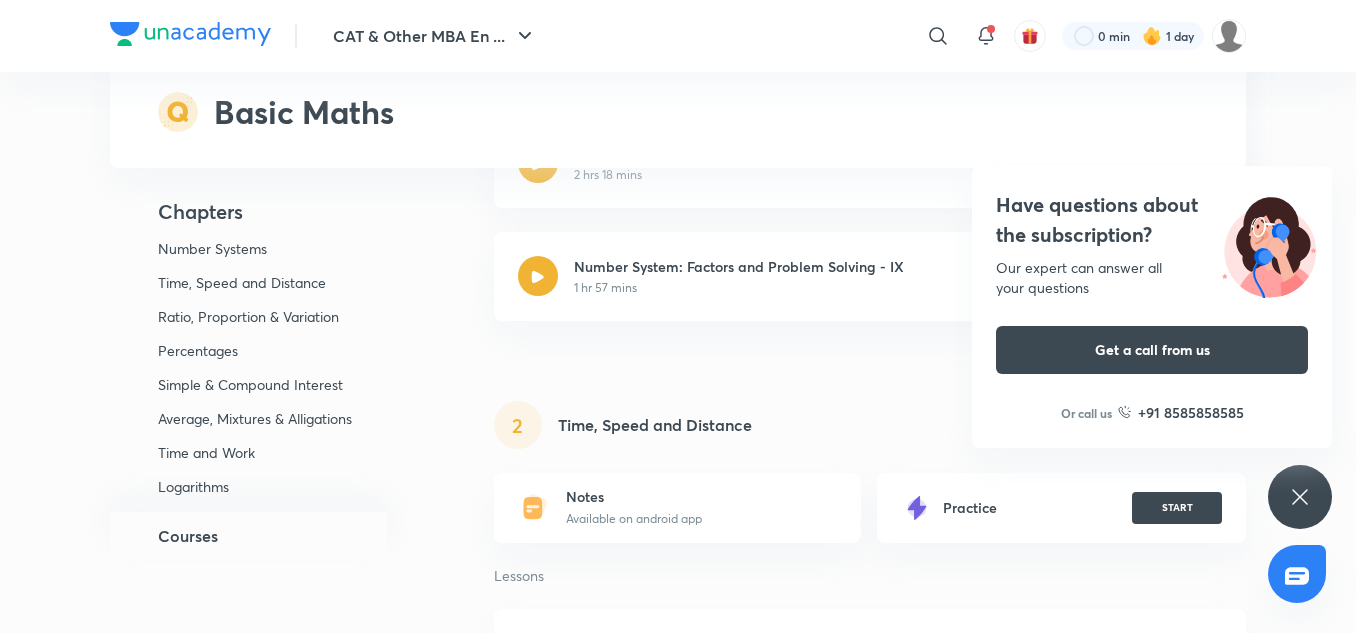 click 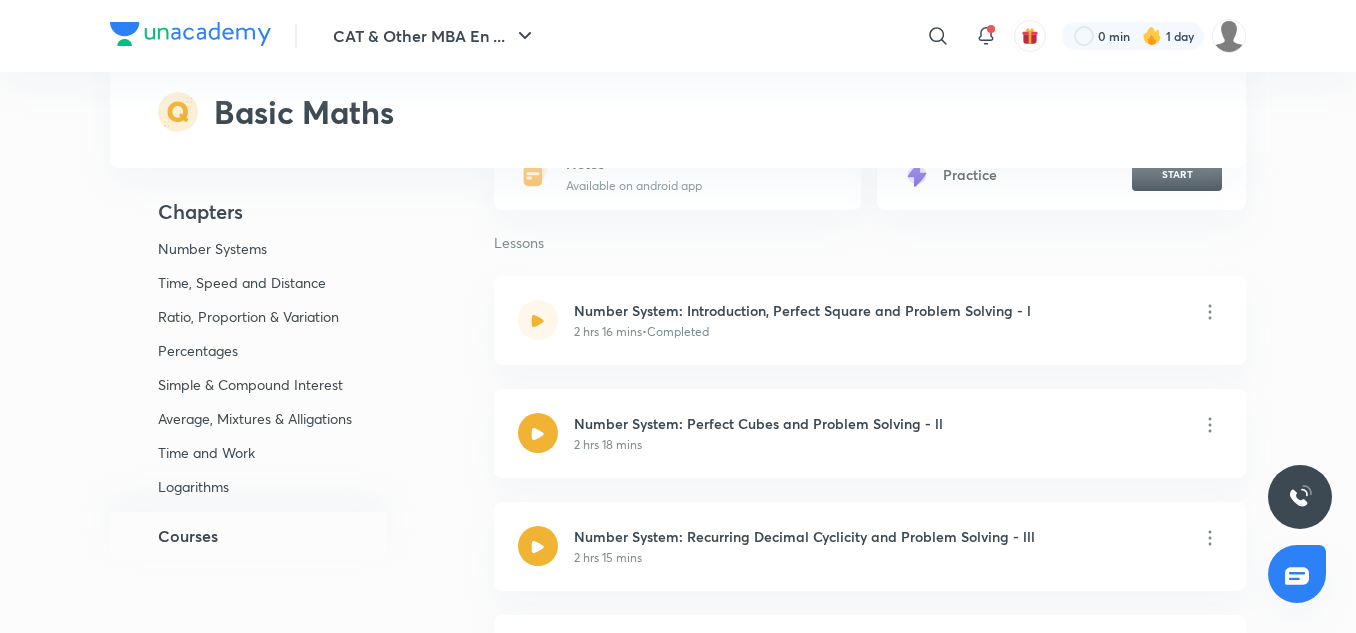 scroll, scrollTop: 0, scrollLeft: 0, axis: both 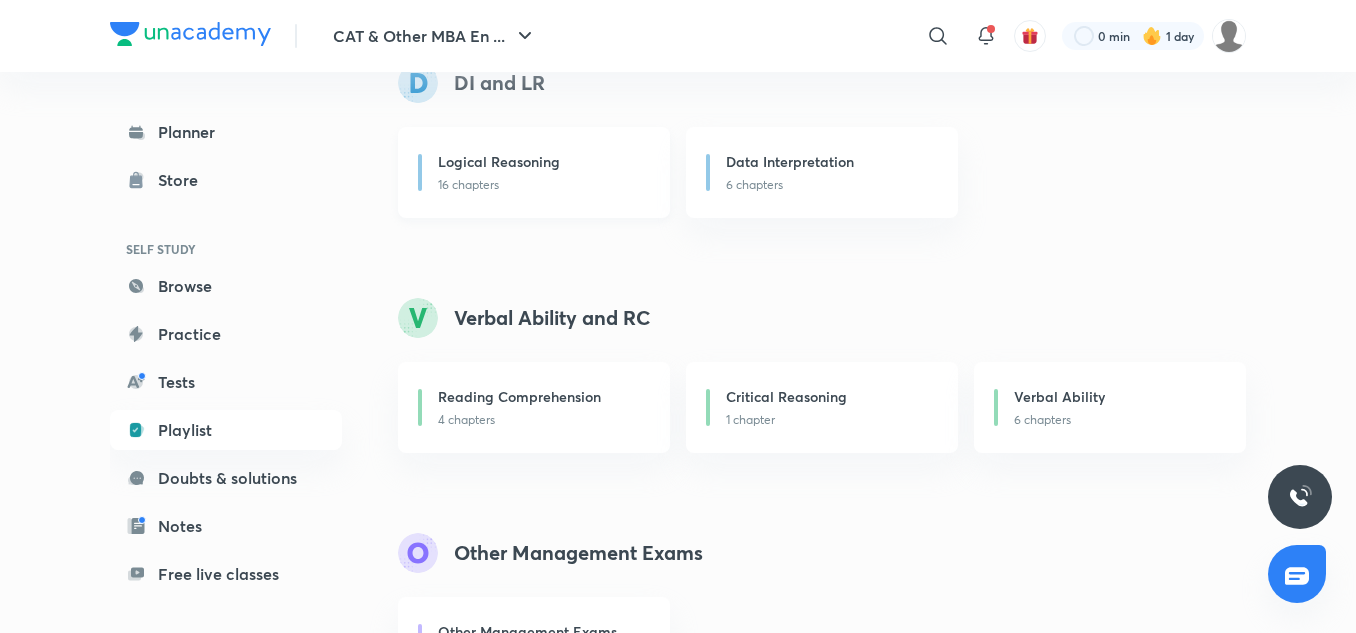 click on "Logical Reasoning" at bounding box center [542, 163] 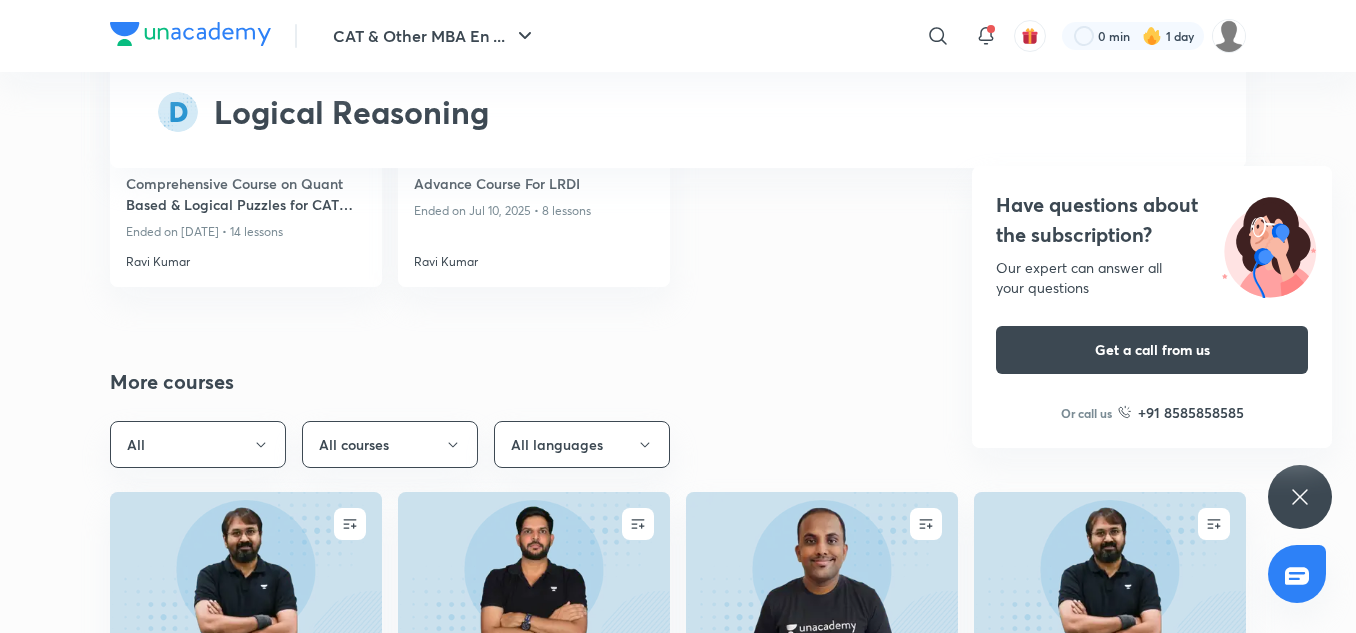 scroll, scrollTop: 11900, scrollLeft: 0, axis: vertical 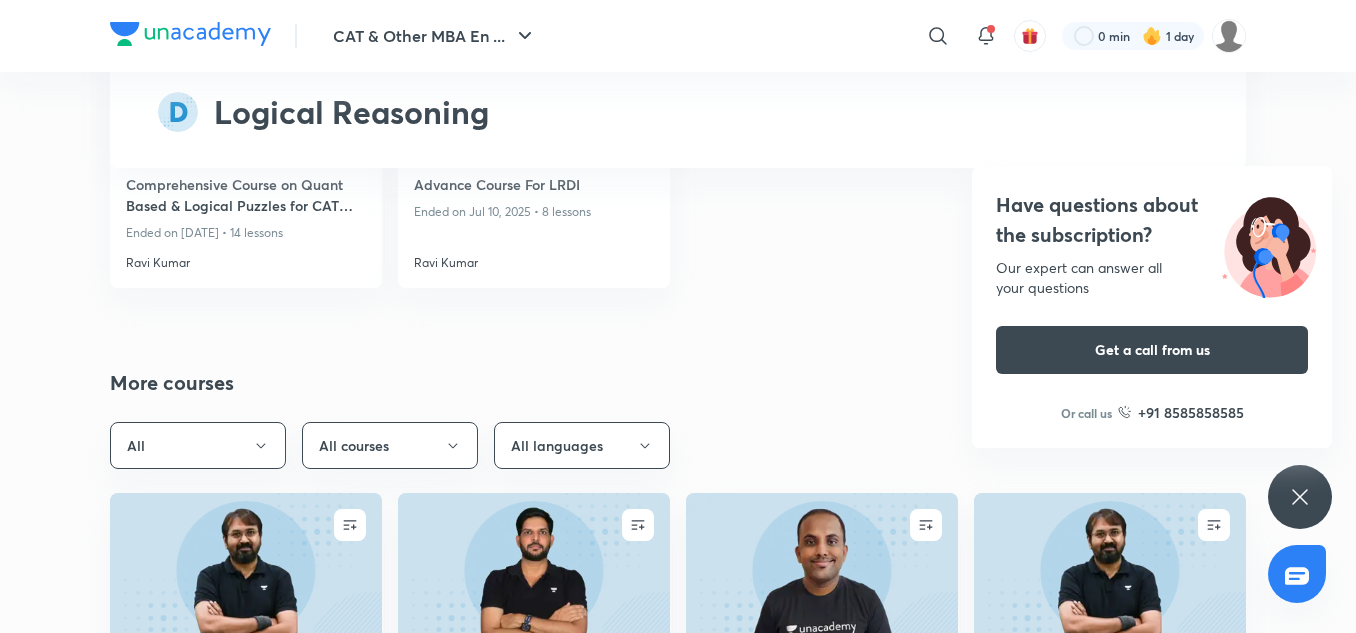 click 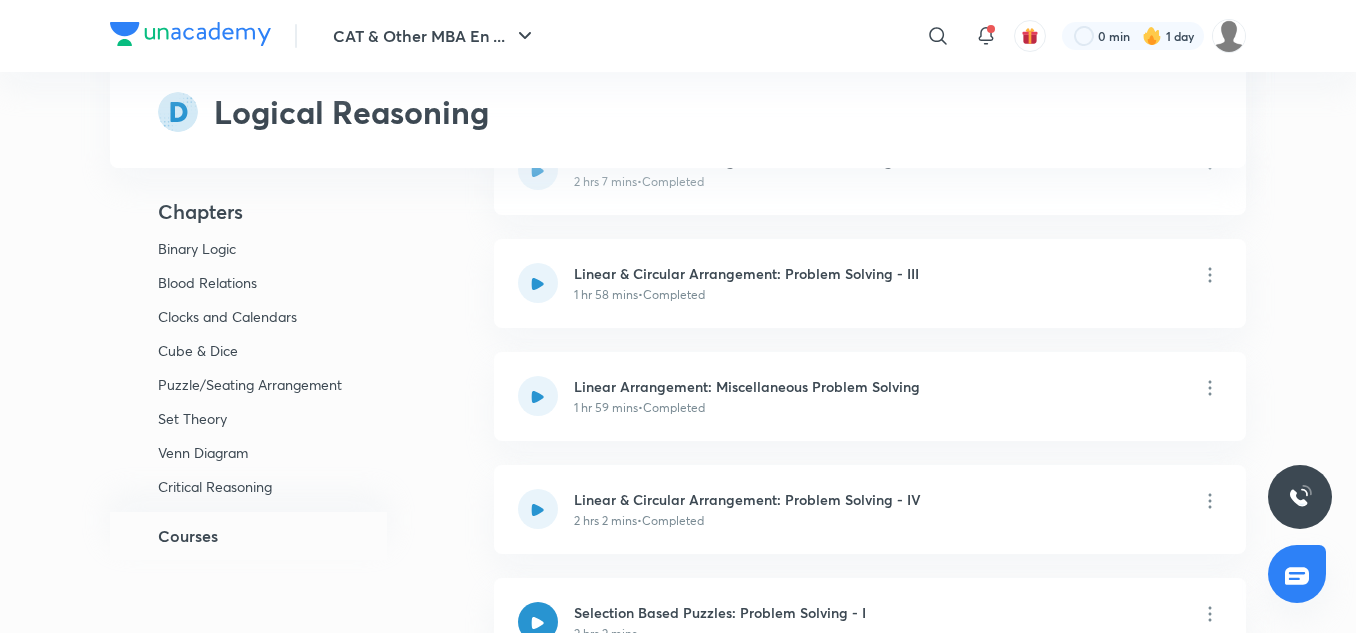 scroll, scrollTop: 2700, scrollLeft: 0, axis: vertical 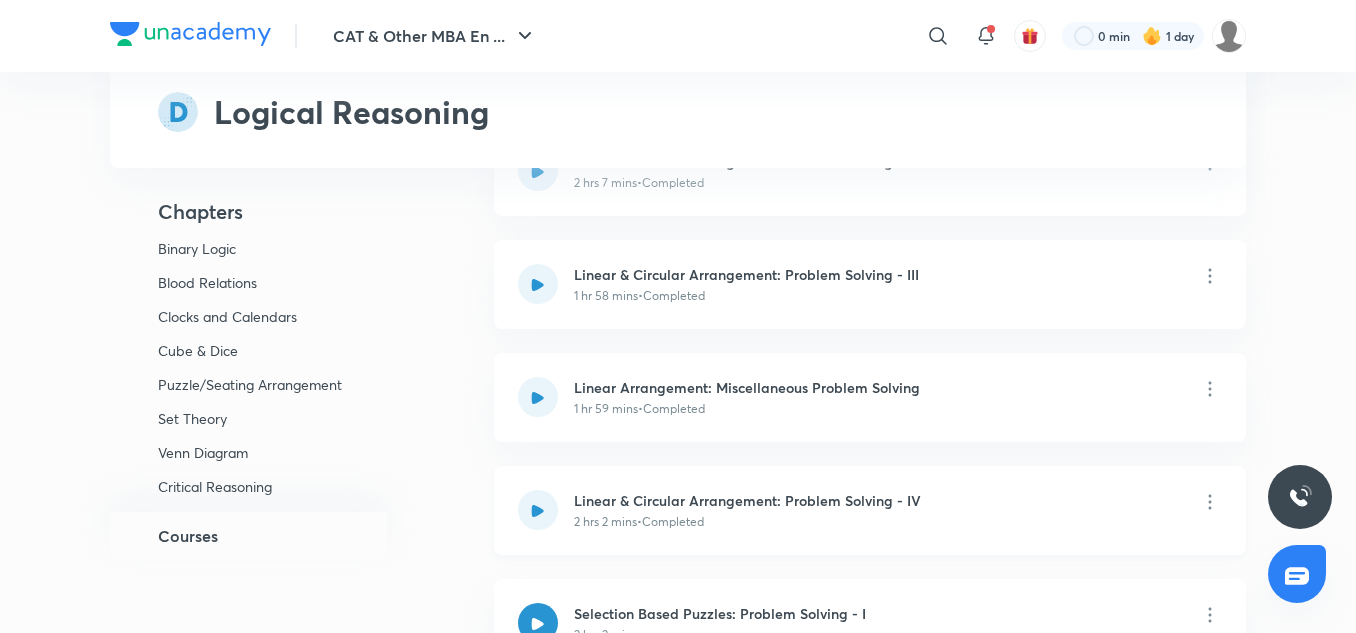 click at bounding box center [538, 510] 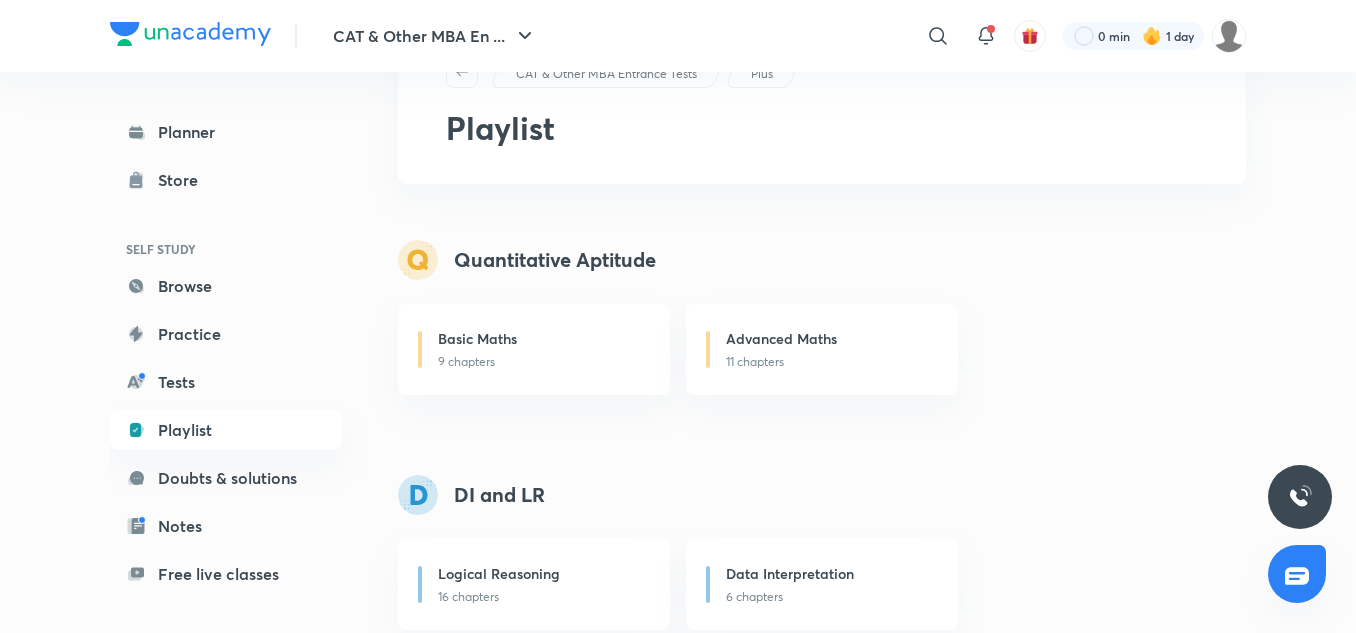 scroll, scrollTop: 0, scrollLeft: 0, axis: both 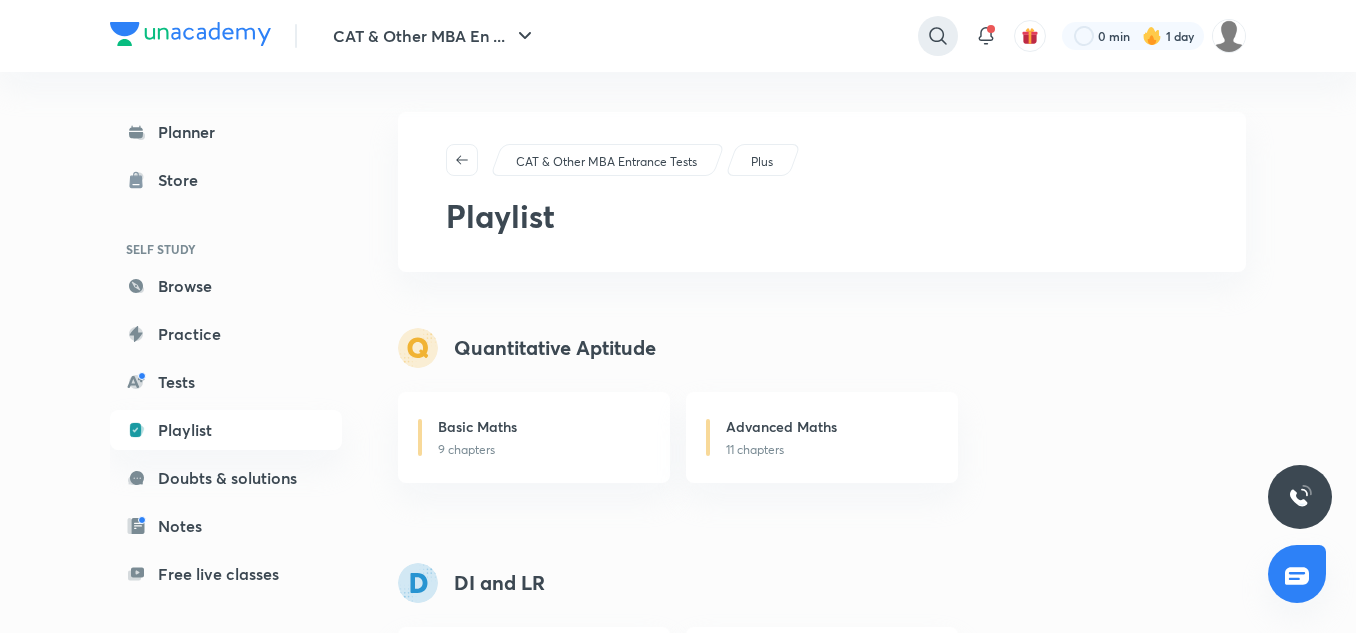 click 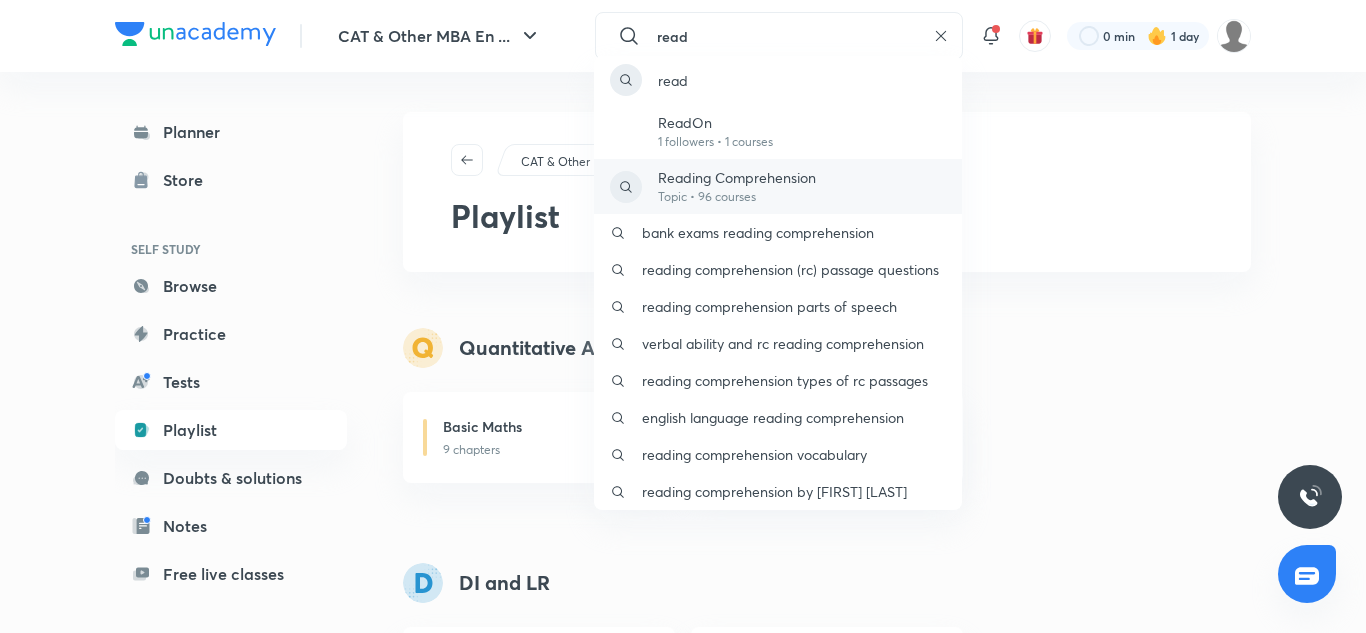 type on "read" 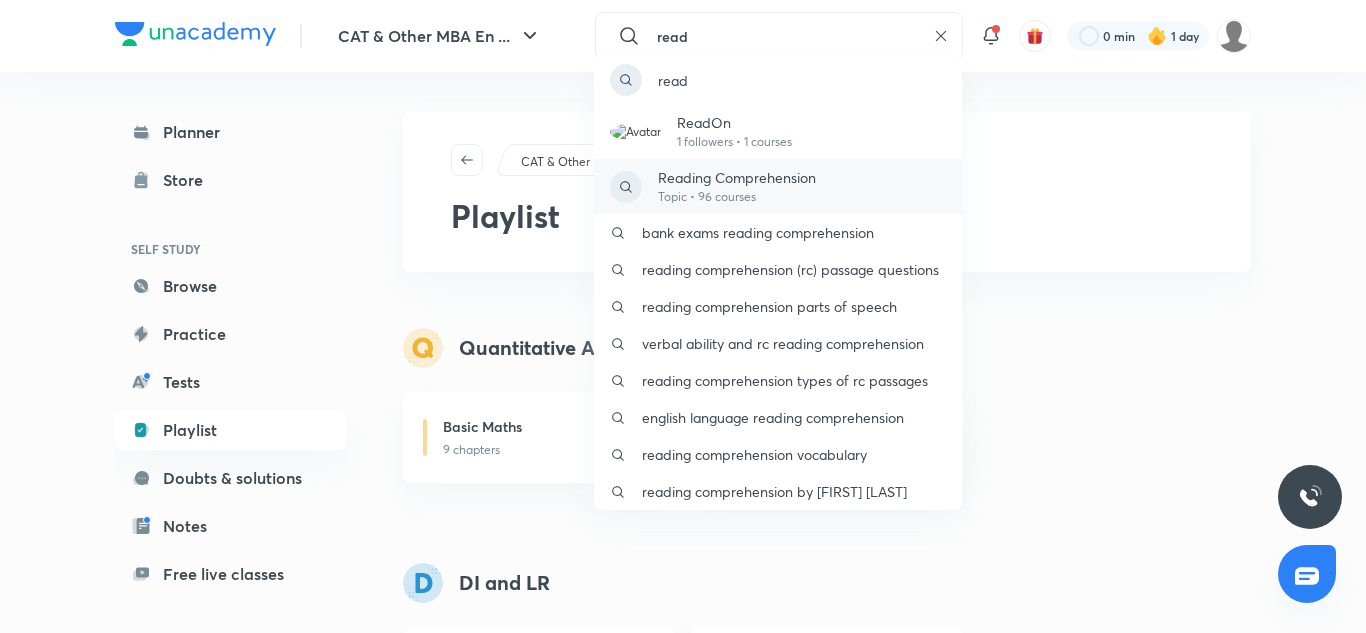 click on "Topic • 96 courses" at bounding box center [737, 197] 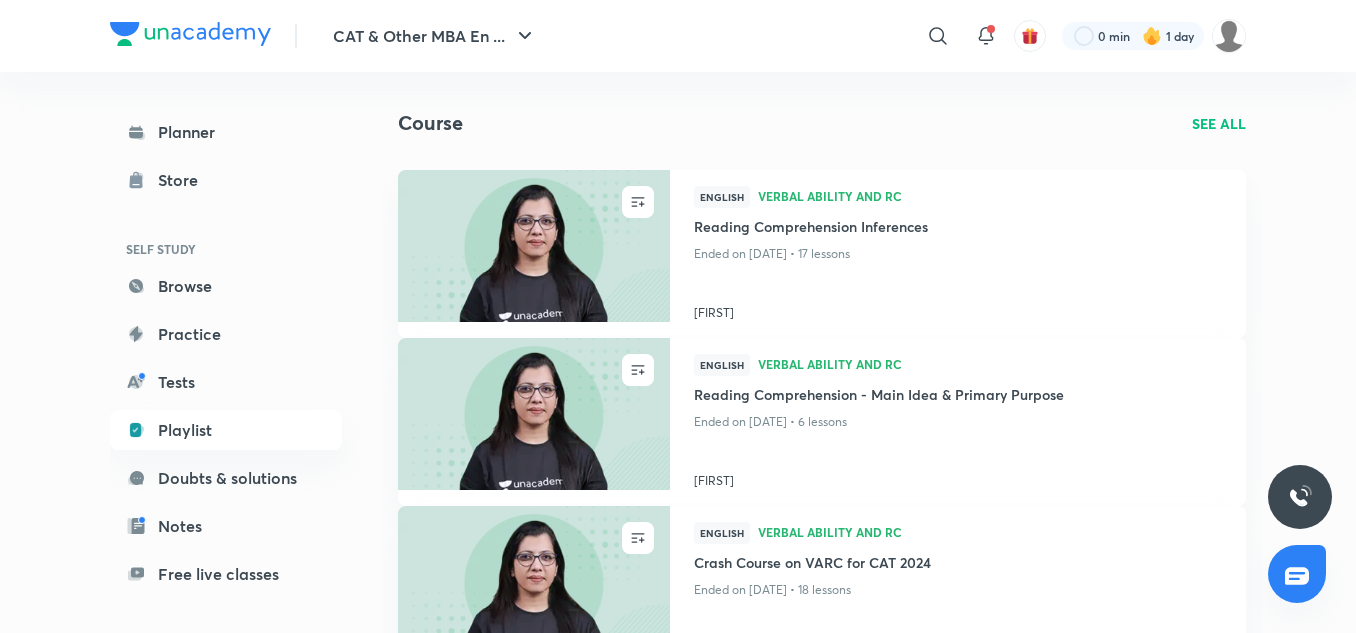 scroll, scrollTop: 900, scrollLeft: 0, axis: vertical 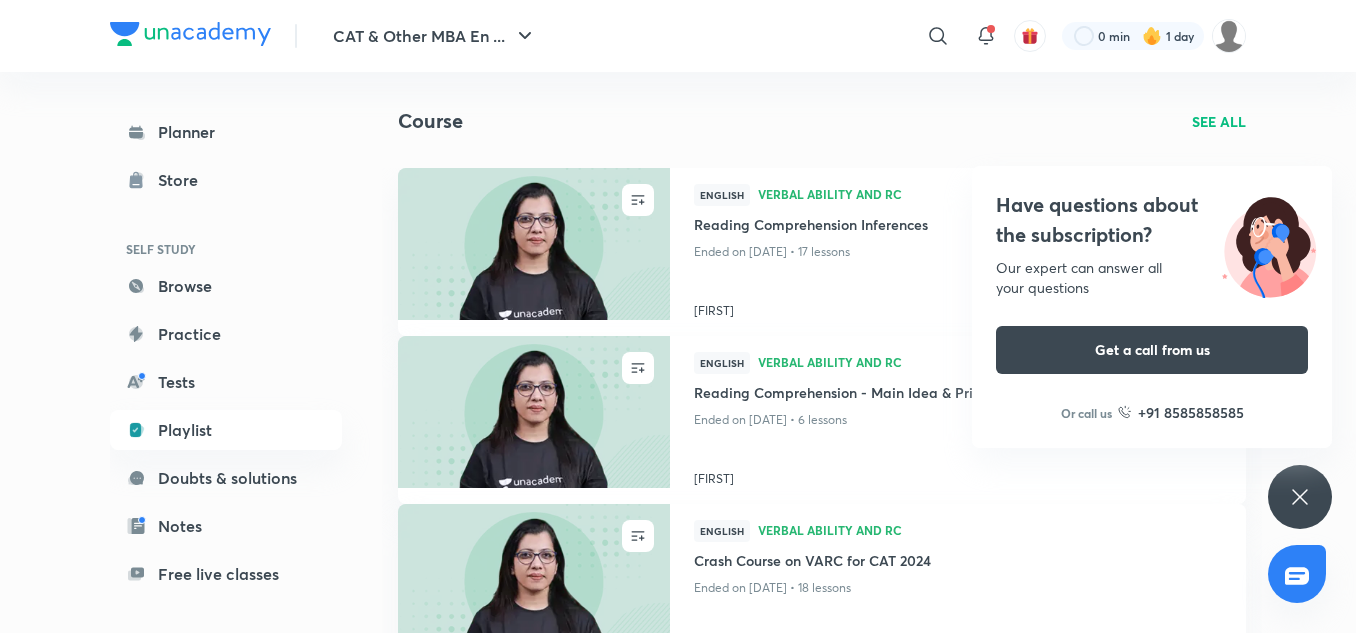 click on "Have questions about the subscription? Our expert can answer all your questions Get a call from us Or call us +91 8585858585" at bounding box center [1300, 497] 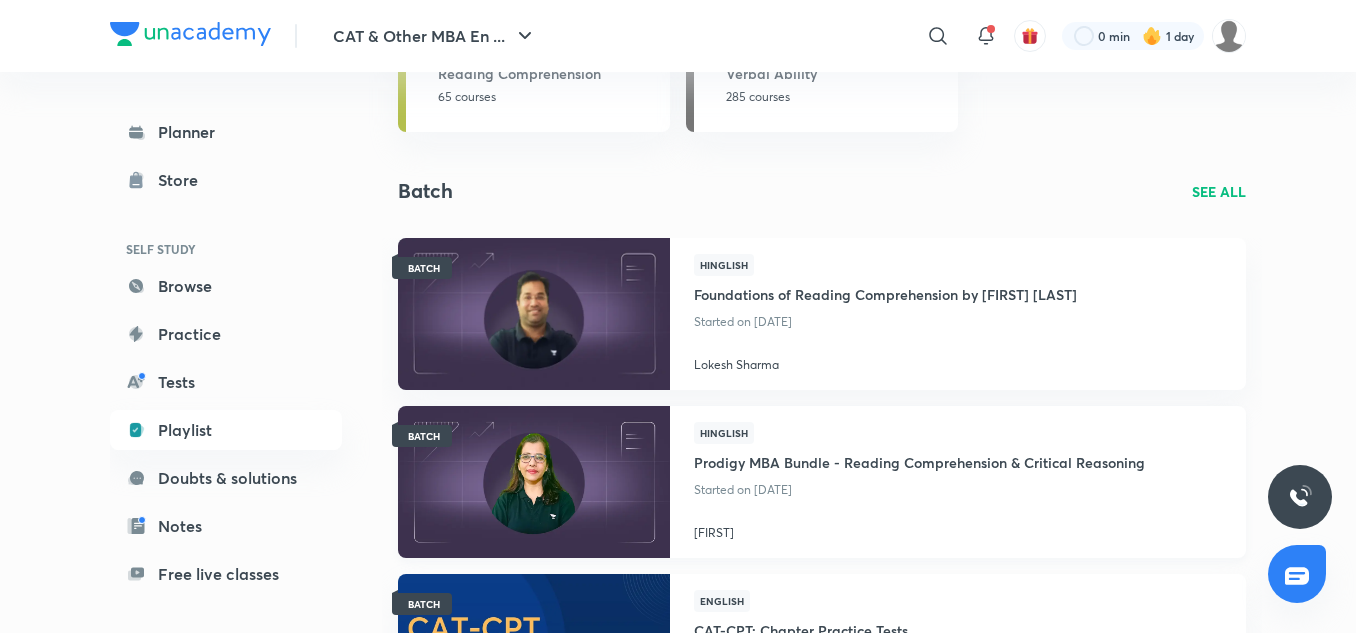 scroll, scrollTop: 0, scrollLeft: 0, axis: both 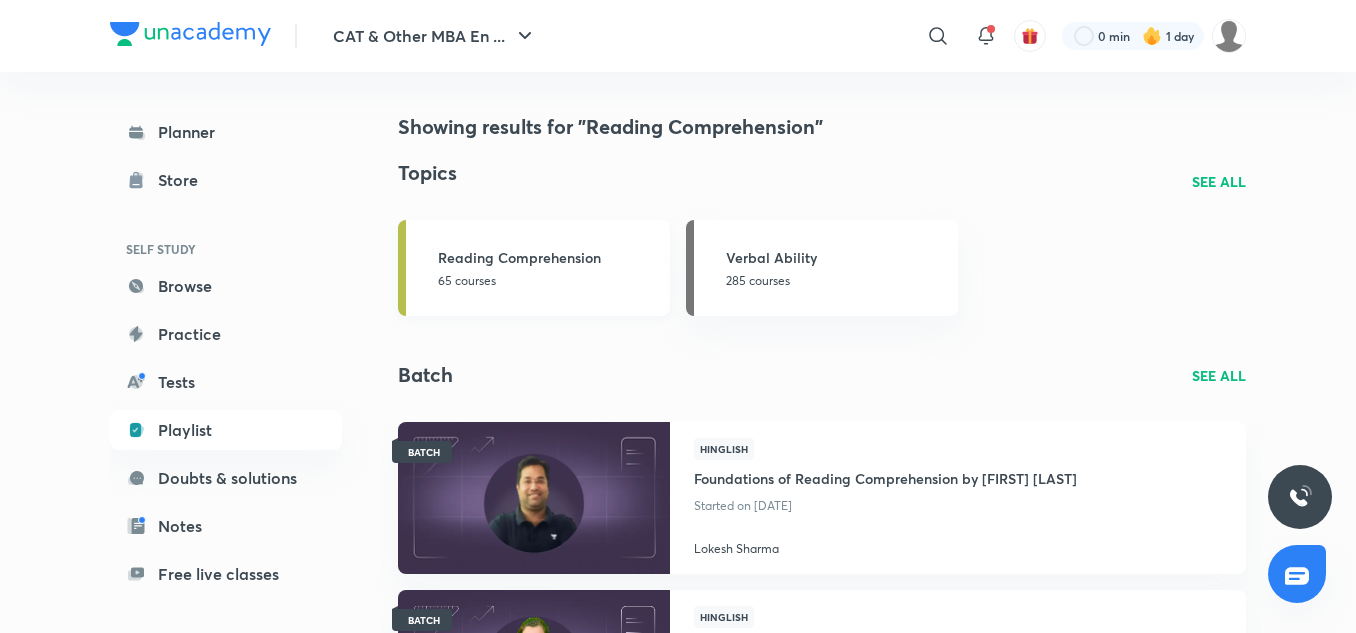 click on "65 courses" at bounding box center [548, 281] 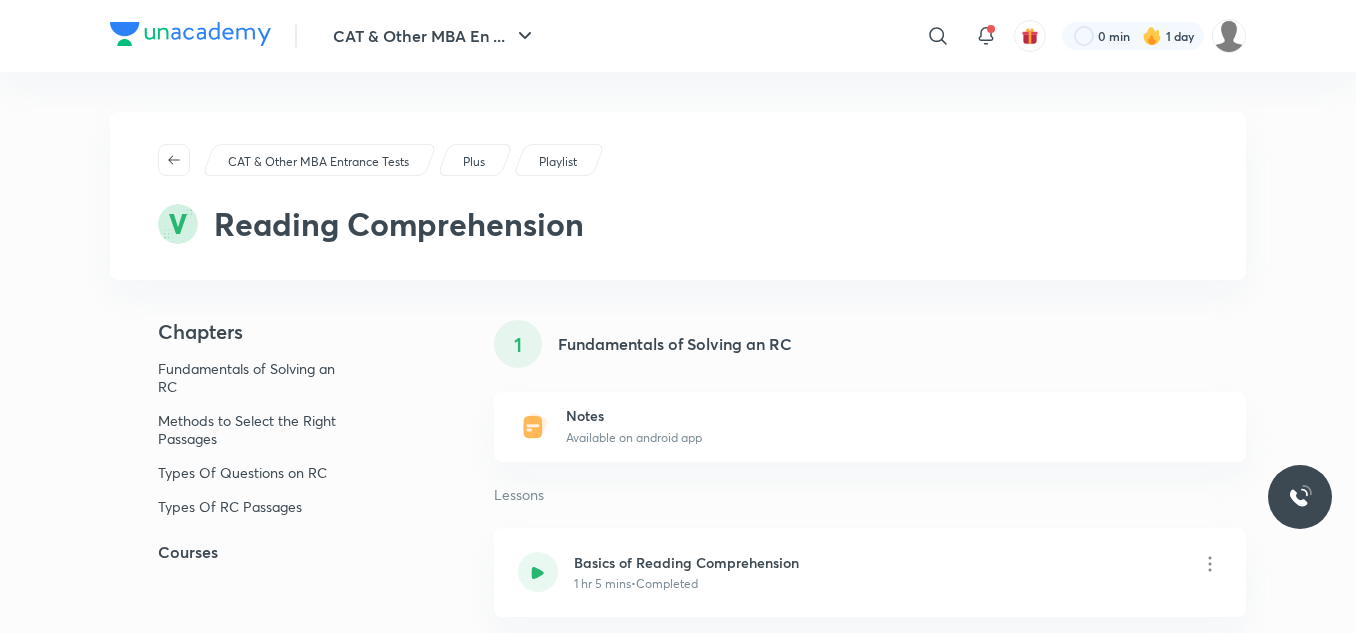click on "CAT & Other MBA Entrance Tests Plus Playlist Reading Comprehension" at bounding box center [678, 196] 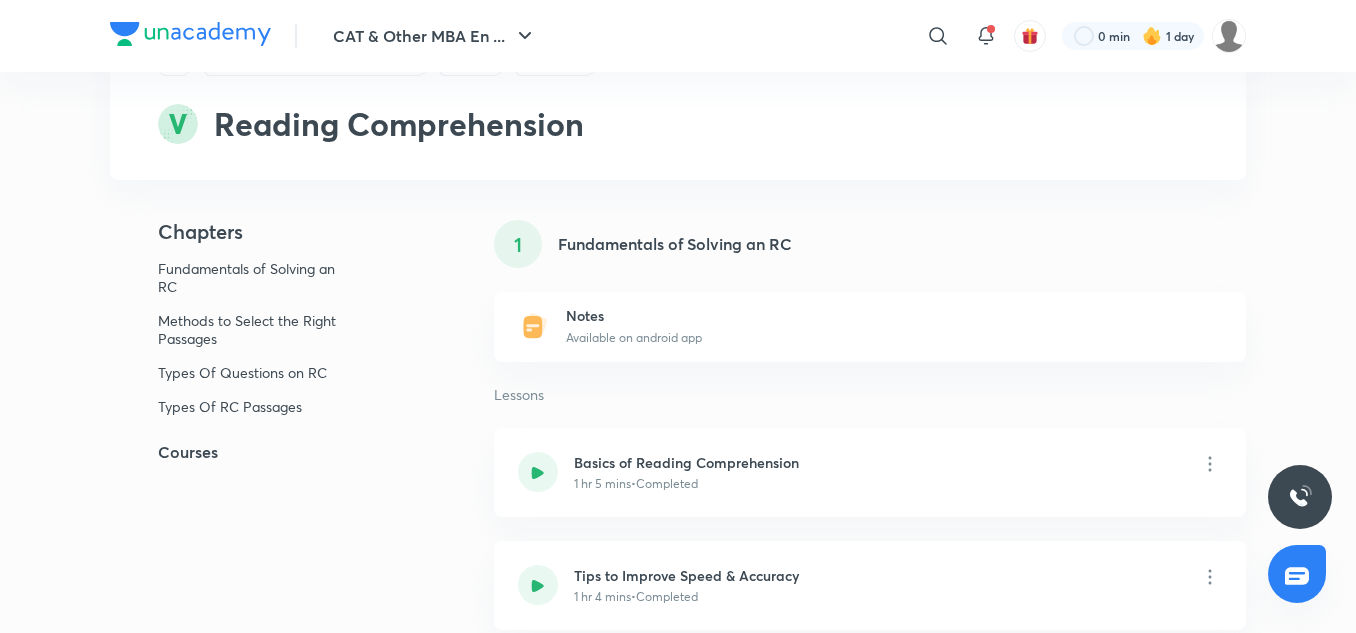 scroll, scrollTop: 0, scrollLeft: 0, axis: both 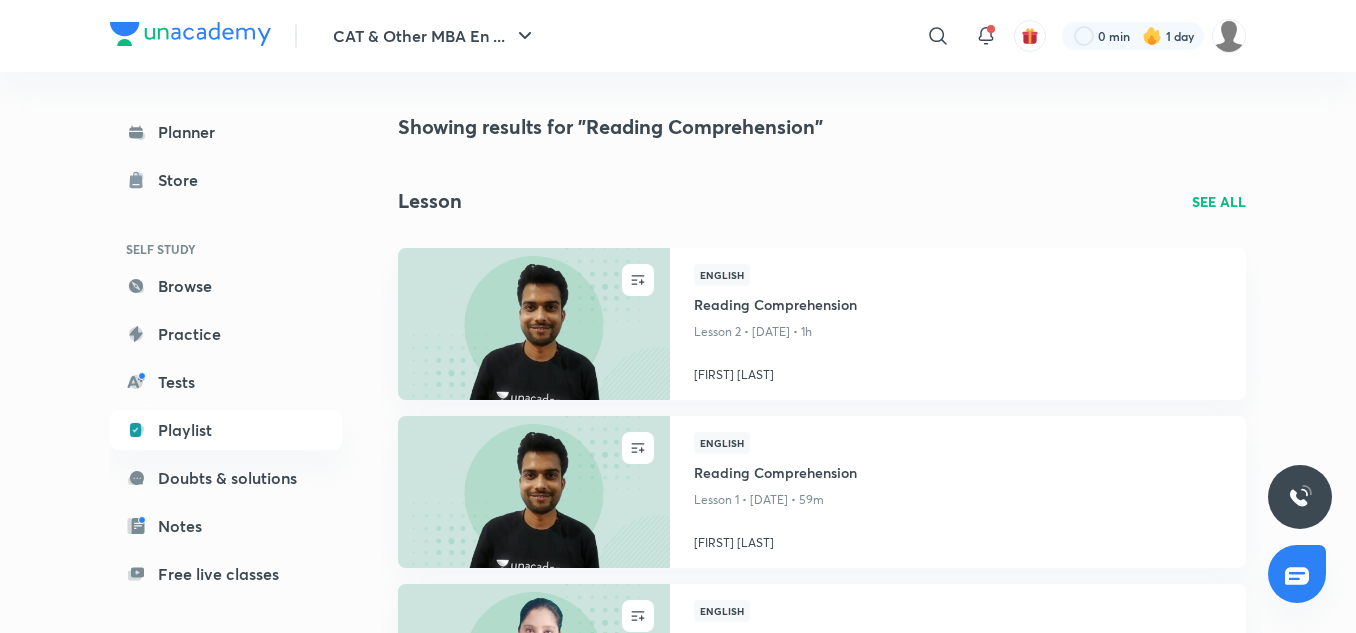 click on "SEE ALL" at bounding box center (1219, 201) 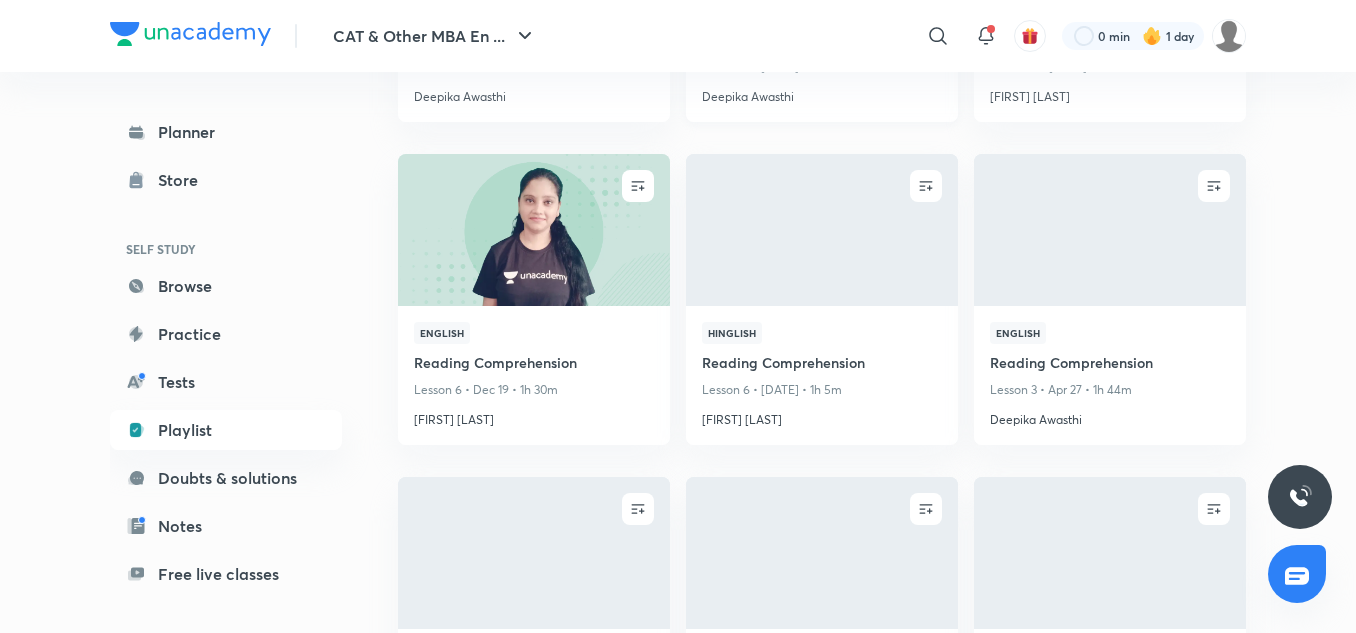 scroll, scrollTop: 800, scrollLeft: 0, axis: vertical 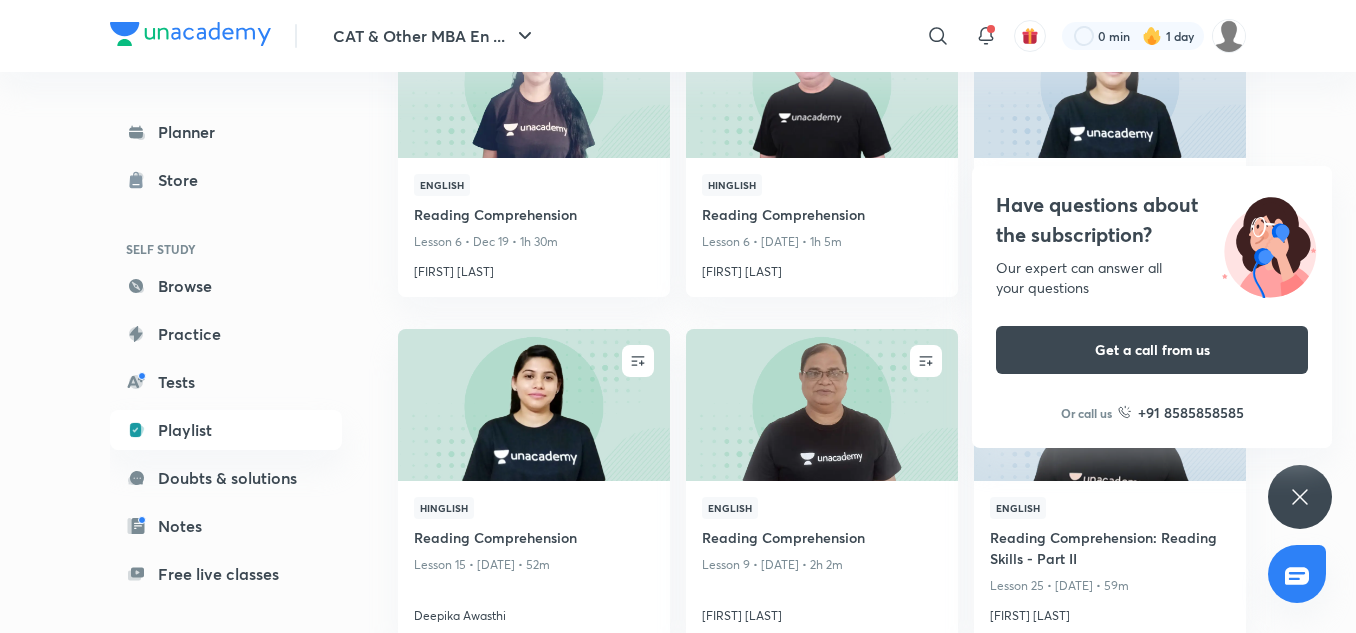 click 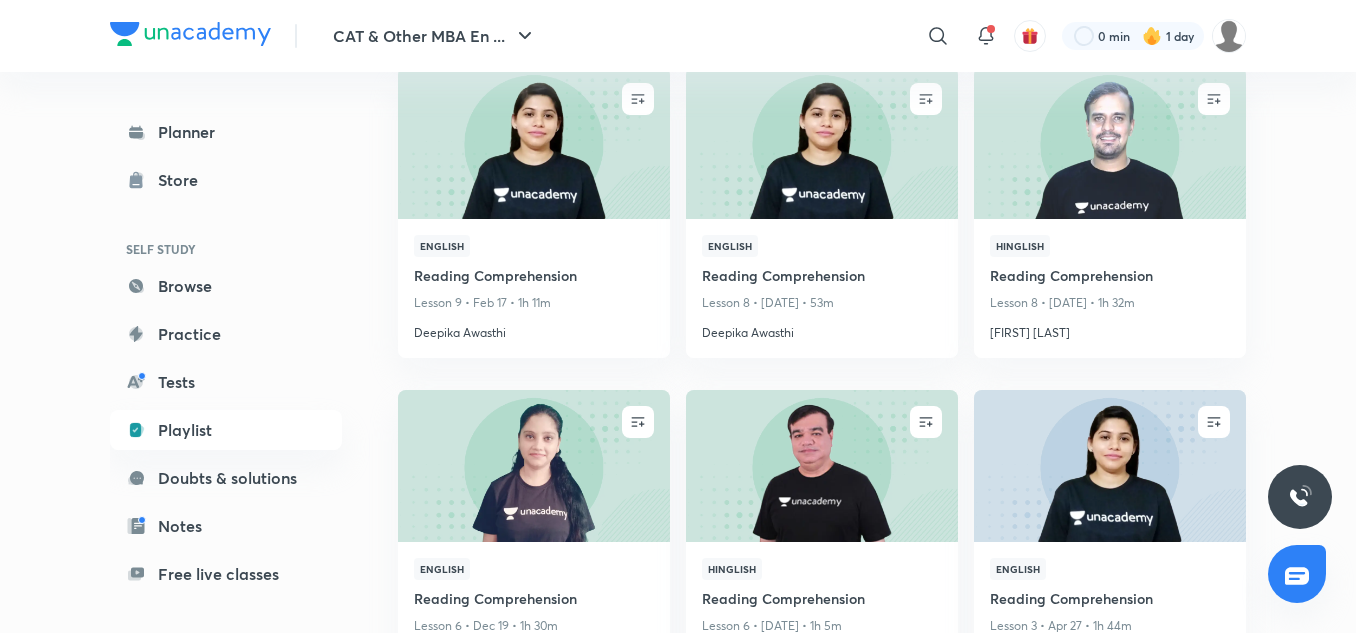 scroll, scrollTop: 0, scrollLeft: 0, axis: both 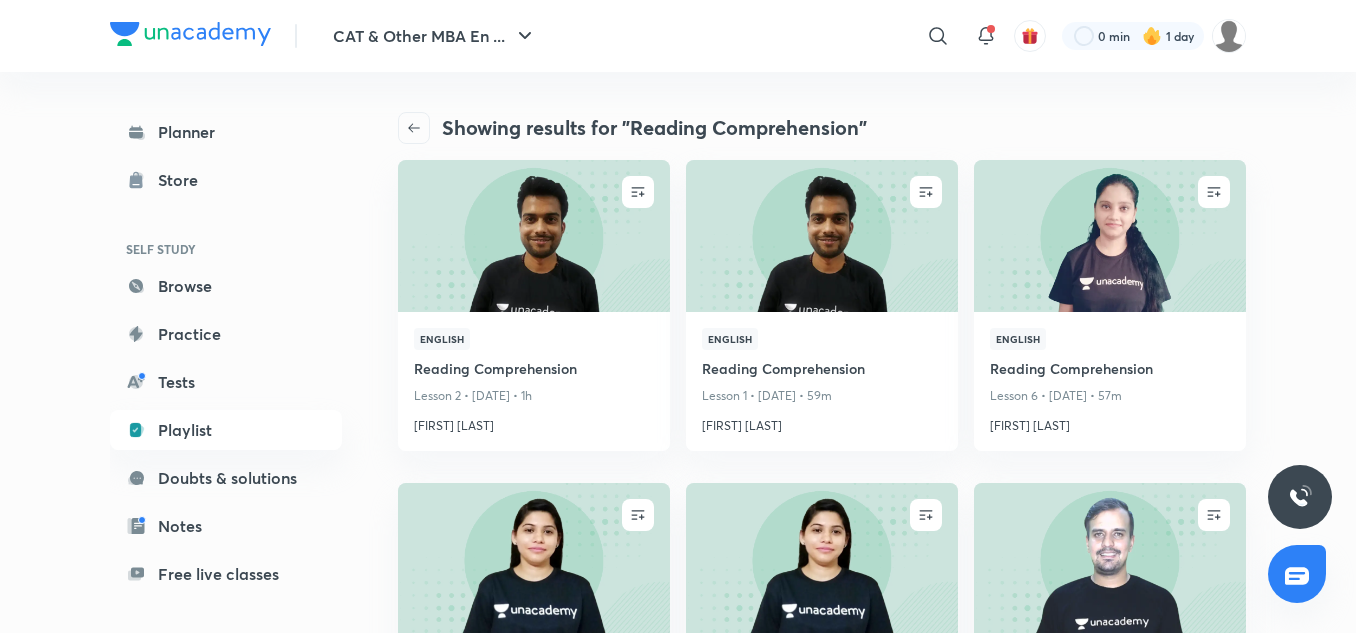 click 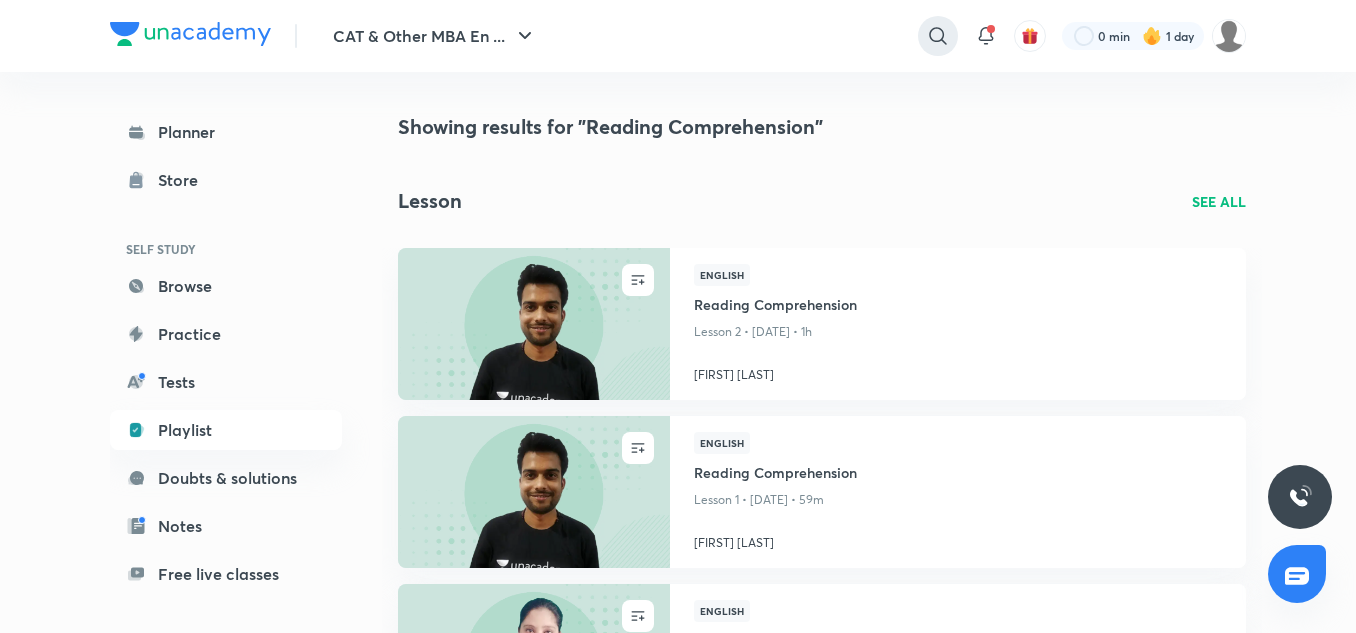 click 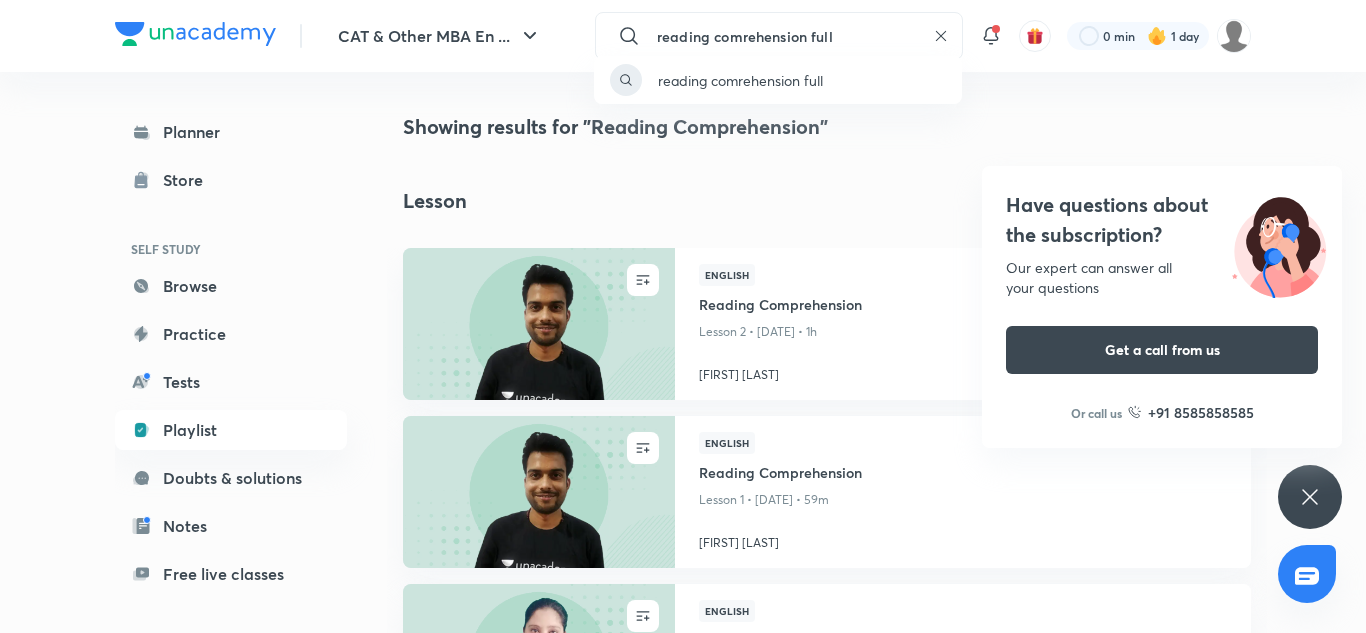 type on "reading comrehension full" 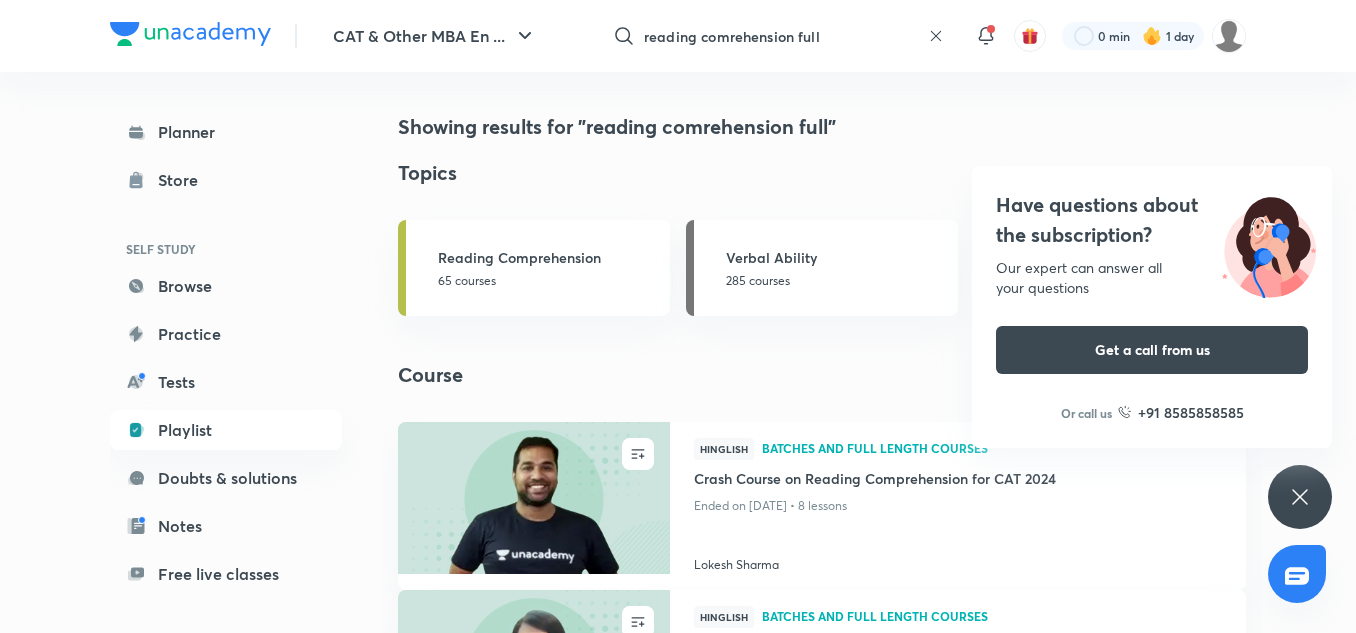 click on "Have questions about the subscription? Our expert can answer all your questions Get a call from us Or call us +91 8585858585" at bounding box center [1300, 497] 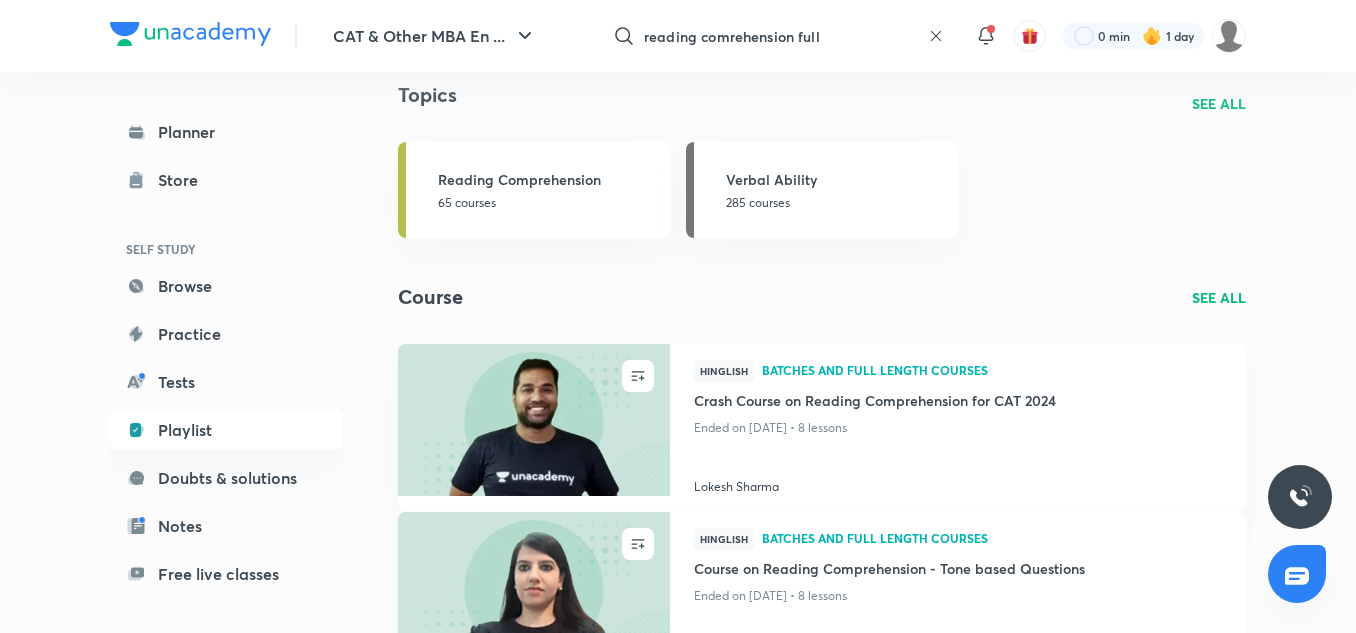 scroll, scrollTop: 0, scrollLeft: 0, axis: both 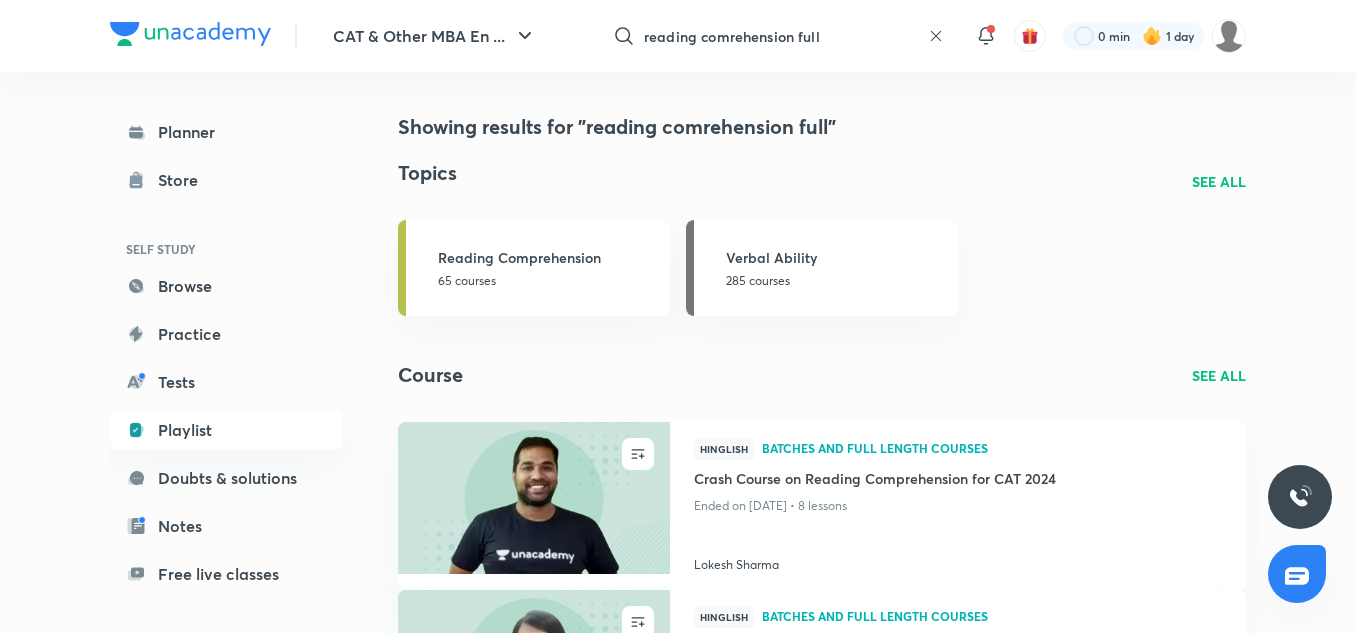 click on "SEE ALL" at bounding box center (1219, 375) 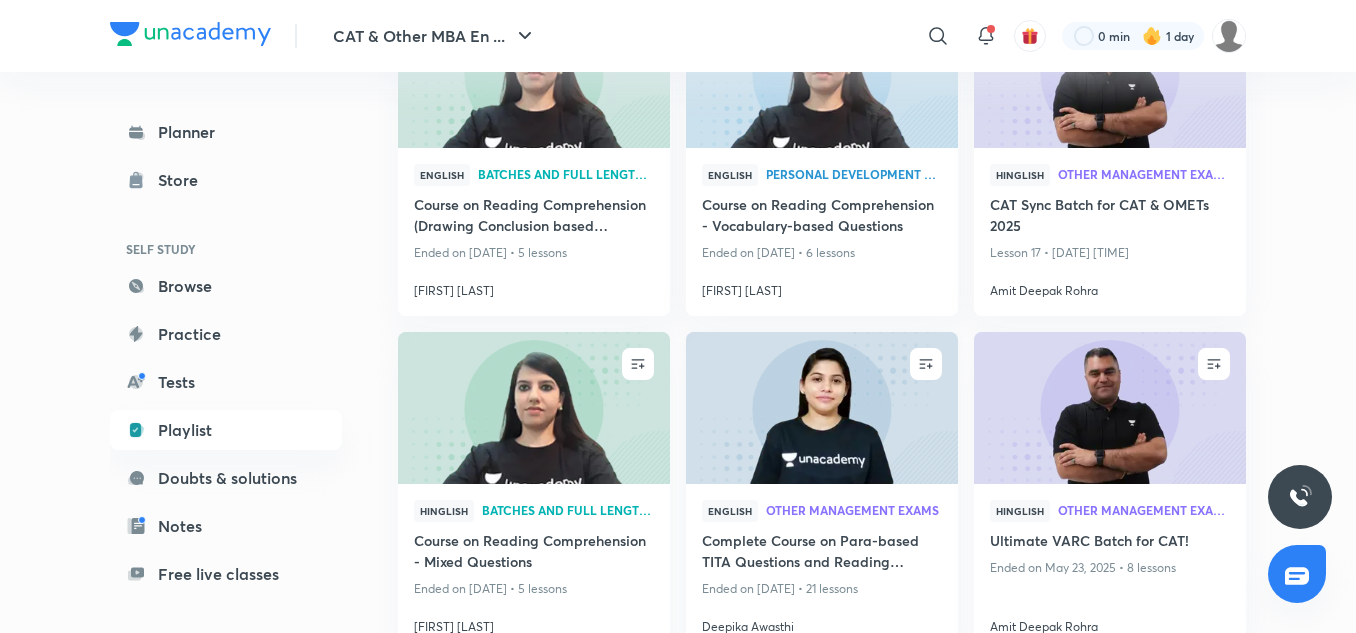 scroll, scrollTop: 900, scrollLeft: 0, axis: vertical 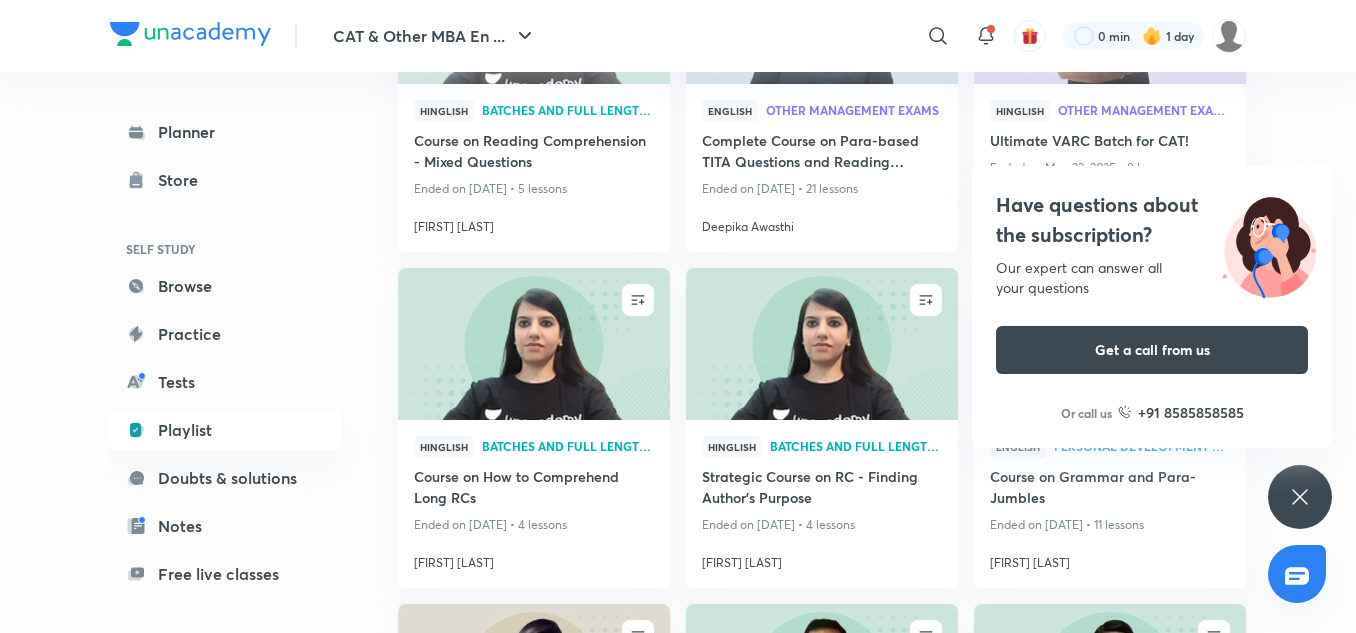 click on "Have questions about the subscription? Our expert can answer all your questions Get a call from us Or call us +91 8585858585" at bounding box center [1300, 497] 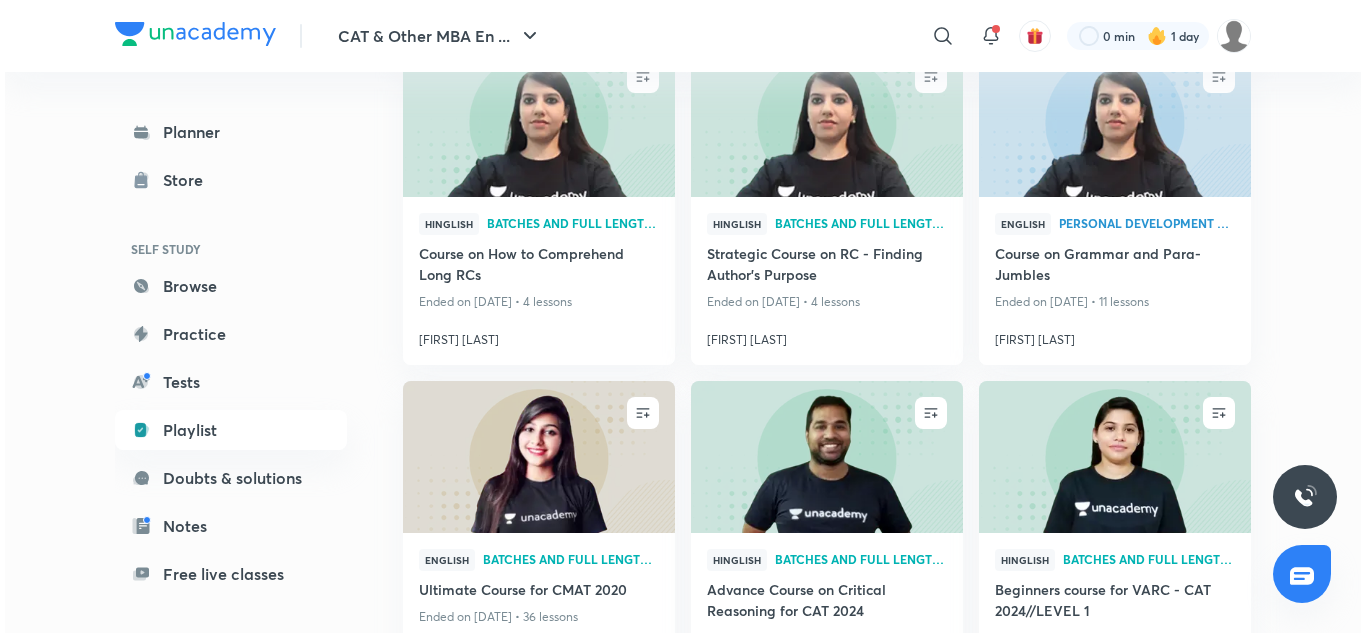 scroll, scrollTop: 1100, scrollLeft: 0, axis: vertical 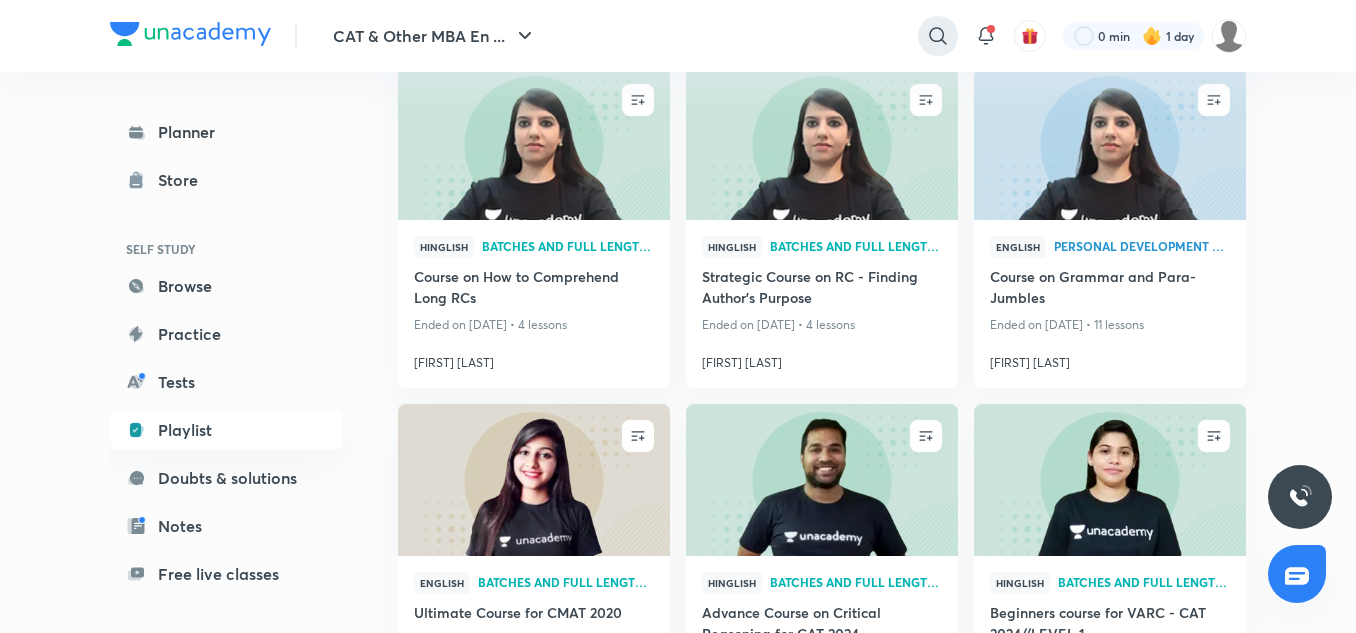 click 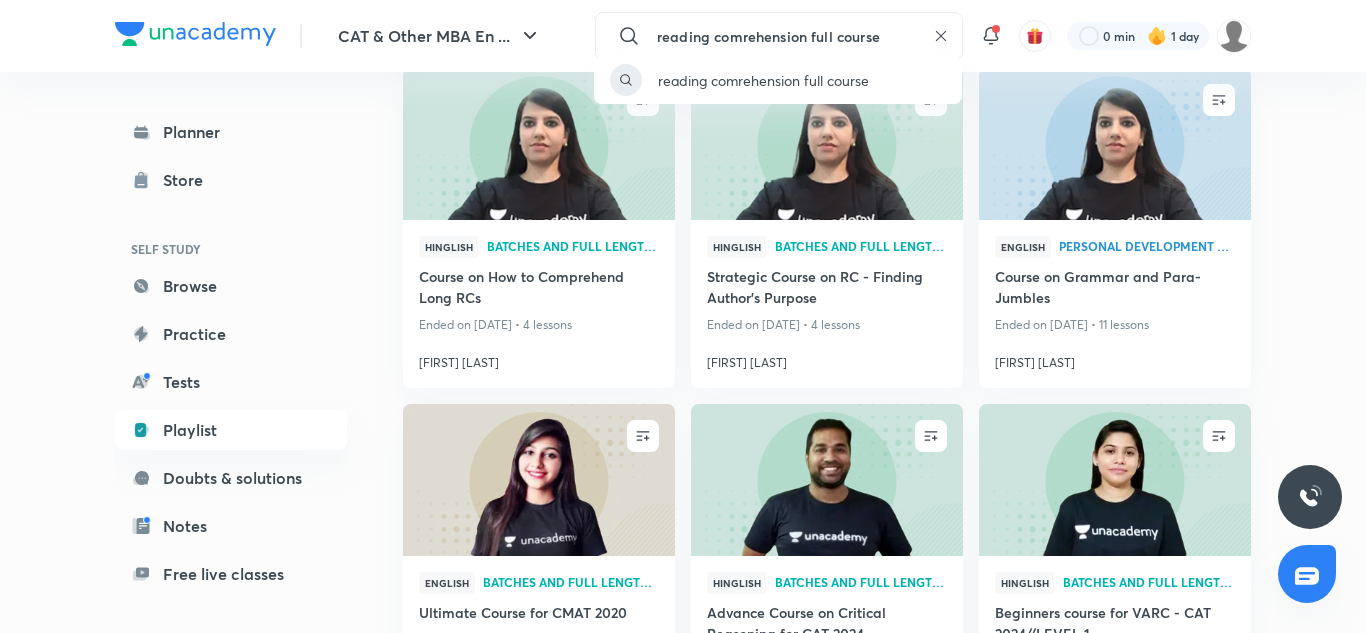 type on "reading comrehension full course" 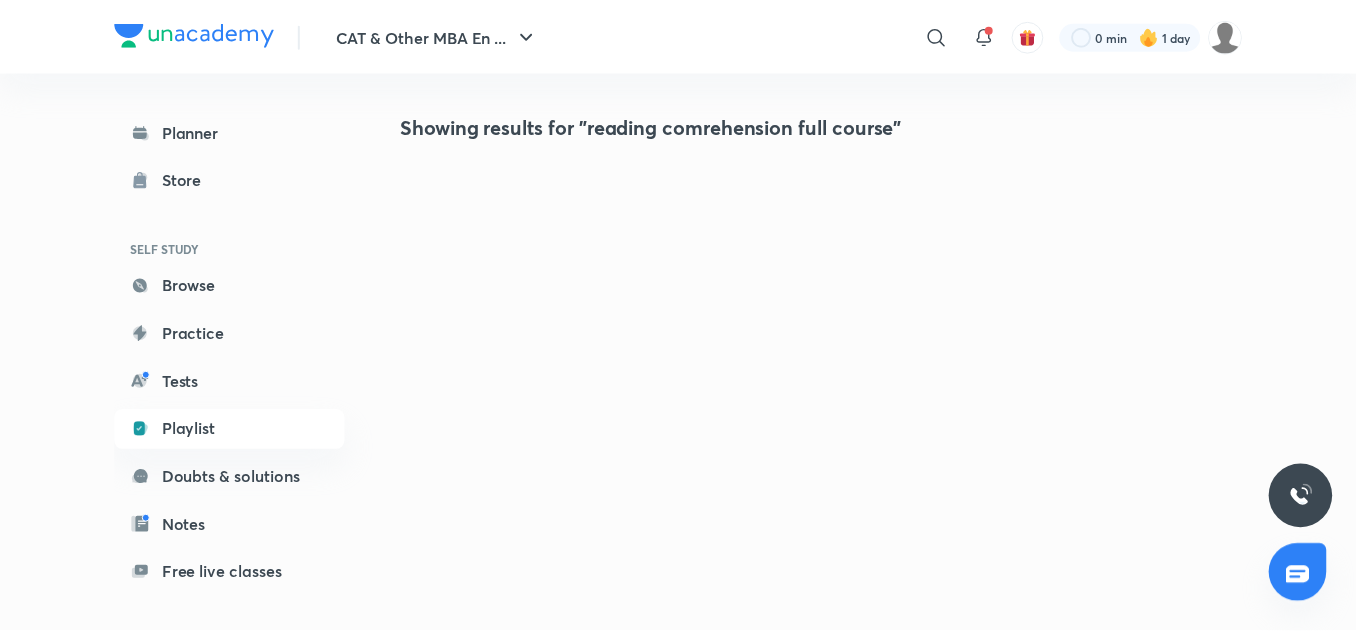 scroll, scrollTop: 0, scrollLeft: 0, axis: both 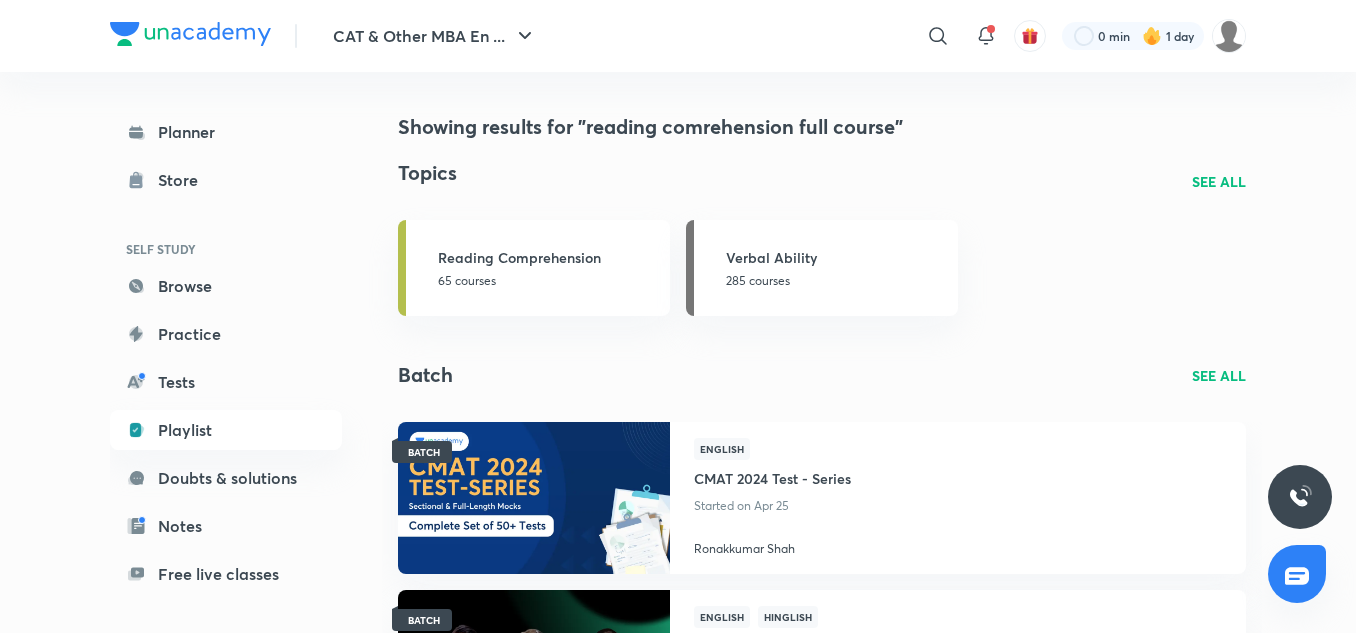click on "SEE ALL" at bounding box center [1219, 181] 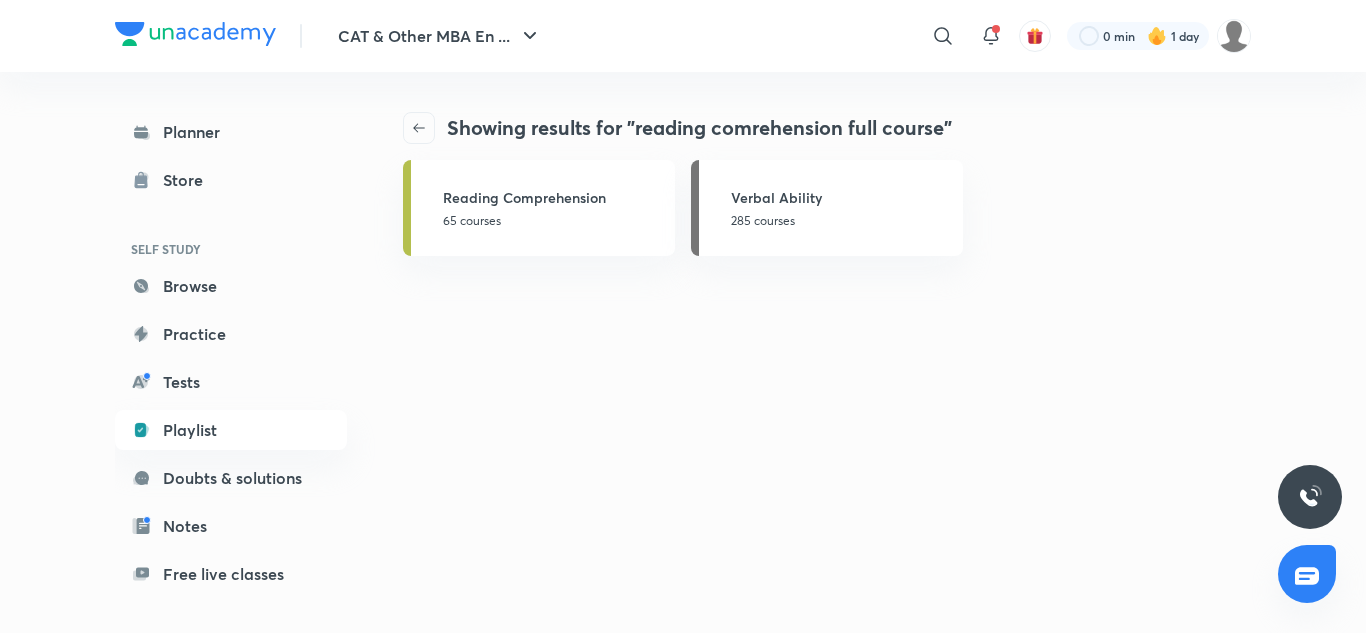 click 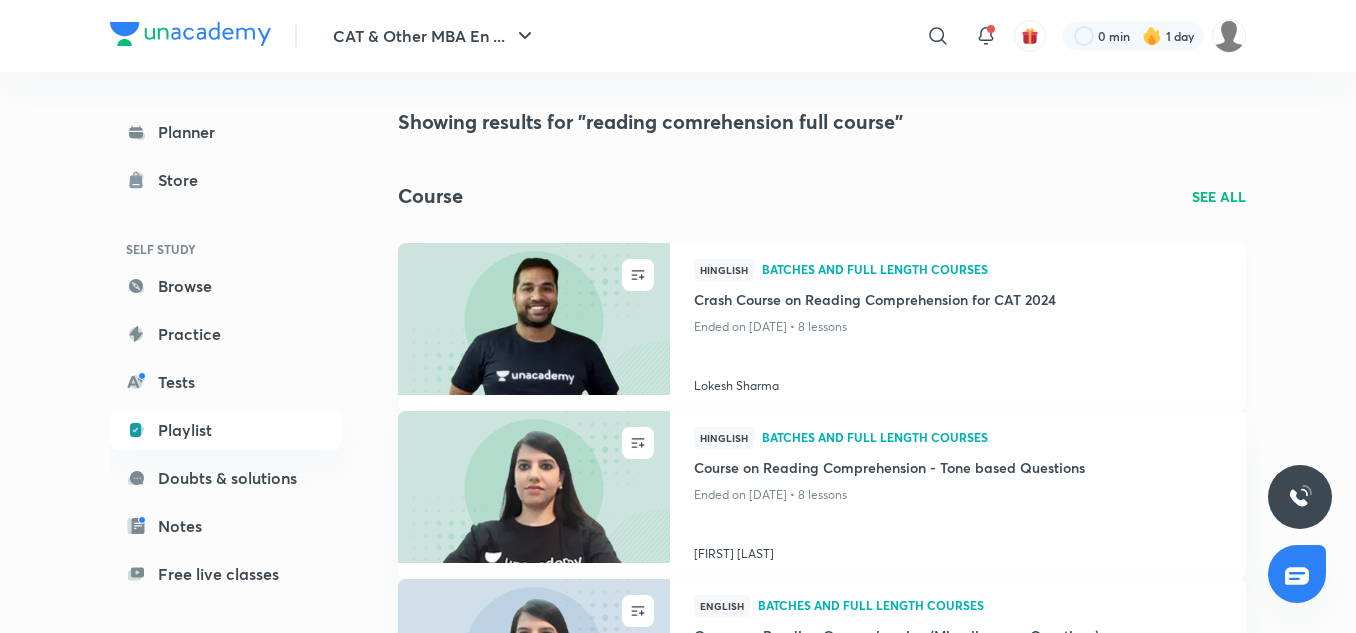 scroll, scrollTop: 0, scrollLeft: 0, axis: both 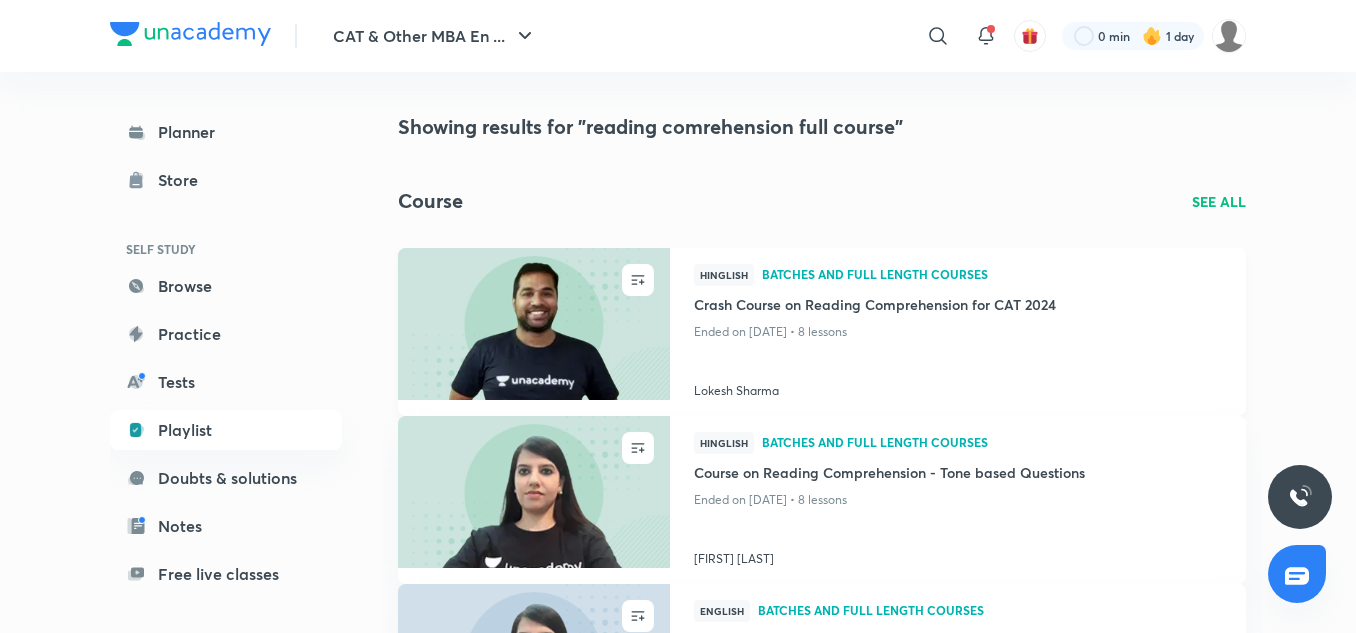 click at bounding box center [533, 323] 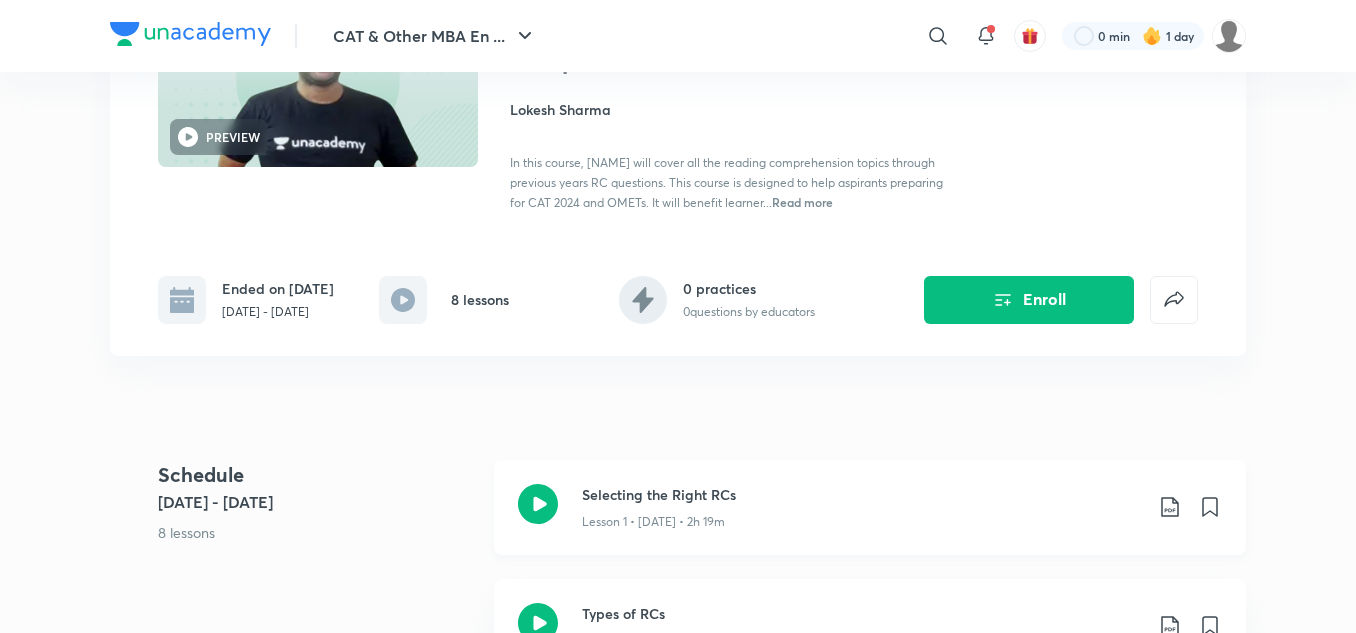 scroll, scrollTop: 200, scrollLeft: 0, axis: vertical 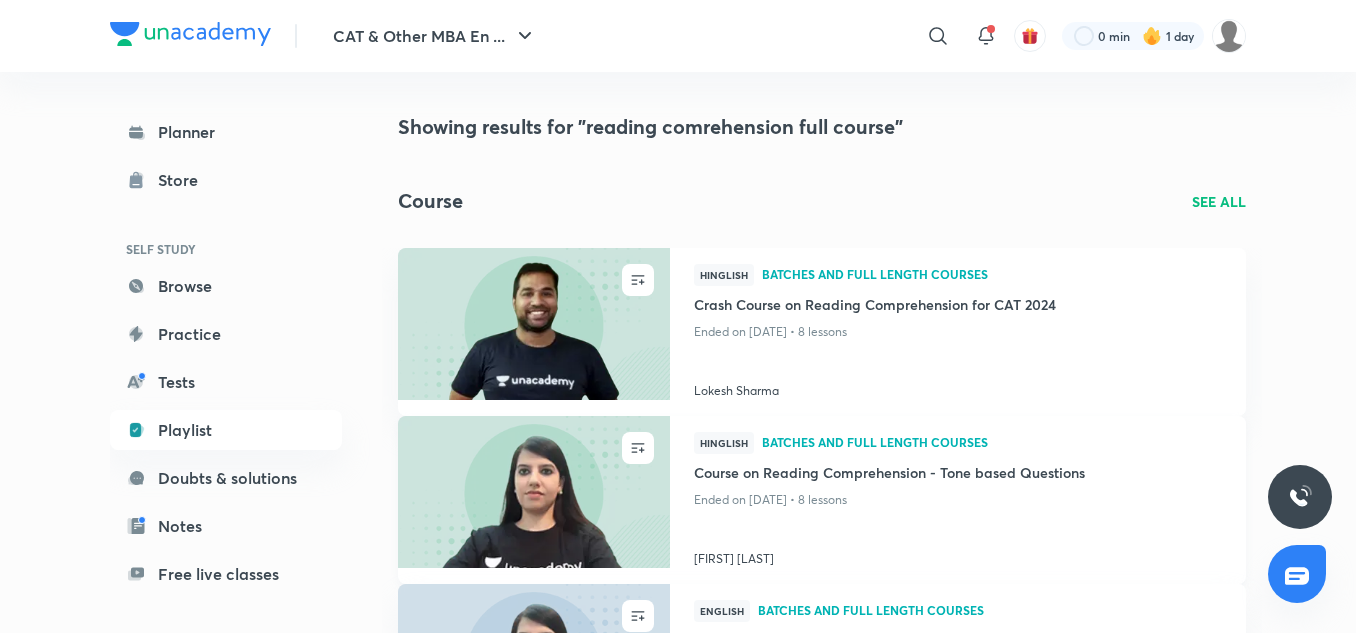 click at bounding box center (533, 491) 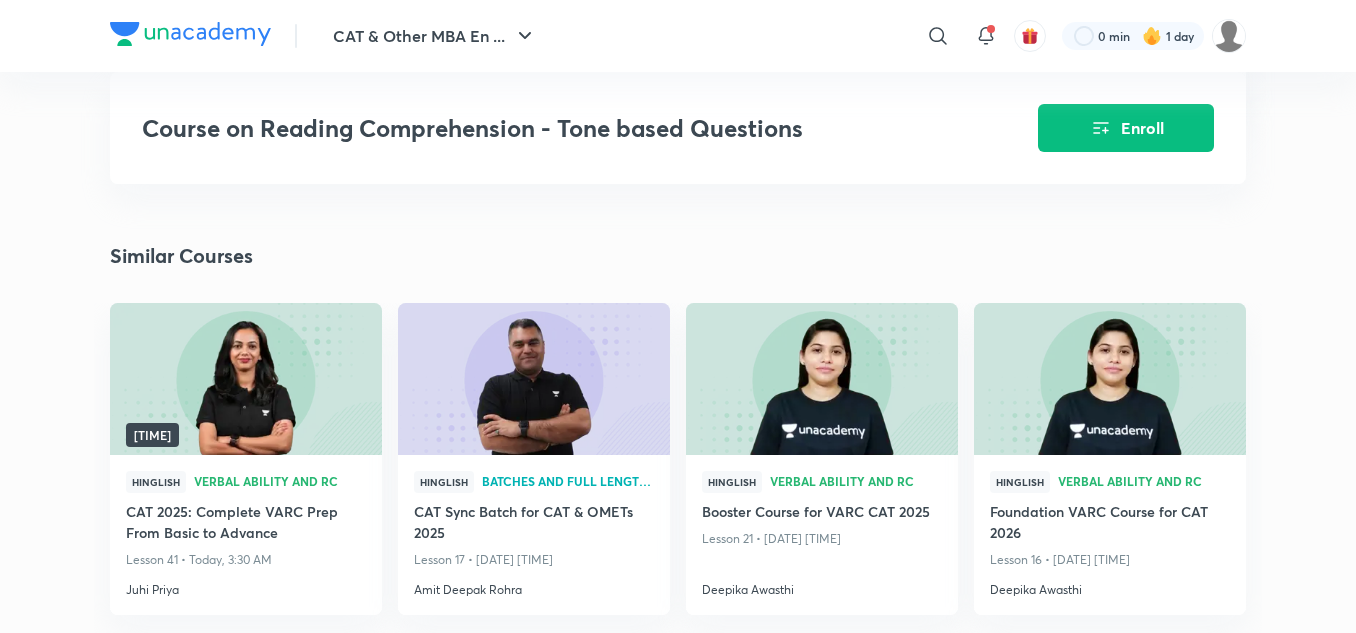 scroll, scrollTop: 1800, scrollLeft: 0, axis: vertical 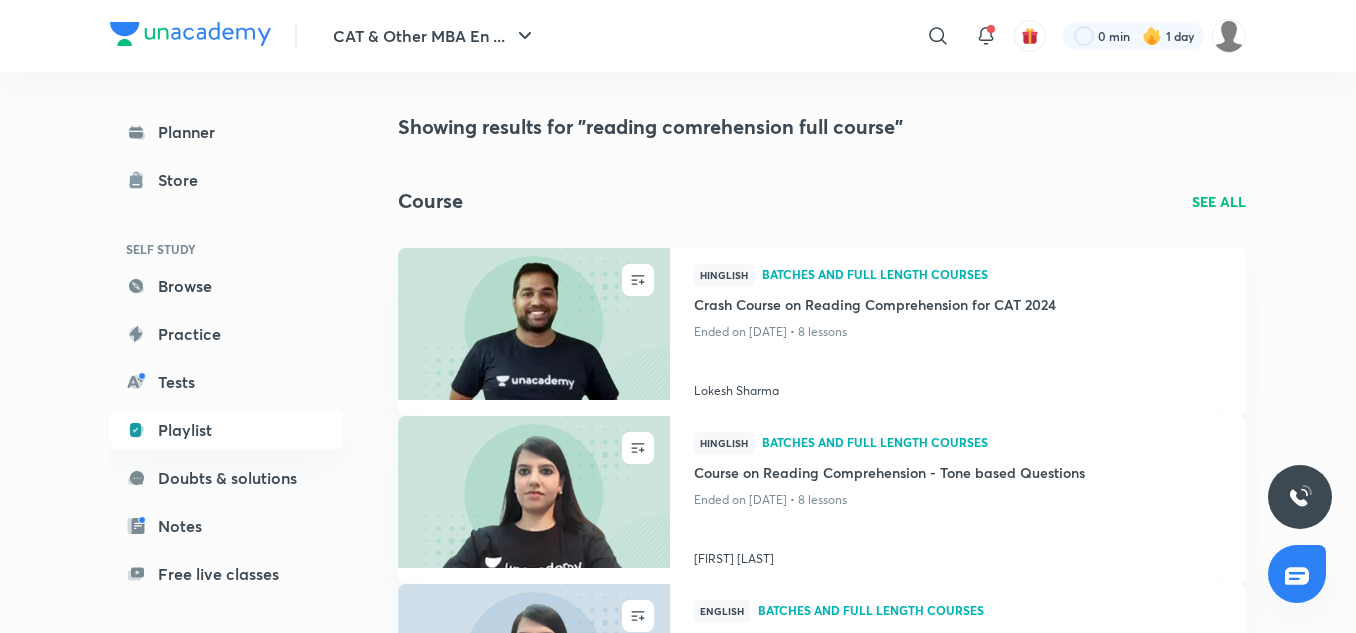 click on "SEE ALL" at bounding box center (1219, 201) 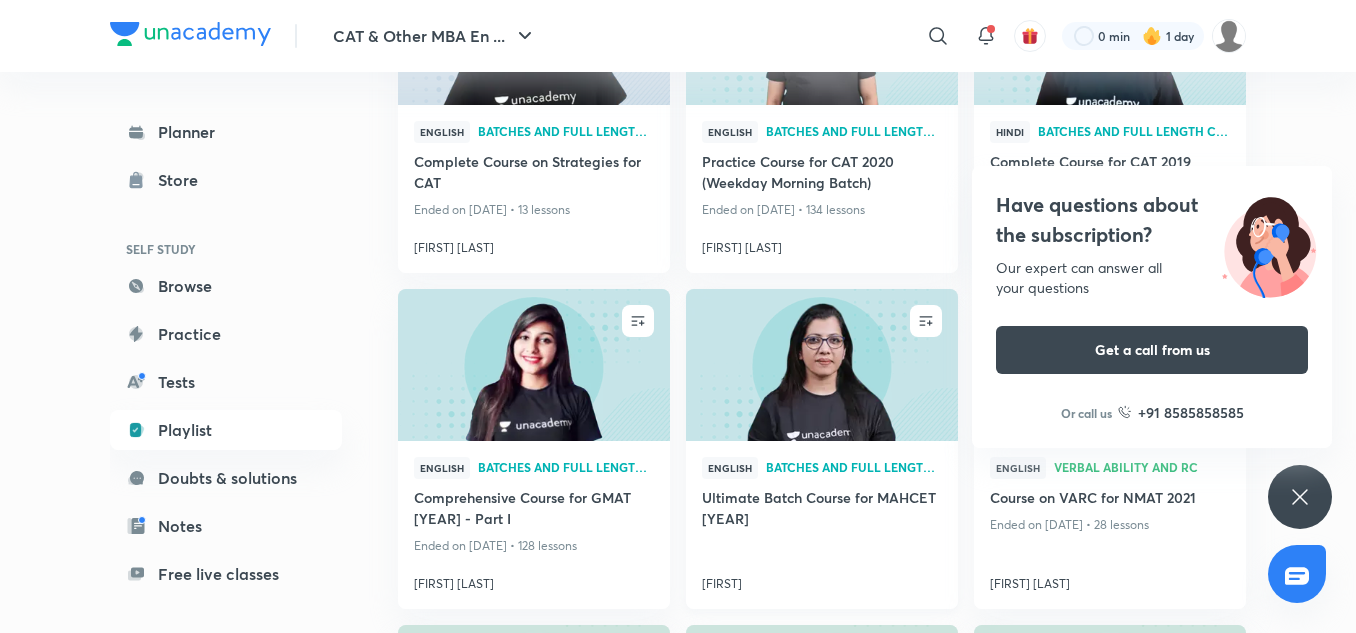 scroll, scrollTop: 2900, scrollLeft: 0, axis: vertical 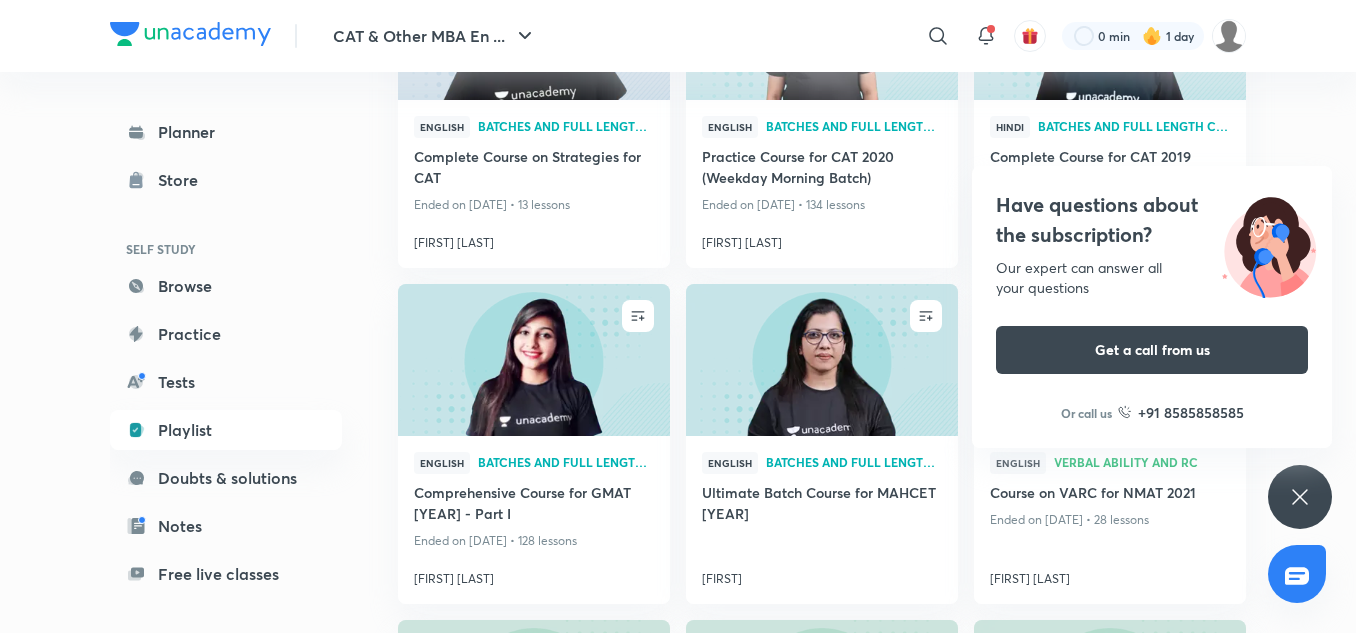 click 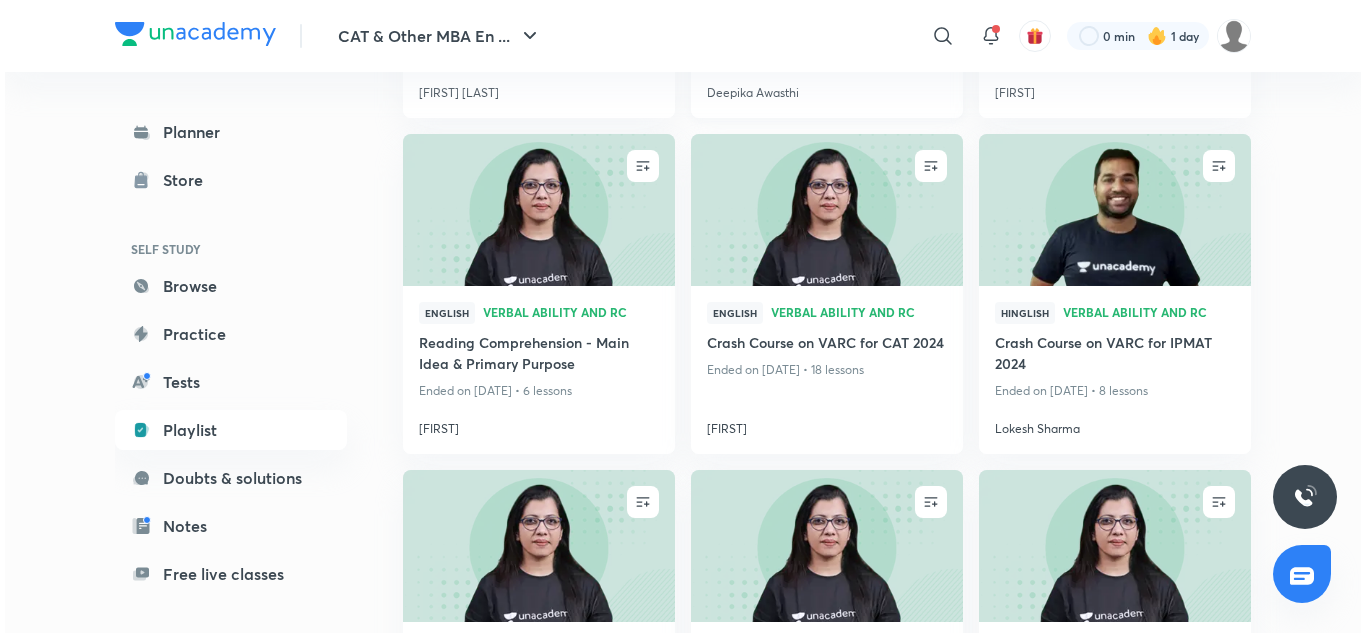 scroll, scrollTop: 3800, scrollLeft: 0, axis: vertical 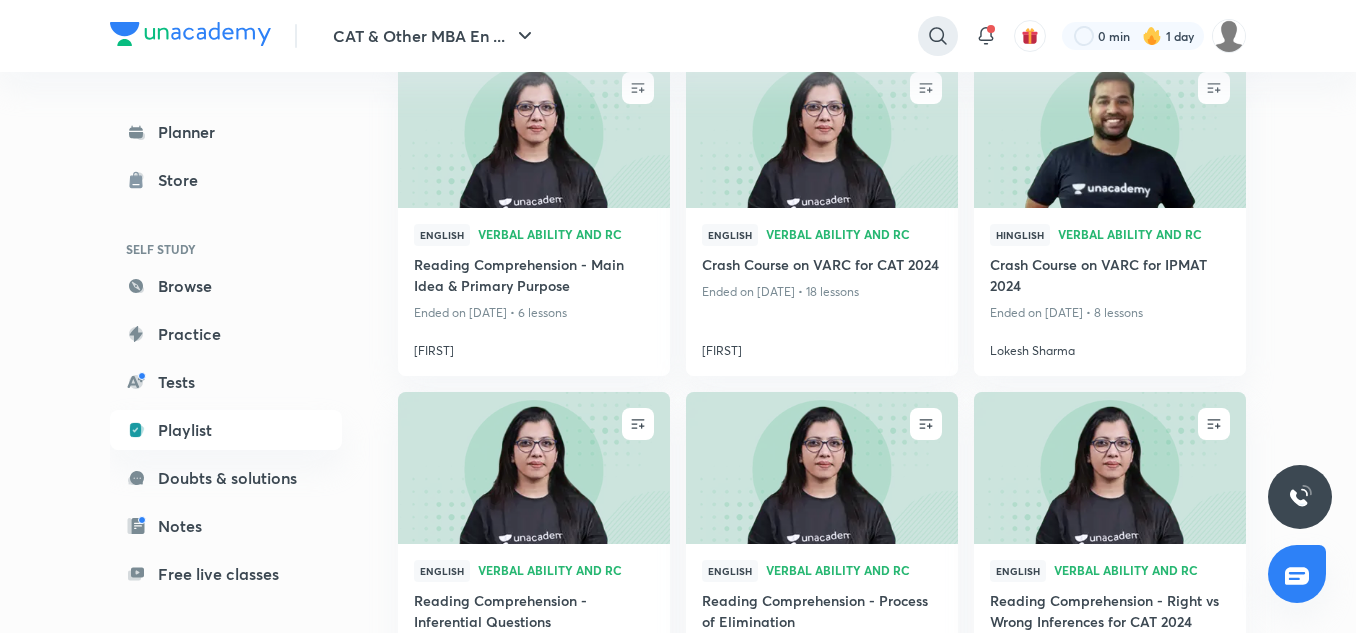 click at bounding box center (938, 36) 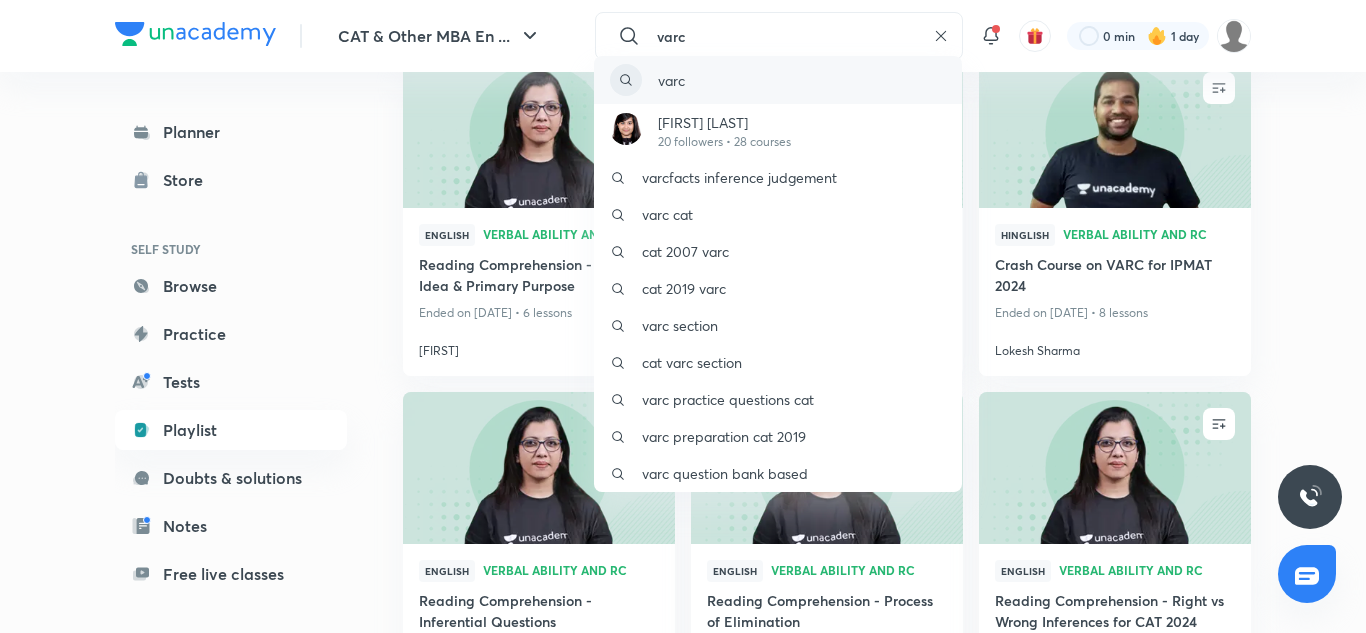 type on "varc" 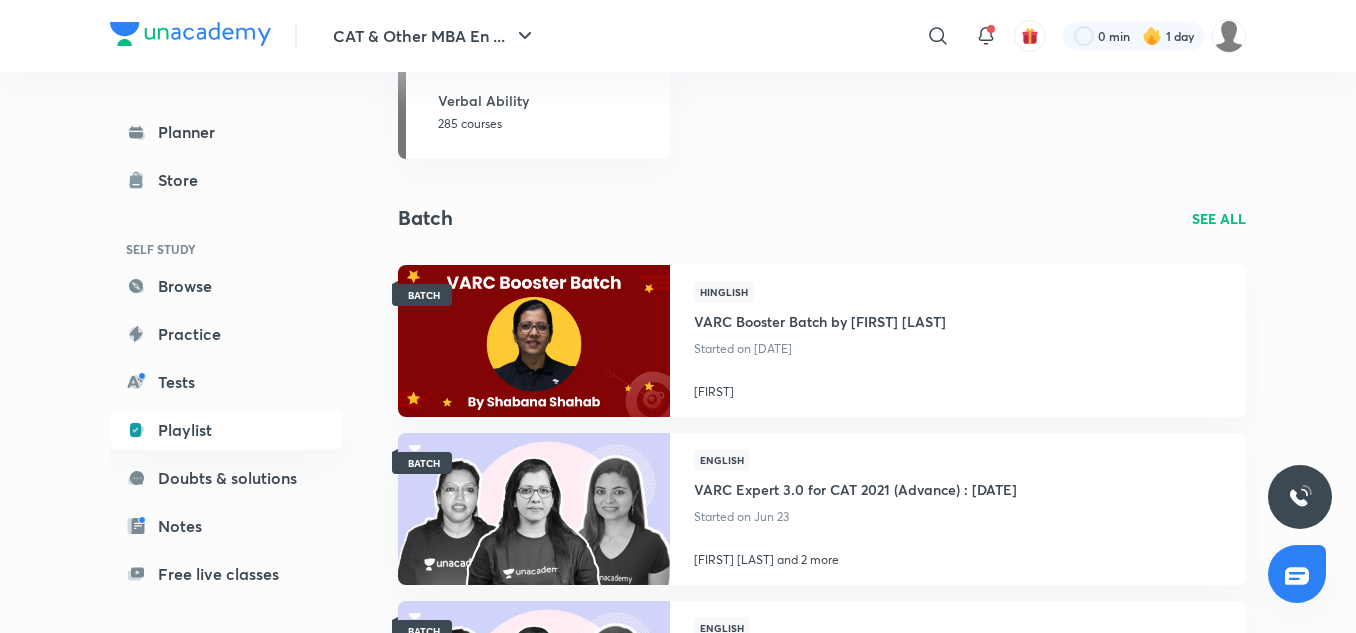 scroll, scrollTop: 2000, scrollLeft: 0, axis: vertical 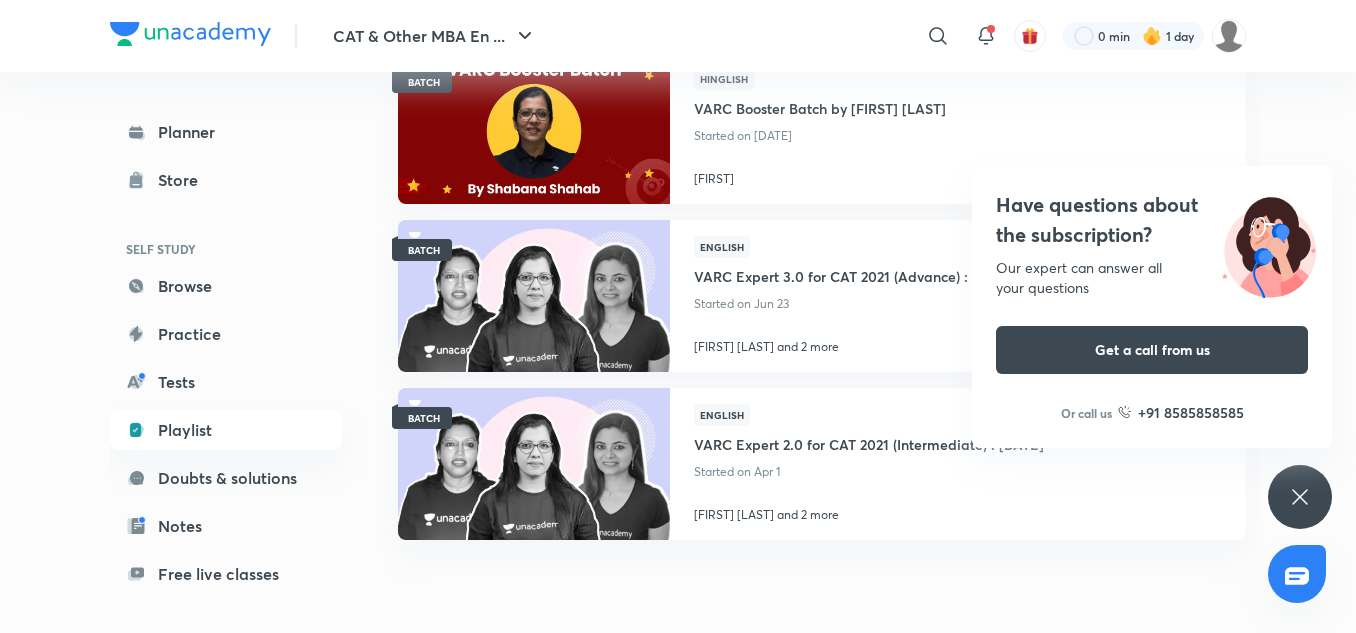 click 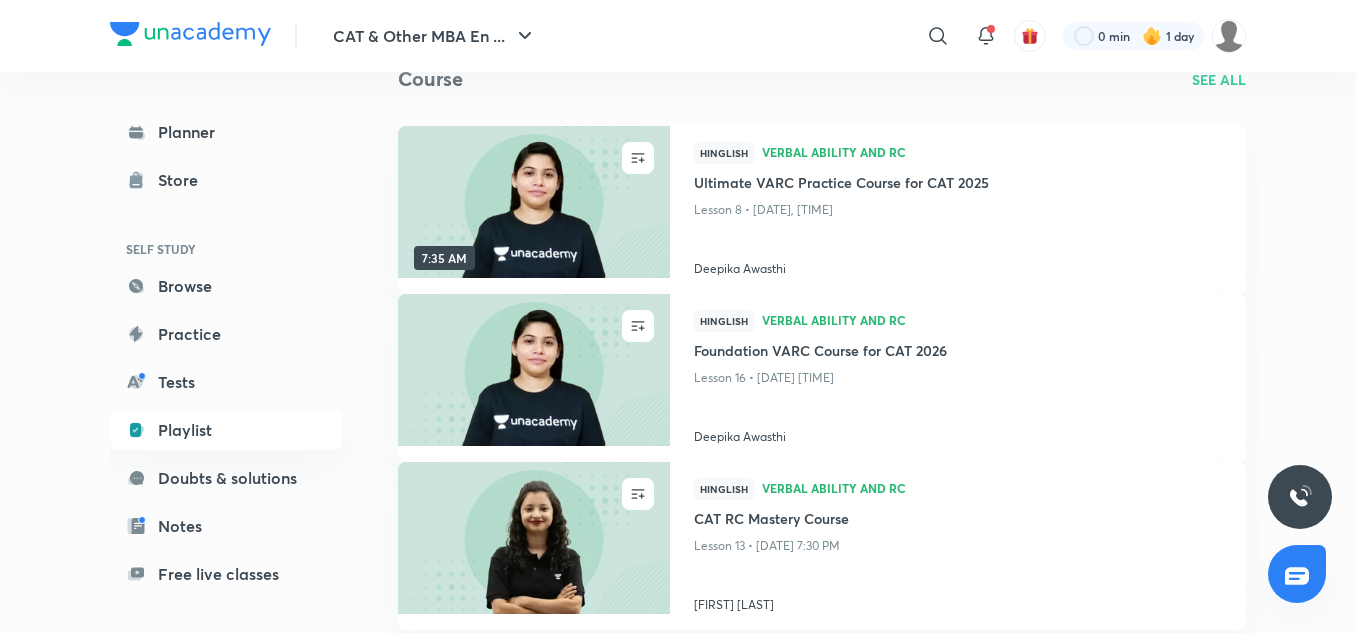 scroll, scrollTop: 0, scrollLeft: 0, axis: both 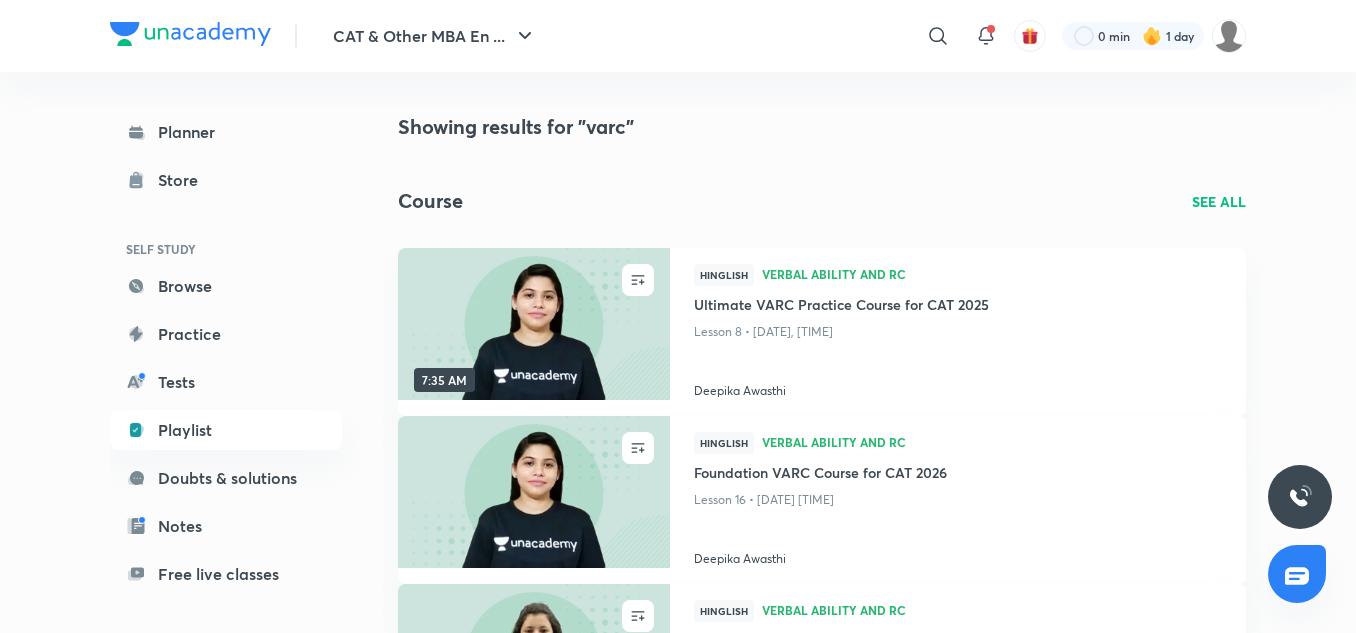 click on "SEE ALL" at bounding box center [1219, 201] 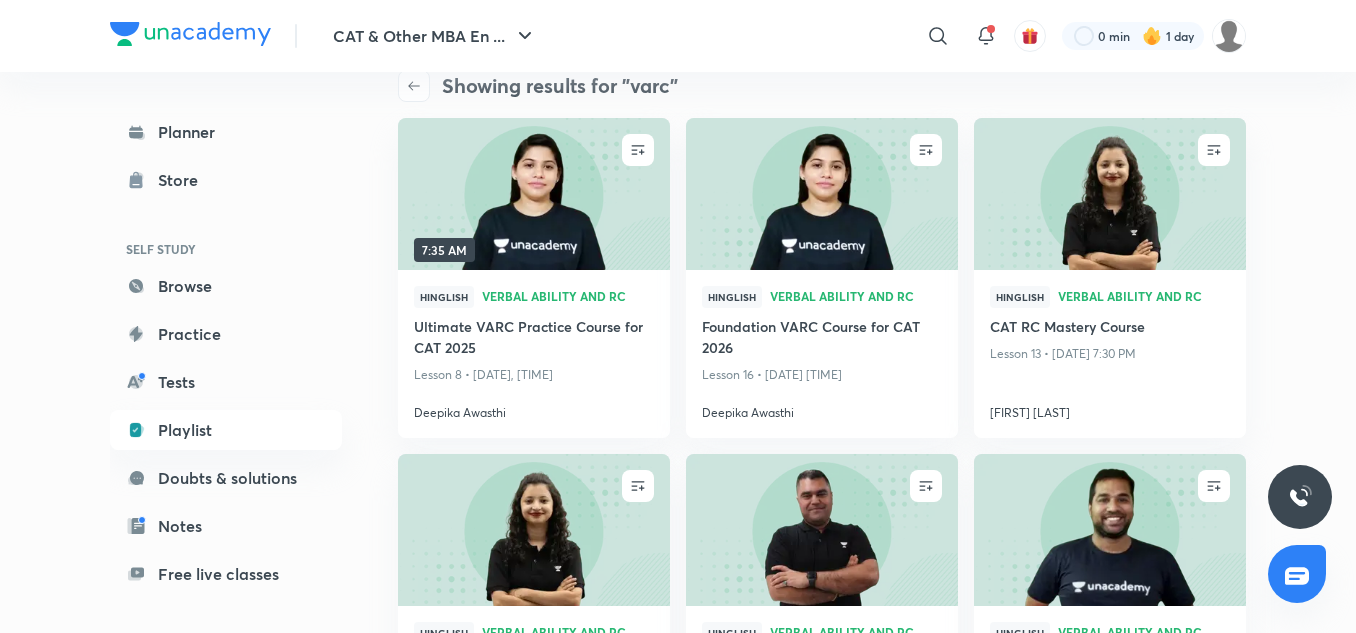 scroll, scrollTop: 500, scrollLeft: 0, axis: vertical 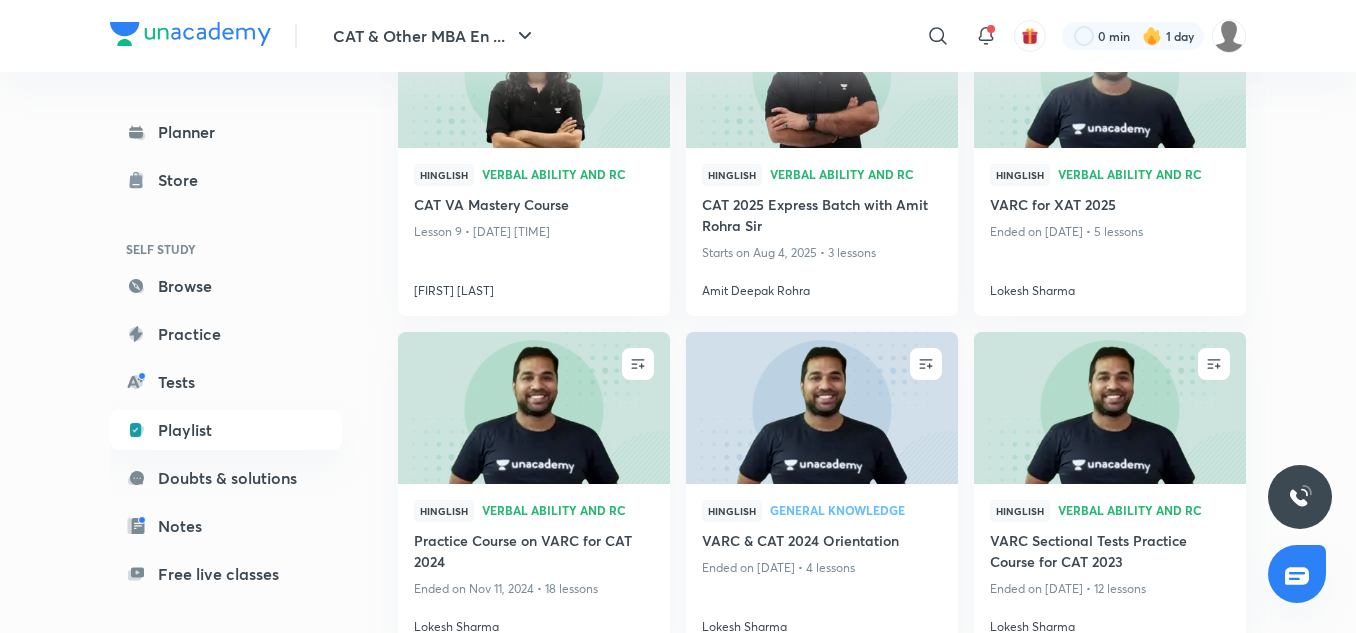 click at bounding box center (821, 407) 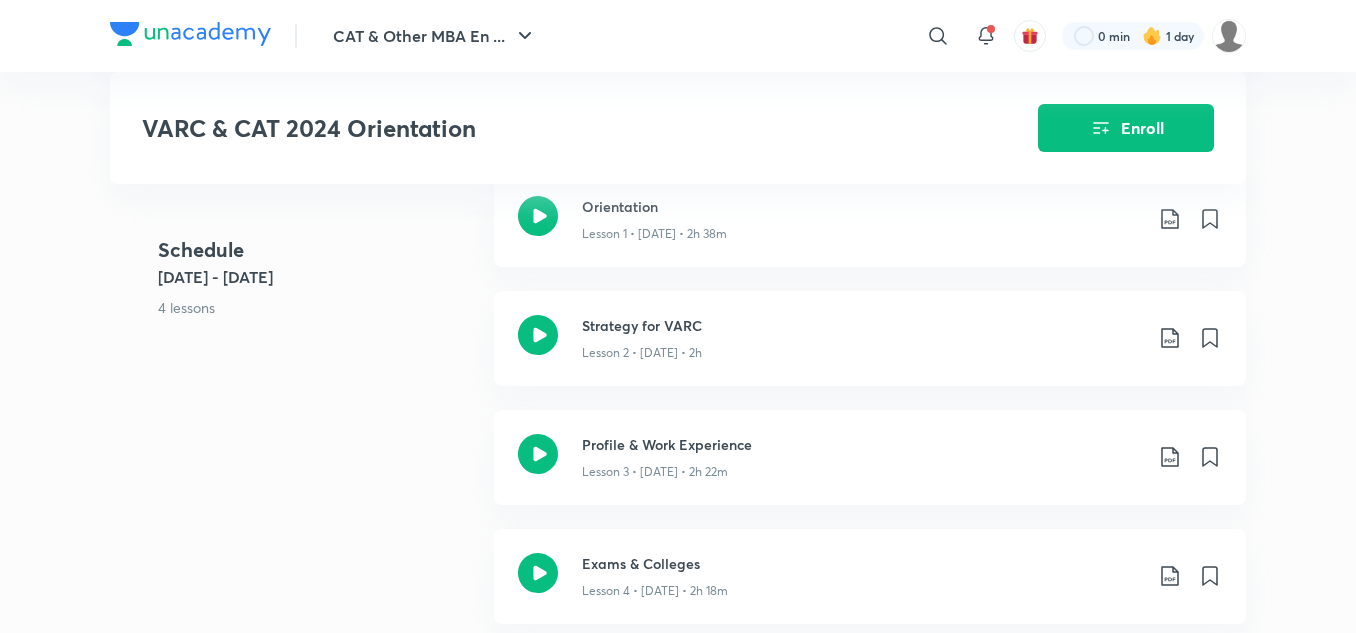 scroll, scrollTop: 800, scrollLeft: 0, axis: vertical 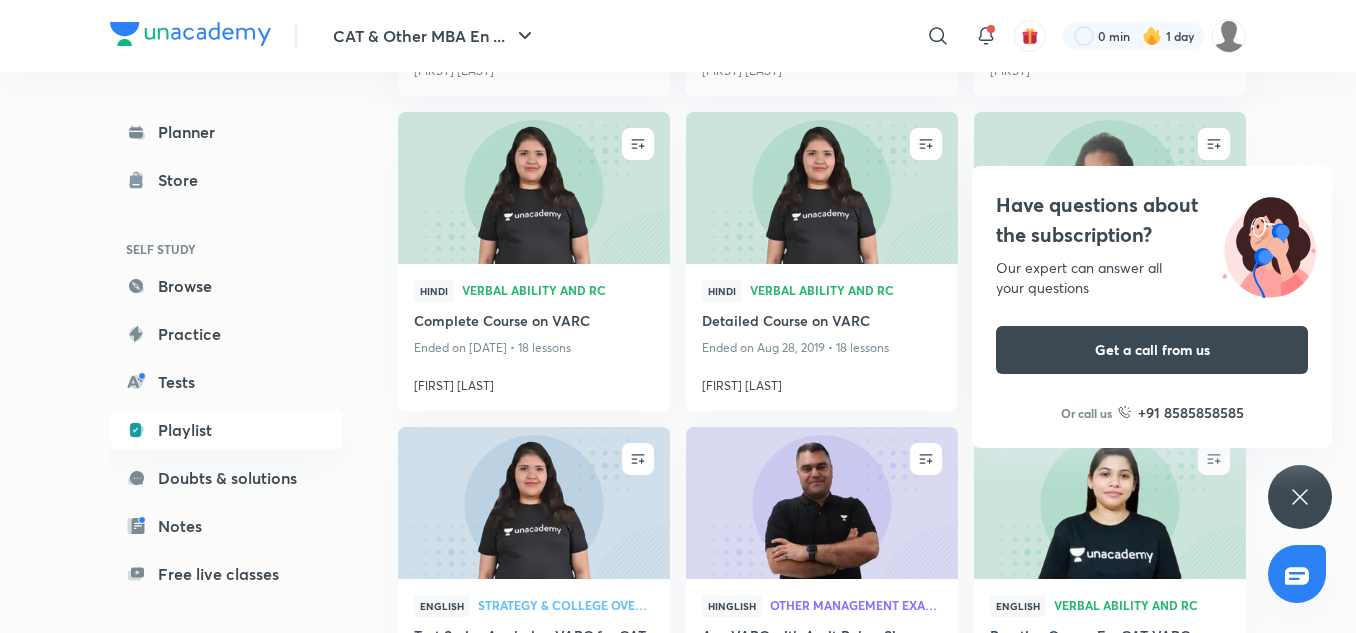 click 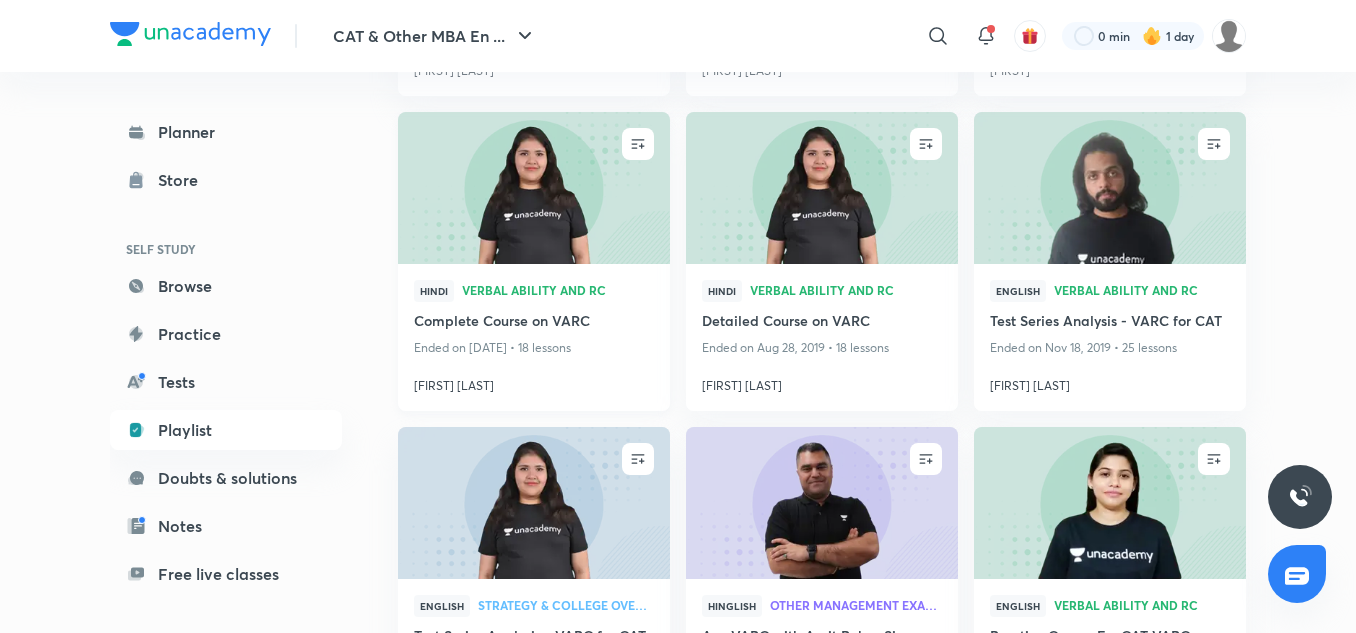 click at bounding box center (533, 187) 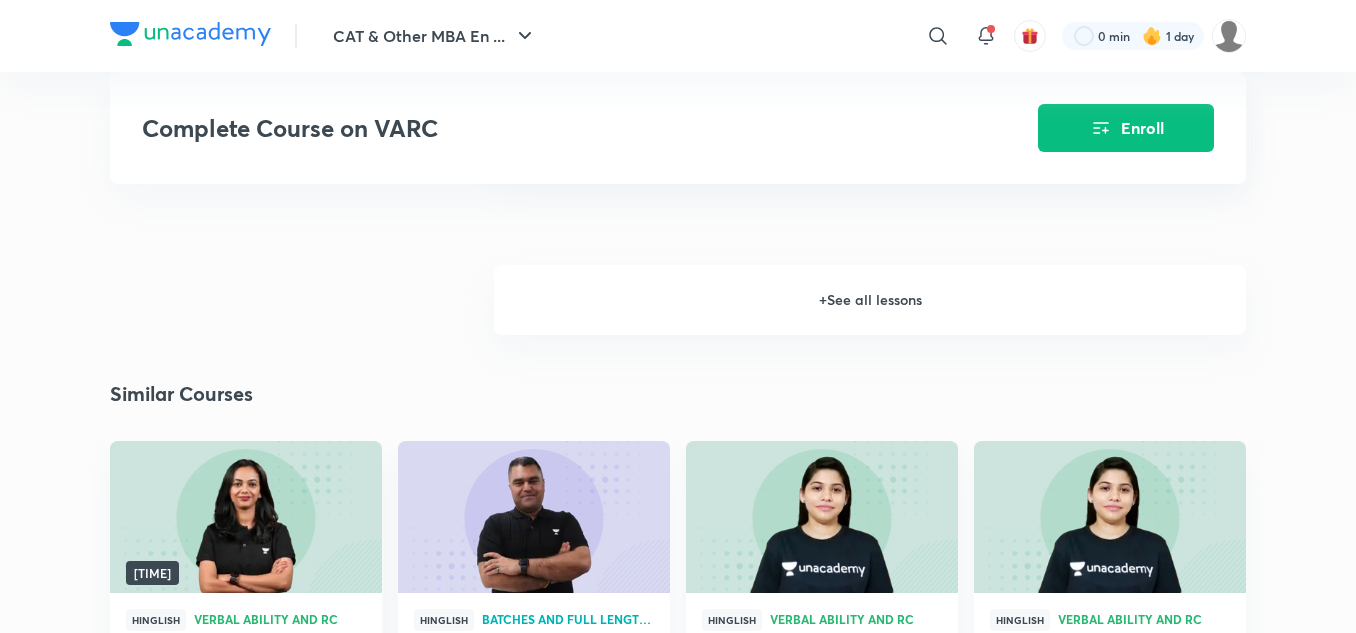 scroll, scrollTop: 1900, scrollLeft: 0, axis: vertical 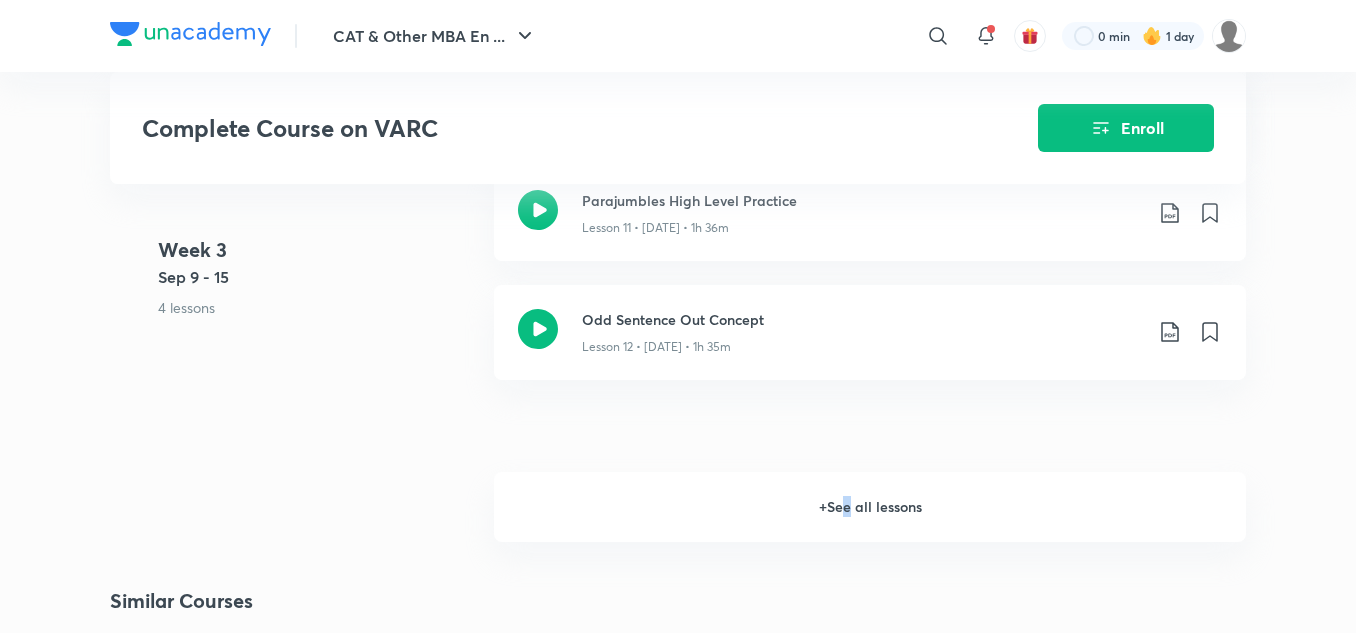 click on "+  See all lessons" at bounding box center (870, 507) 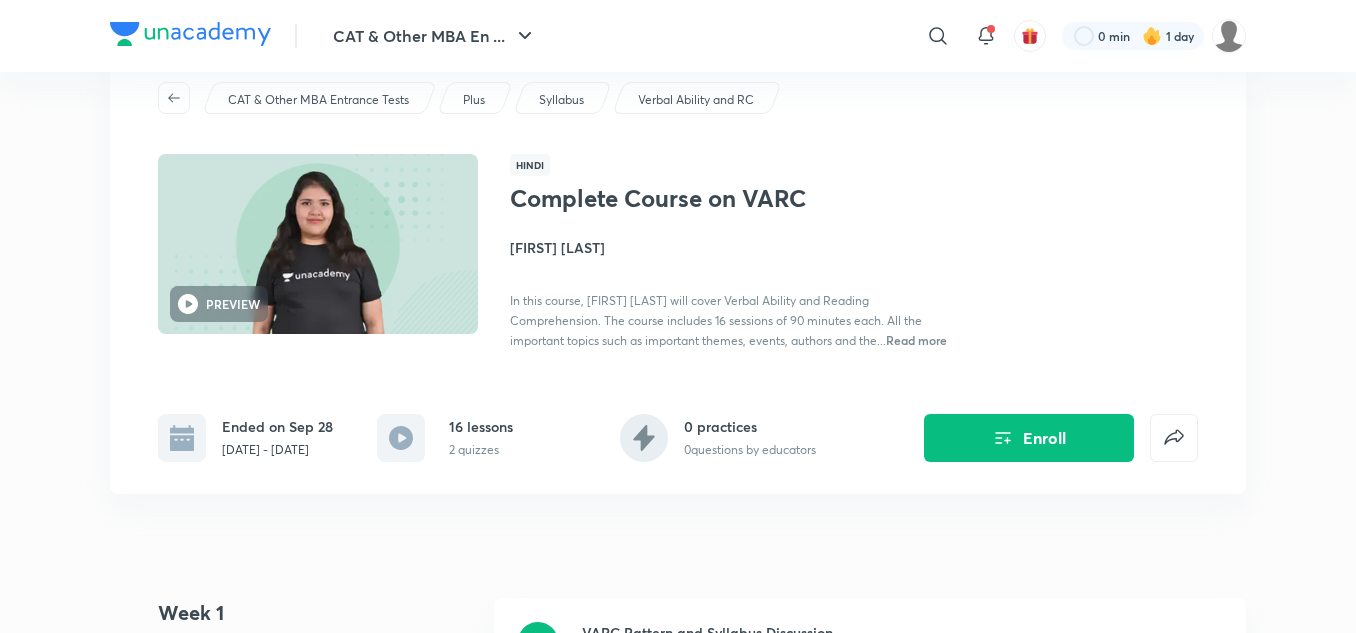 scroll, scrollTop: 0, scrollLeft: 0, axis: both 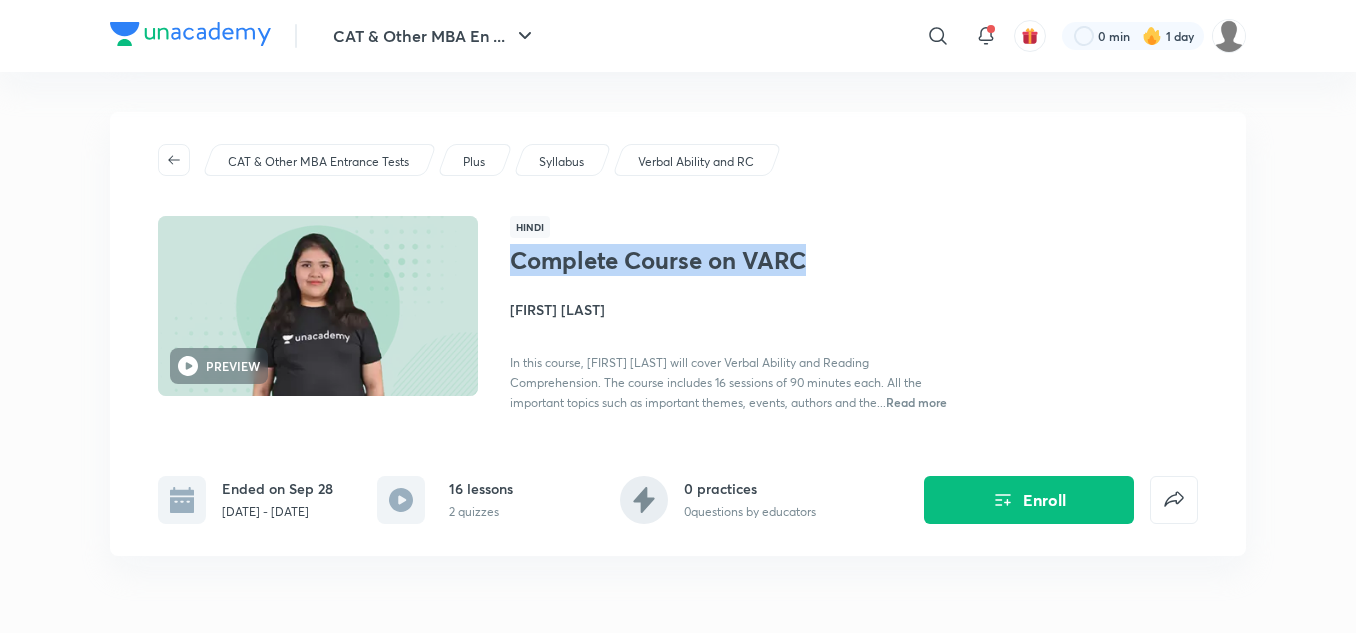 drag, startPoint x: 816, startPoint y: 259, endPoint x: 560, endPoint y: 271, distance: 256.2811 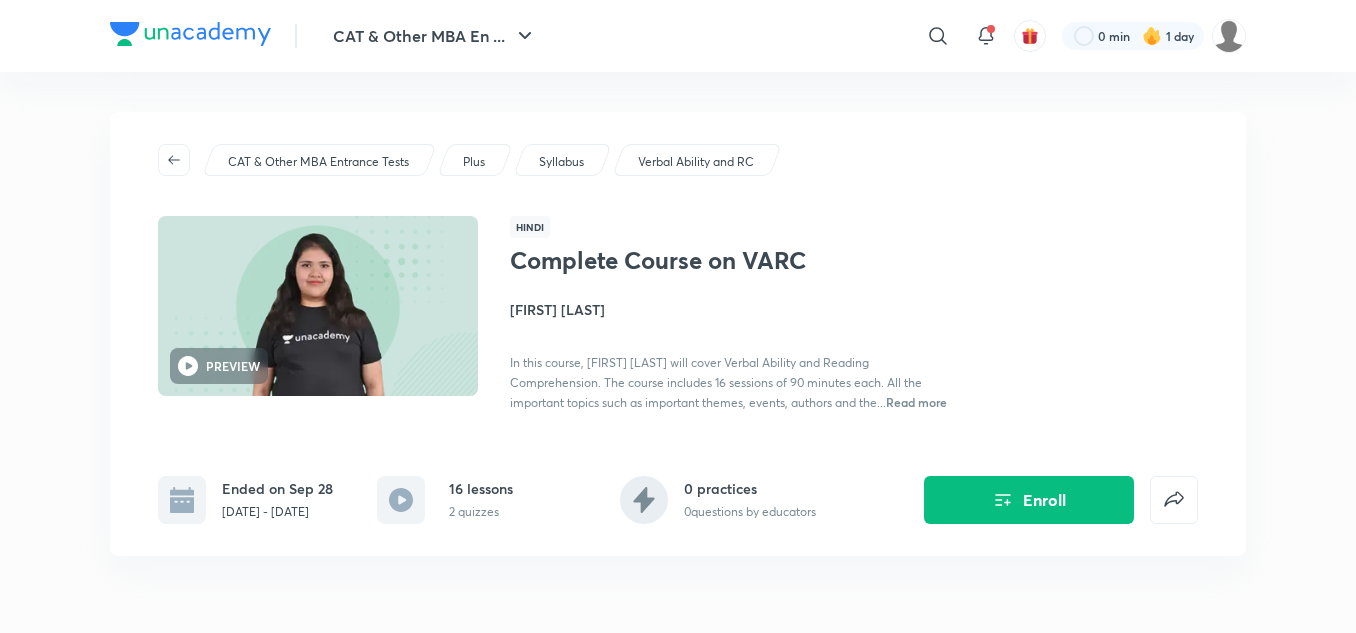 click at bounding box center (938, 36) 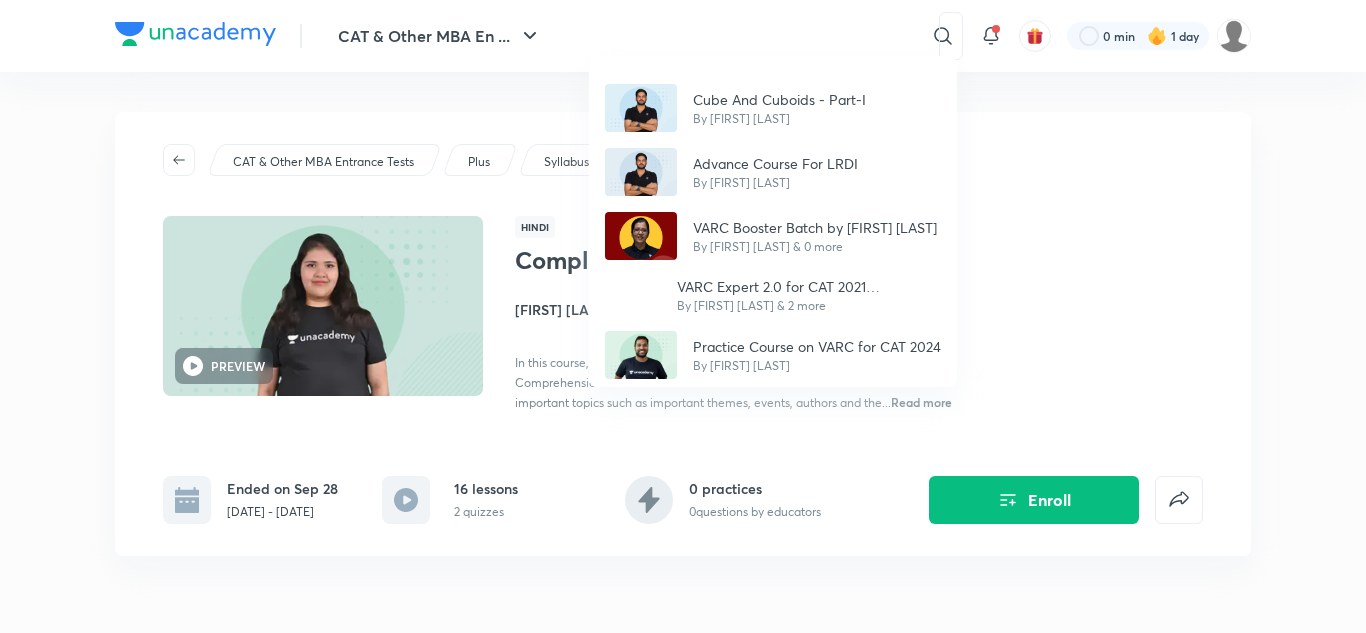 click on "Cube And Cuboids - Part-I By [FIRST] [LAST] Advance Course For LRDI By [FIRST] [LAST] VARC Booster Batch by [FIRST] [LAST] By [FIRST] [LAST] & 0 more VARC Expert 2.0 for CAT 2021 (Intermediate) : [DATE] By [FIRST] [LAST] & 2 more Practice Course on VARC for CAT 2024 By [FIRST] [LAST]" at bounding box center [683, 316] 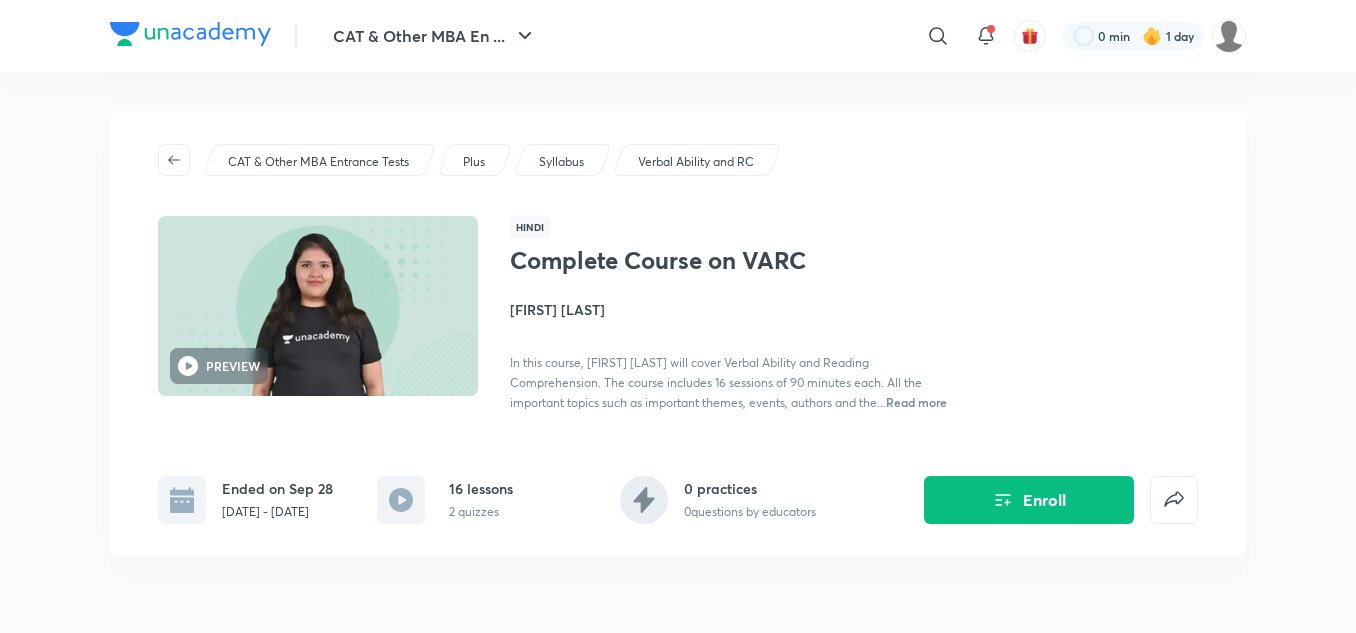drag, startPoint x: 841, startPoint y: 27, endPoint x: 791, endPoint y: 41, distance: 51.92302 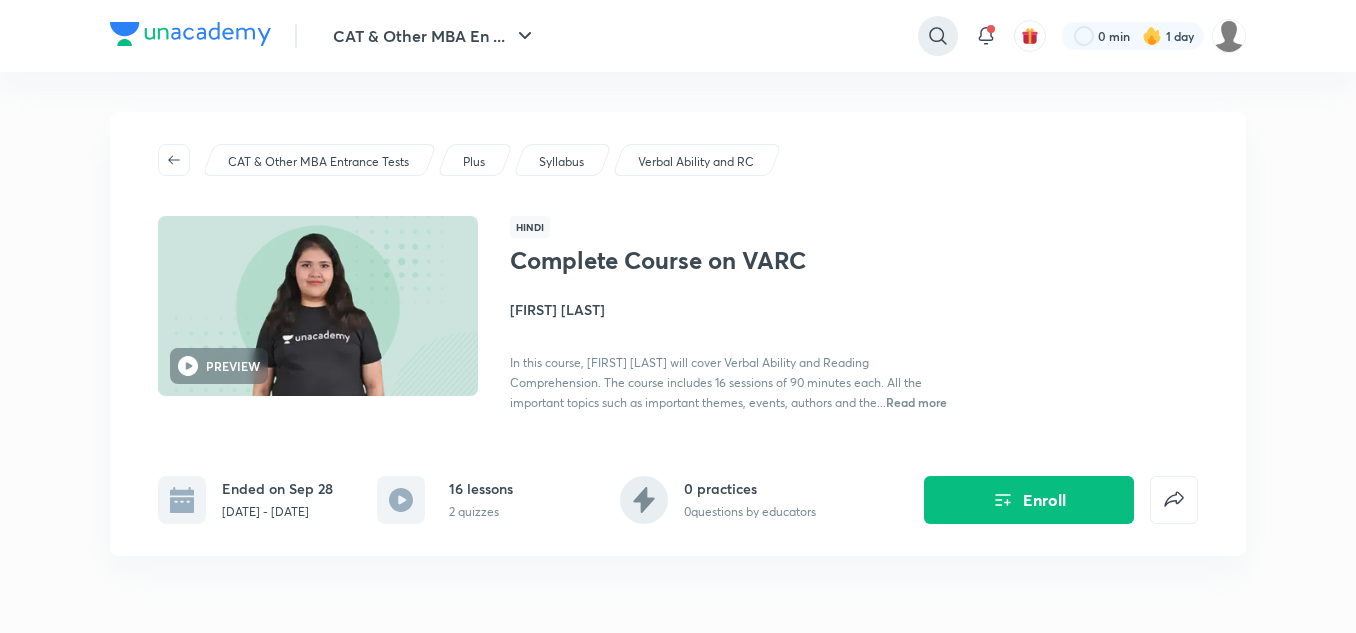 click 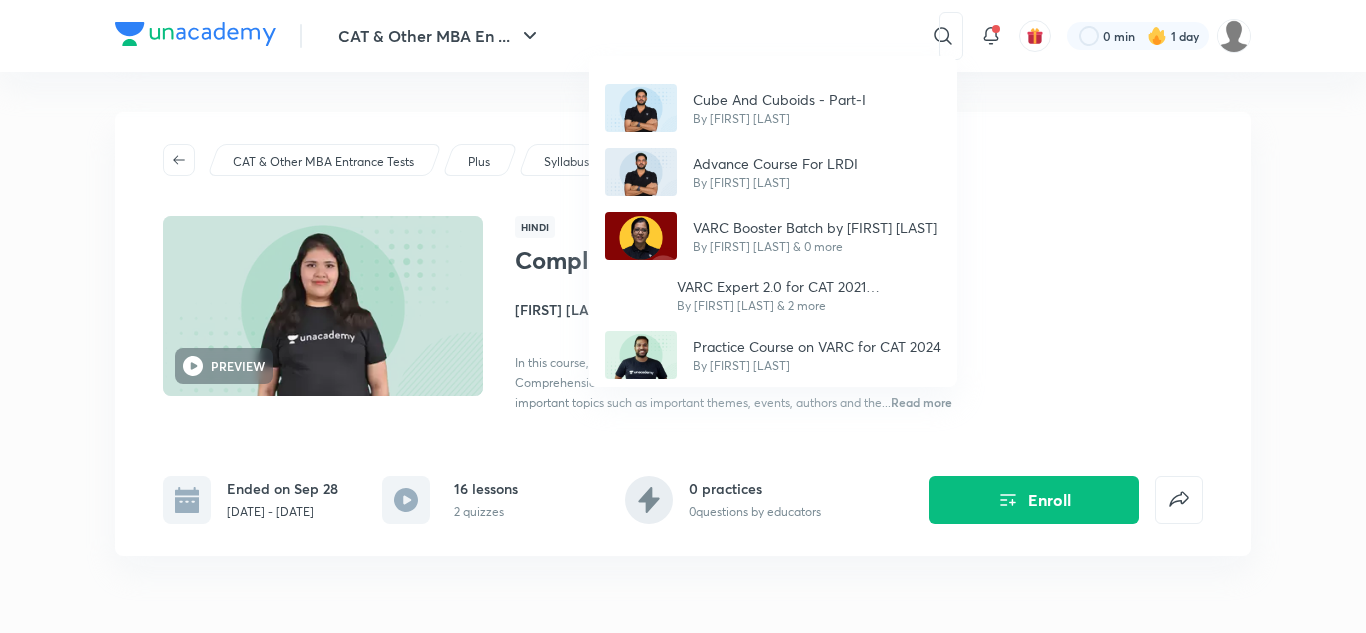 drag, startPoint x: 741, startPoint y: 32, endPoint x: 704, endPoint y: 30, distance: 37.054016 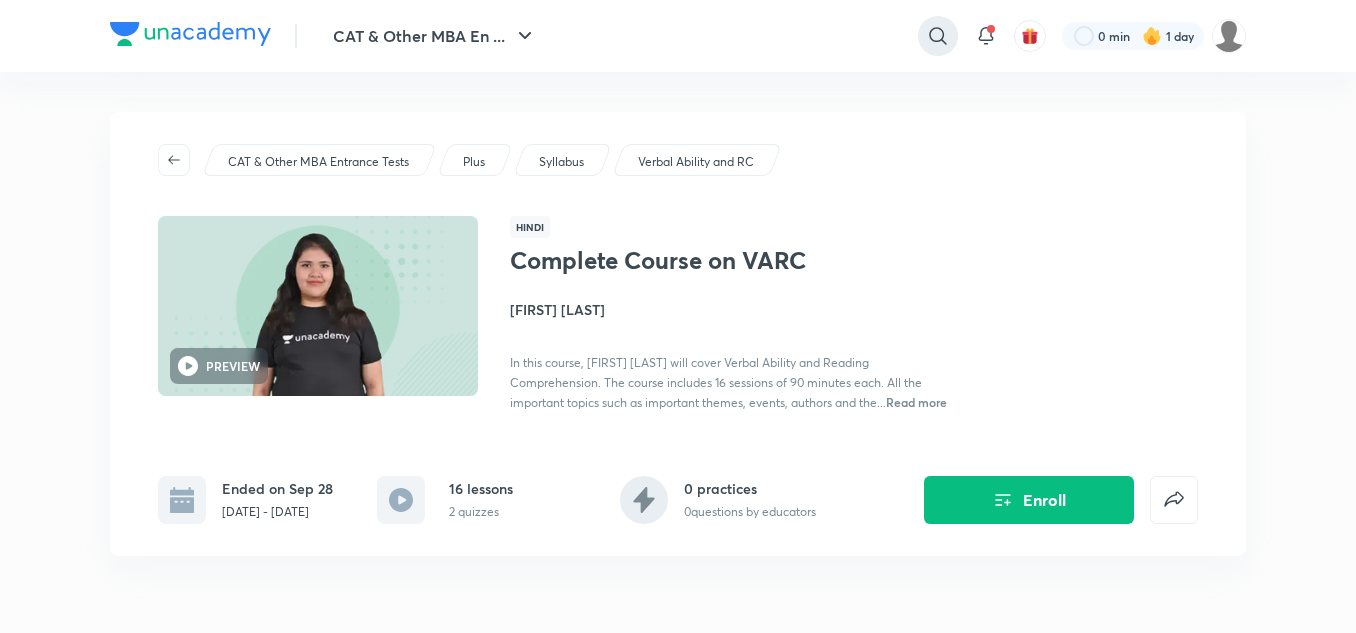 click 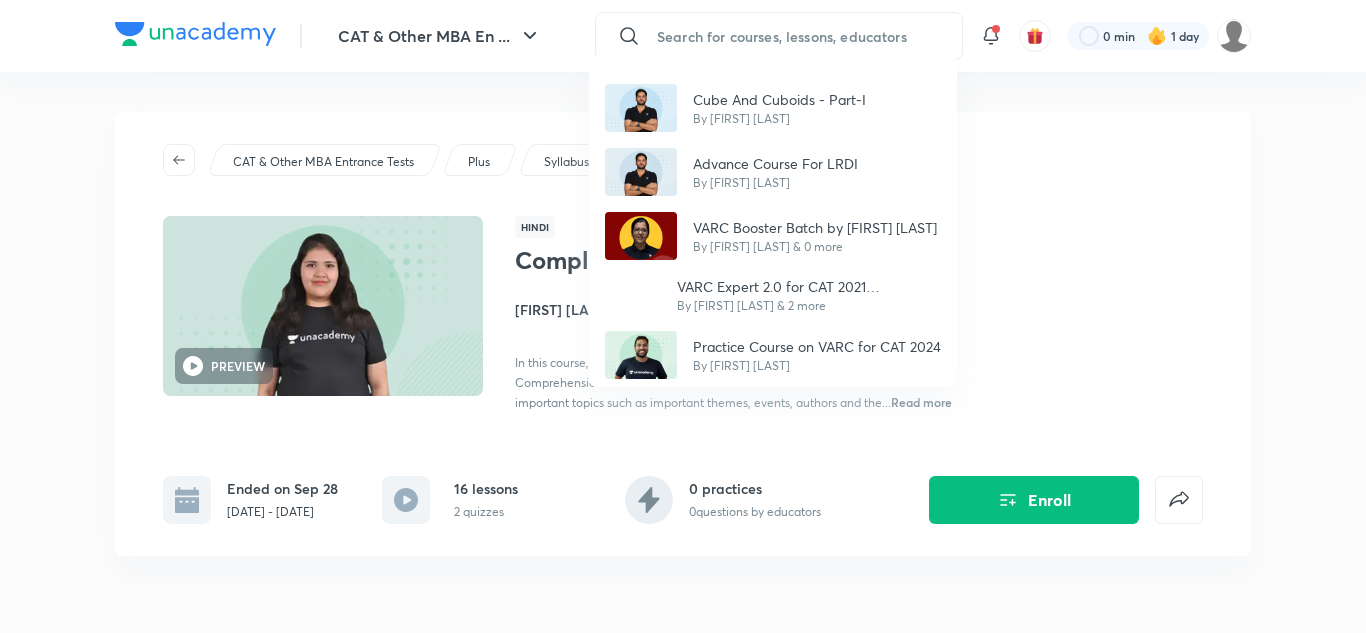 click on "Cube And Cuboids - Part-I By [FIRST] [LAST] Advance Course For LRDI By [FIRST] [LAST] VARC Booster Batch by [FIRST] [LAST] By [FIRST] [LAST] & 0 more VARC Expert 2.0 for CAT 2021 (Intermediate) : [DATE] By [FIRST] [LAST] & 2 more Practice Course on VARC for CAT 2024 By [FIRST] [LAST]" at bounding box center (683, 316) 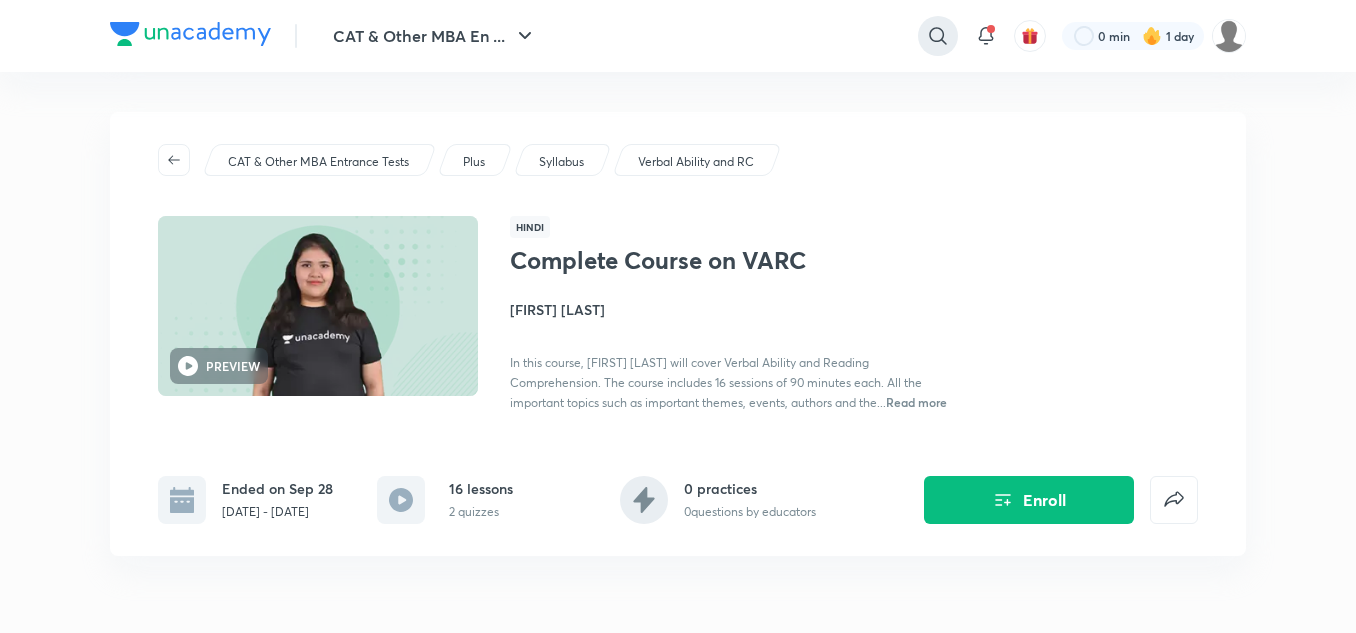click 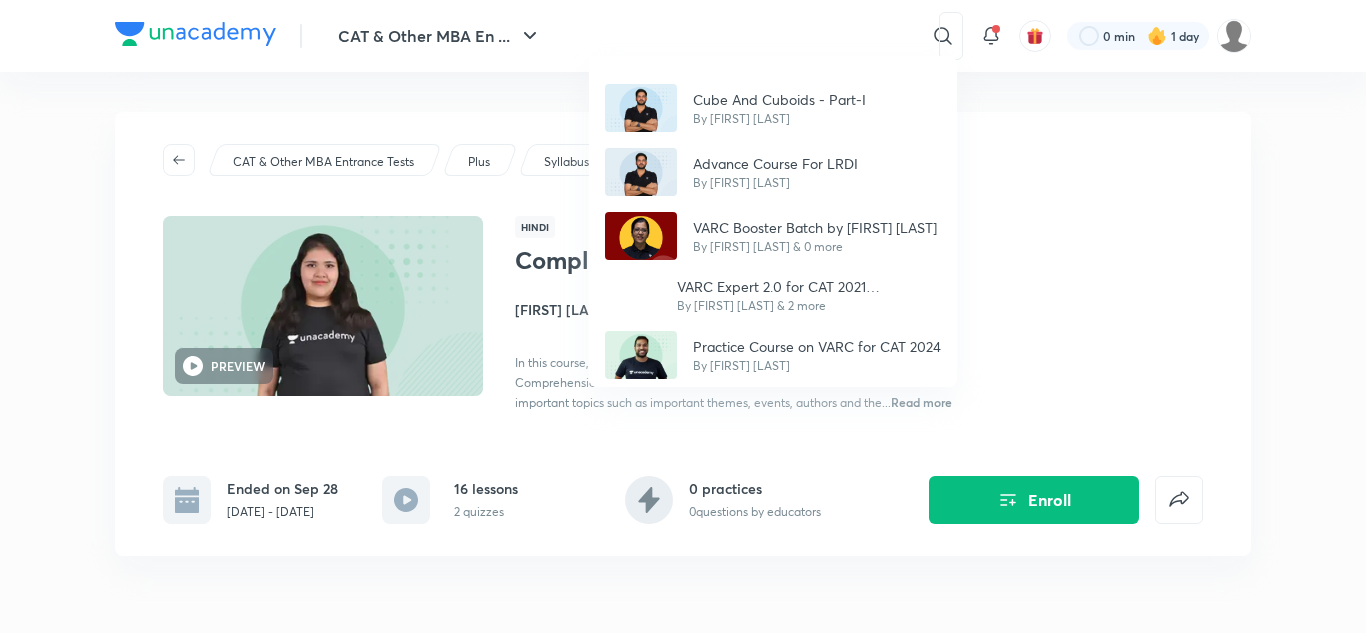 drag, startPoint x: 781, startPoint y: 29, endPoint x: 792, endPoint y: 33, distance: 11.7046995 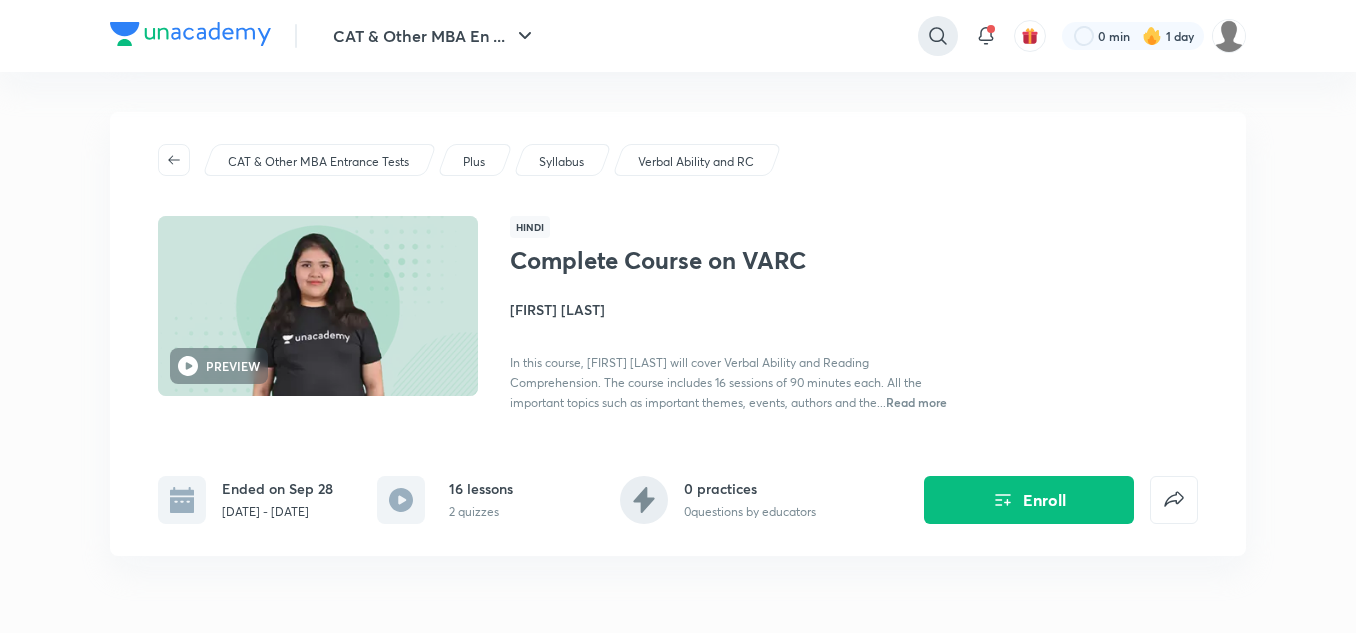 click 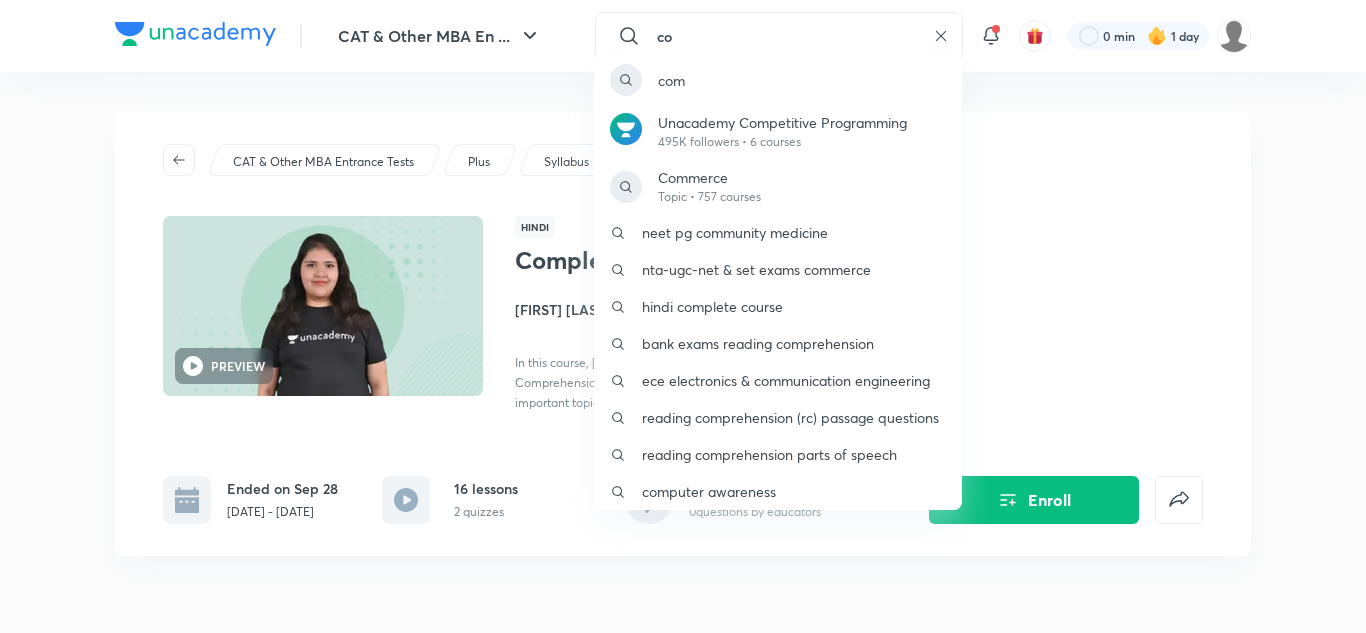type on "c" 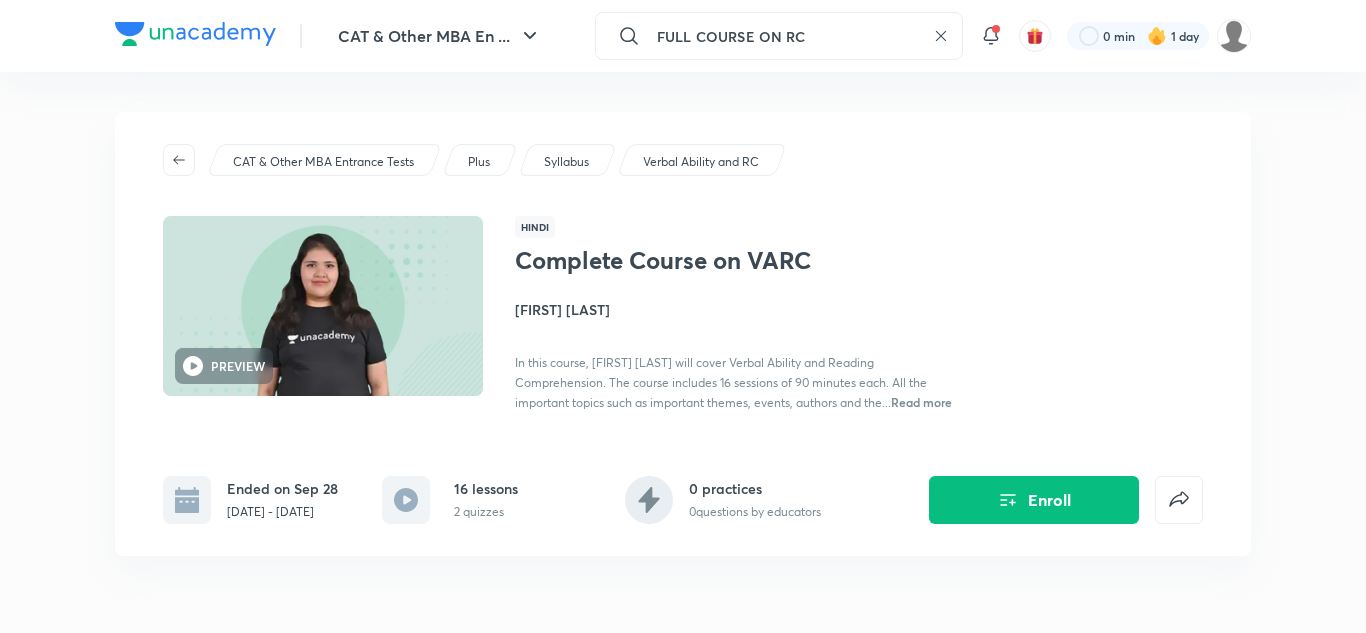 type on "FULL COURSE ON RC" 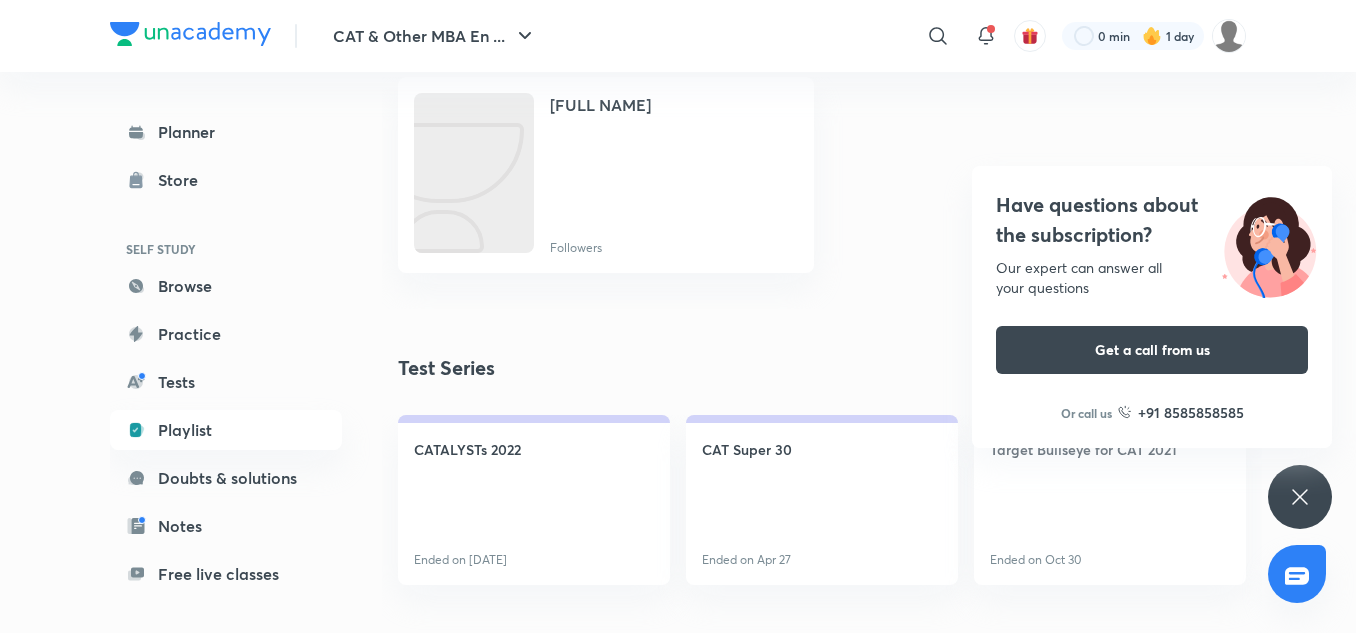 scroll, scrollTop: 2113, scrollLeft: 0, axis: vertical 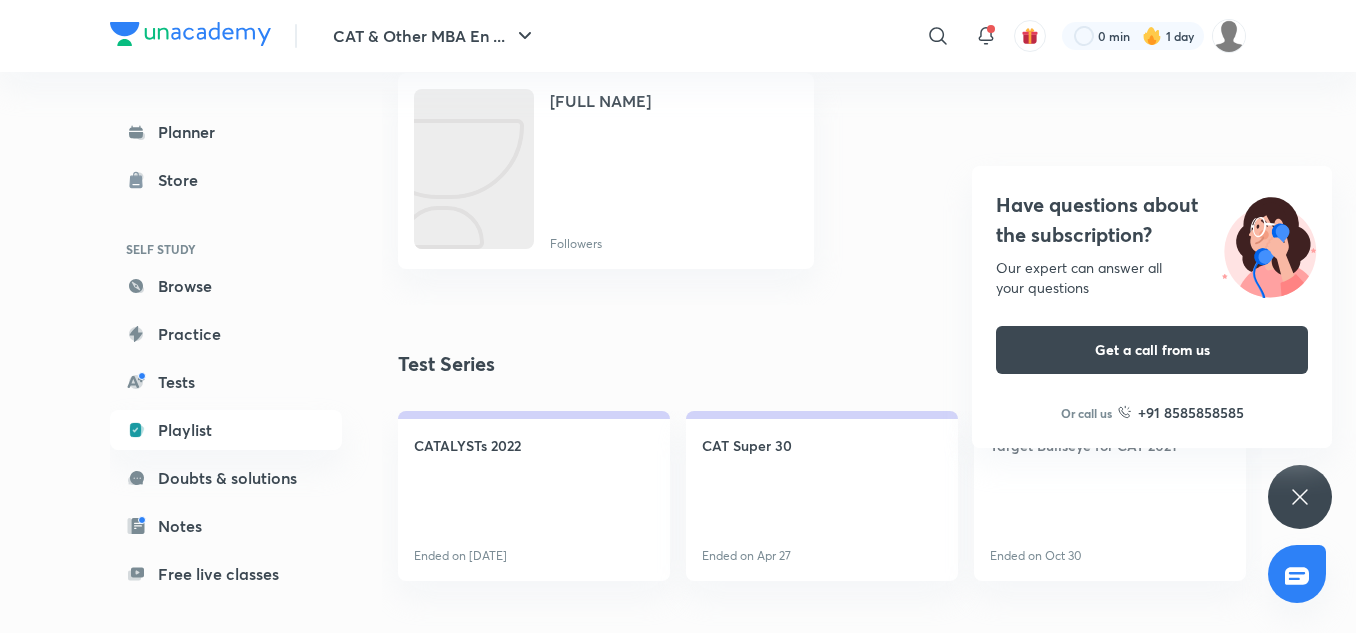 click on "Have questions about the subscription? Our expert can answer all your questions Get a call from us Or call us +91 8585858585" at bounding box center (1300, 497) 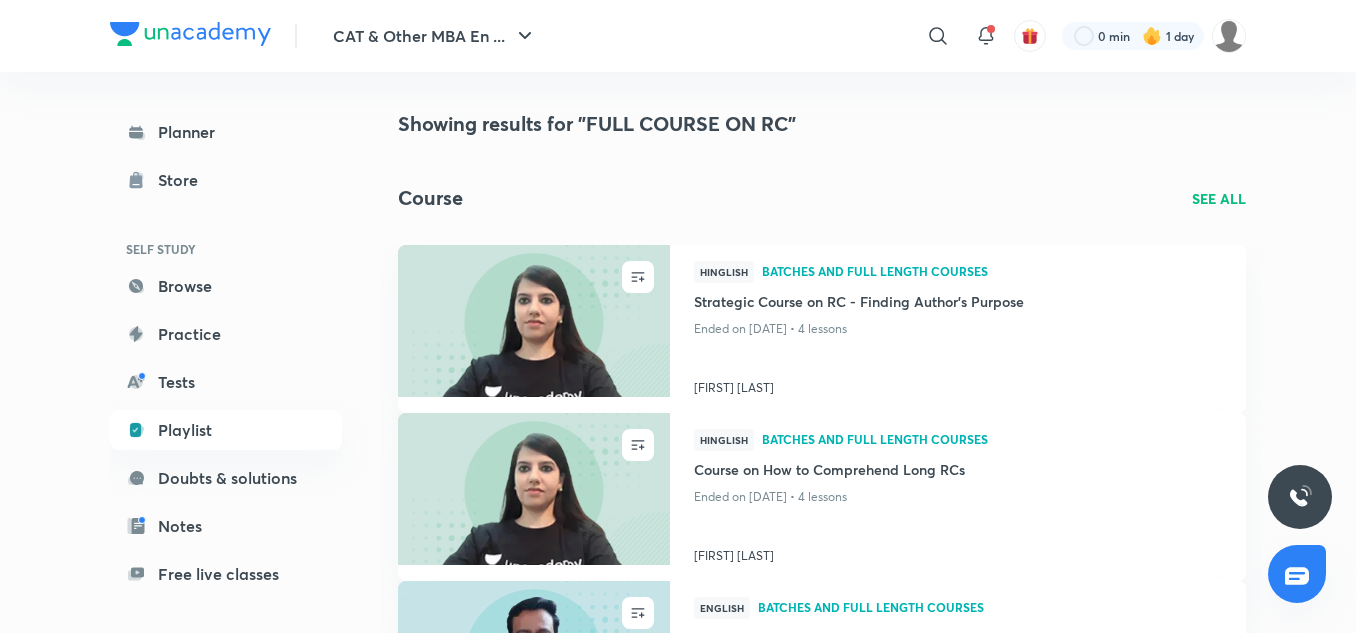 scroll, scrollTop: 0, scrollLeft: 0, axis: both 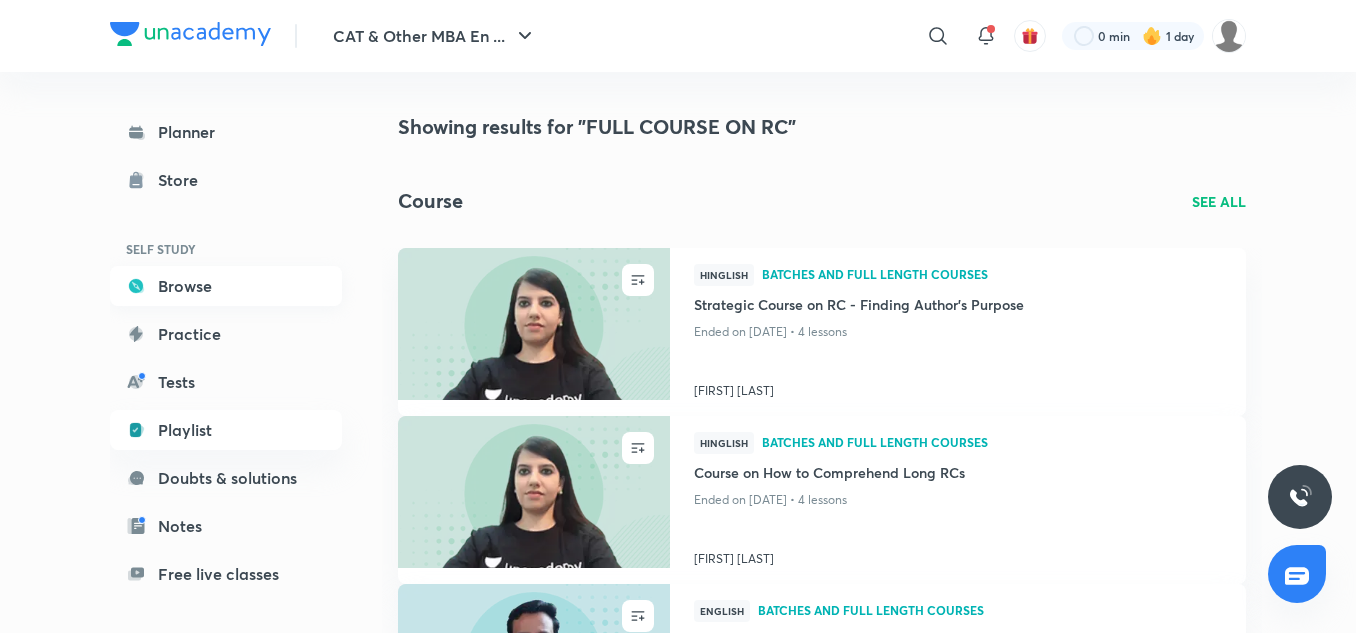 click on "Browse" at bounding box center [226, 286] 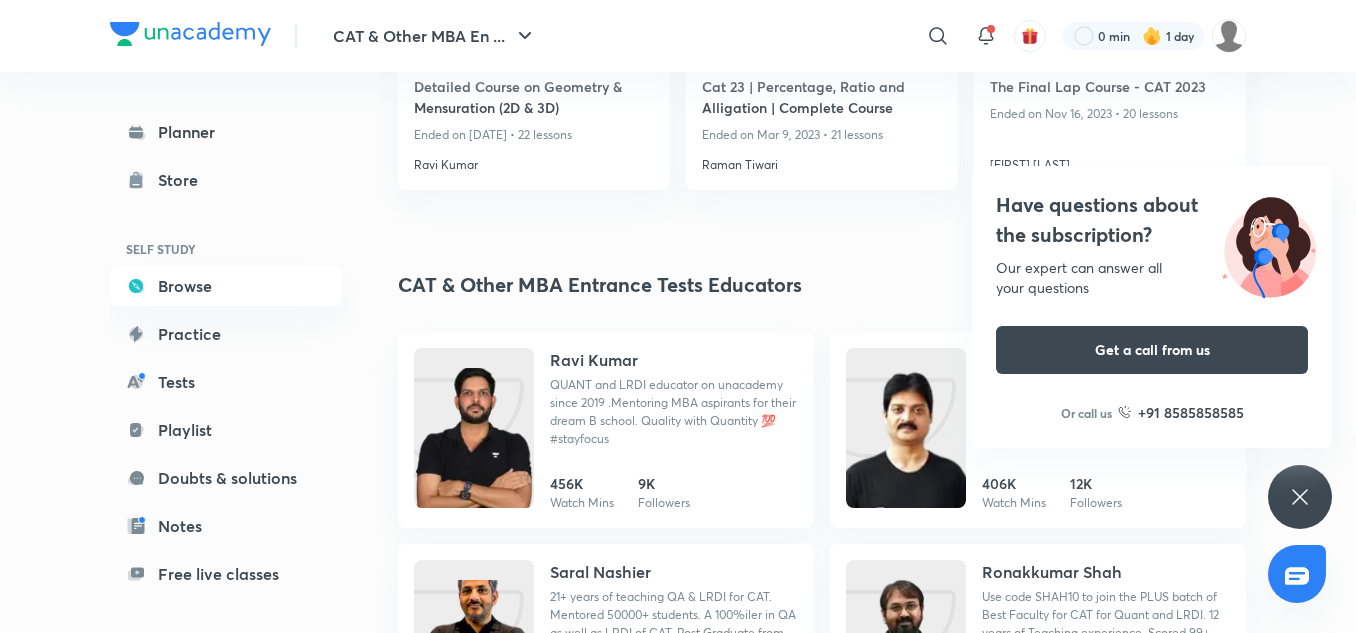 scroll, scrollTop: 1877, scrollLeft: 0, axis: vertical 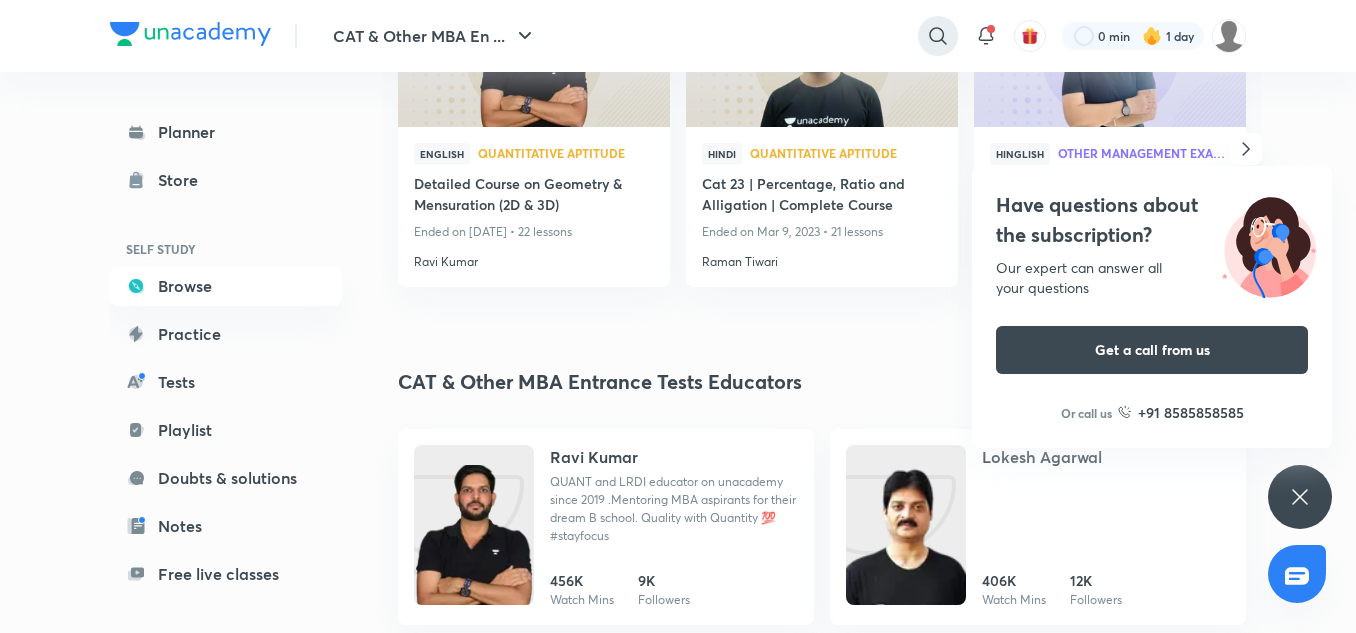 click 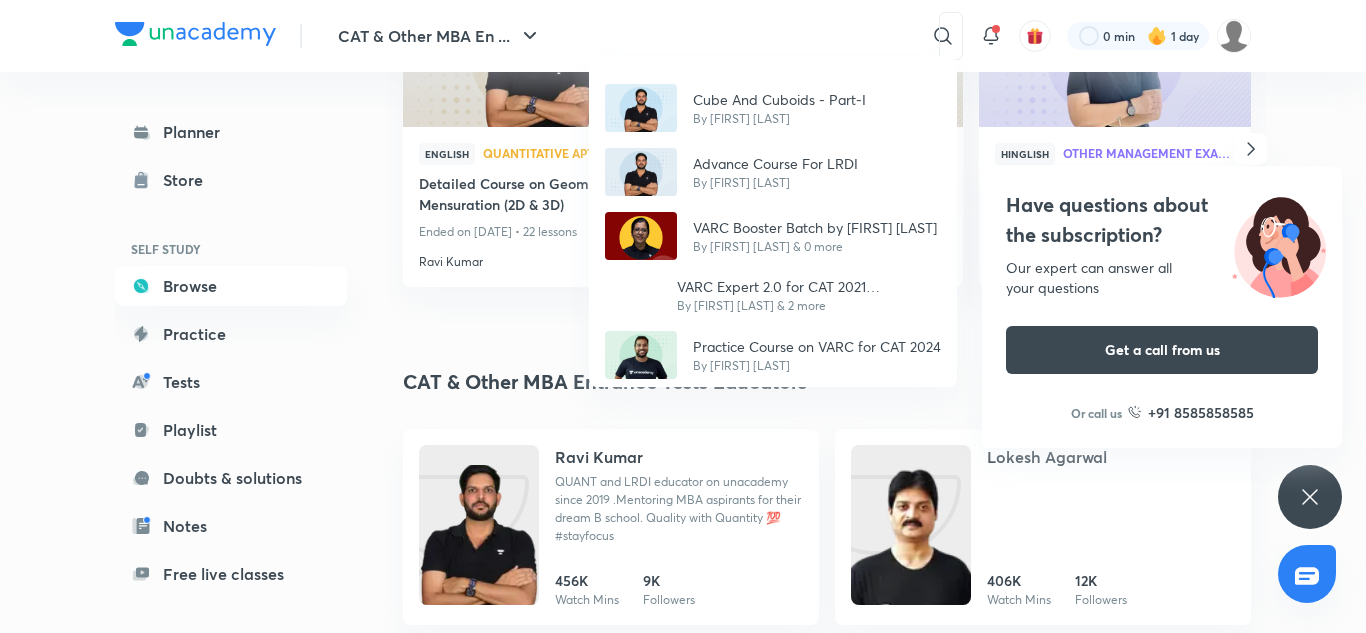 drag, startPoint x: 757, startPoint y: 25, endPoint x: 707, endPoint y: 31, distance: 50.358715 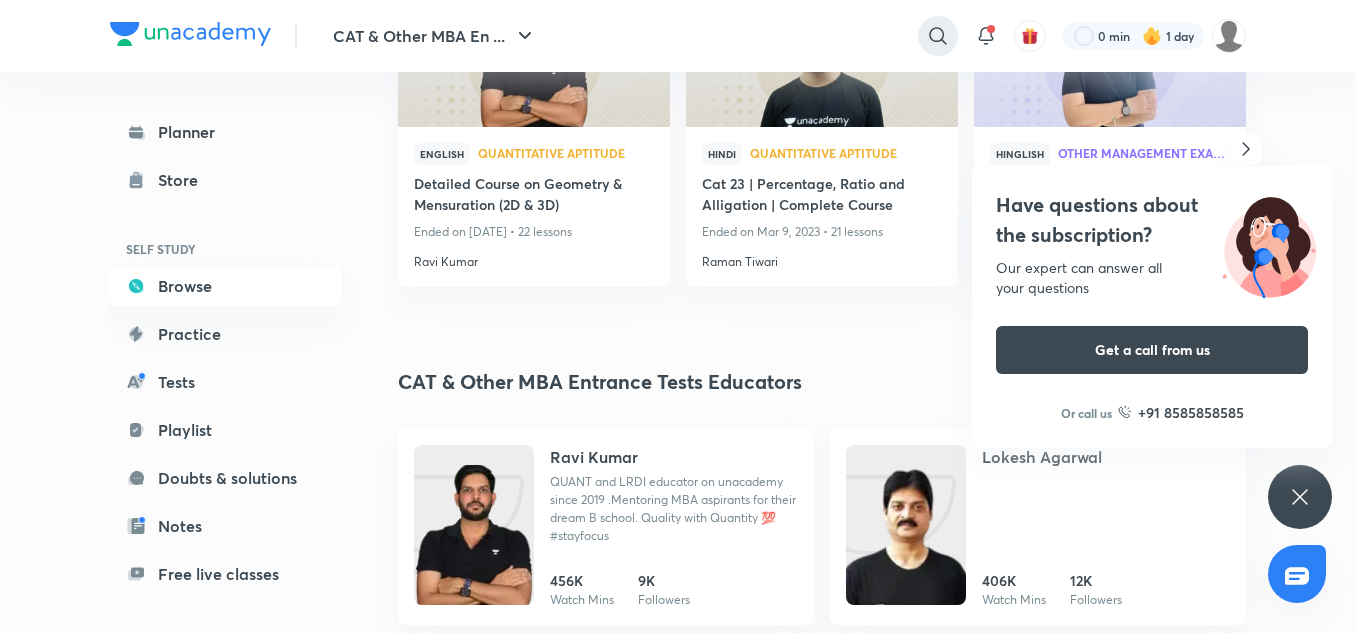 click 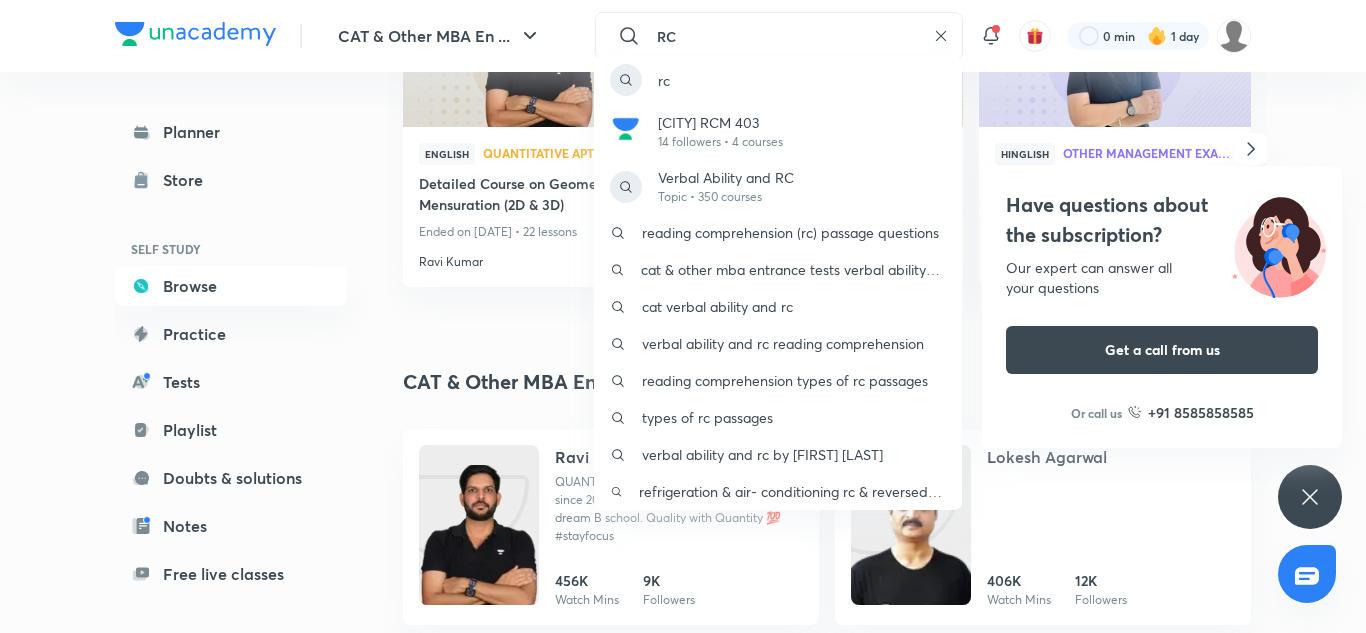 type on "RC" 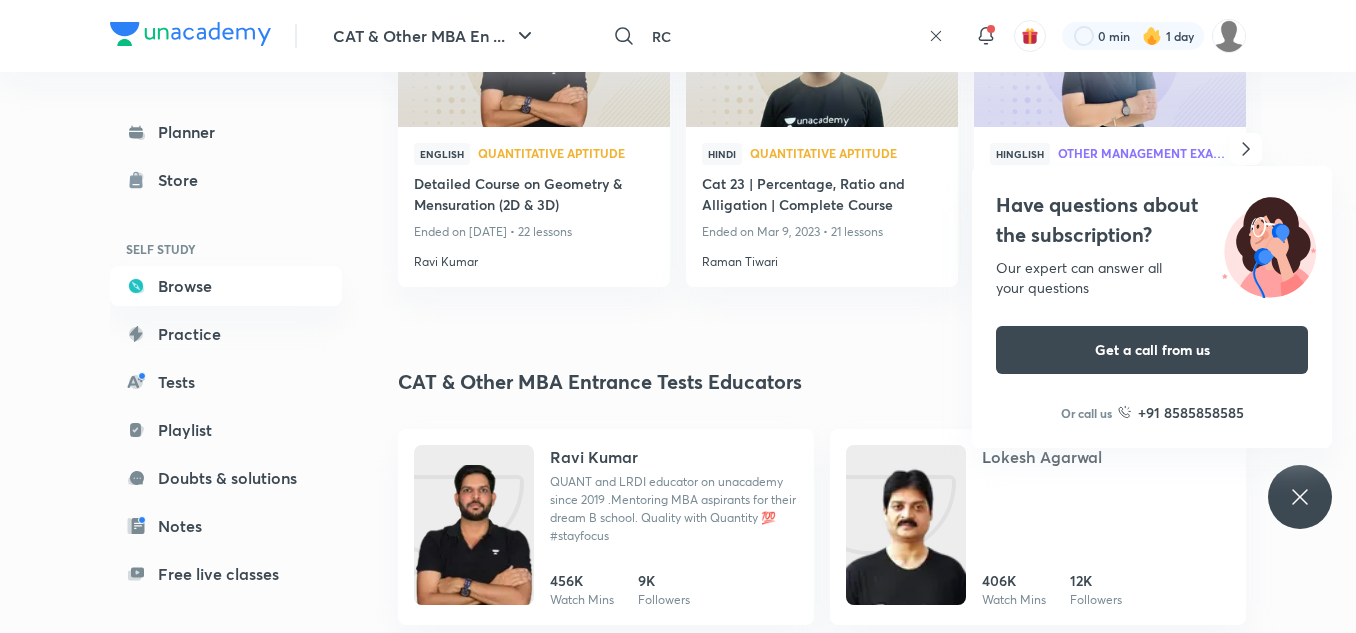 scroll, scrollTop: 0, scrollLeft: 0, axis: both 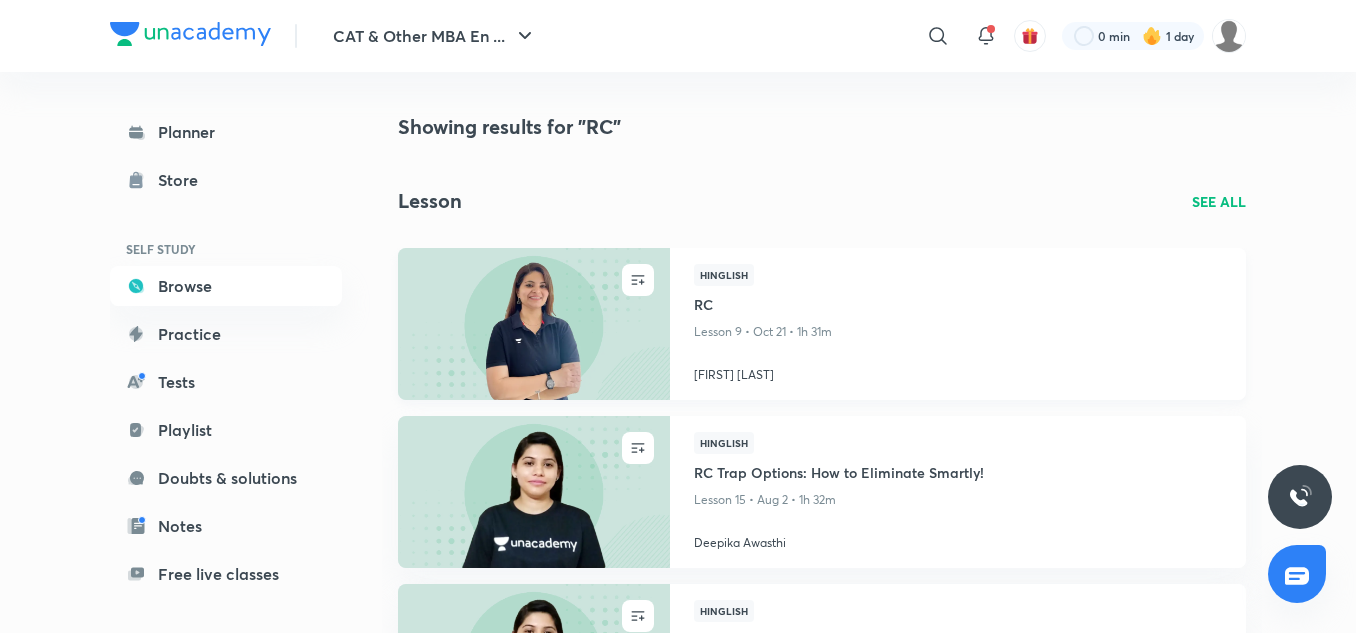 click at bounding box center [533, 323] 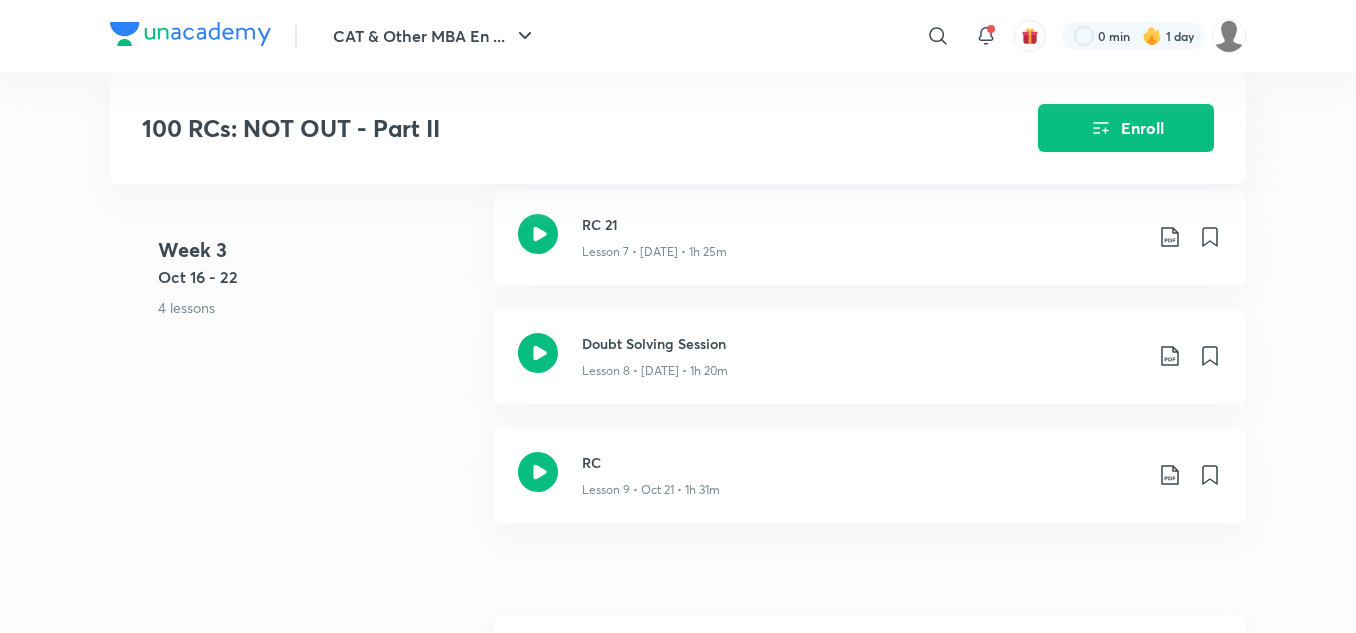 scroll, scrollTop: 1800, scrollLeft: 0, axis: vertical 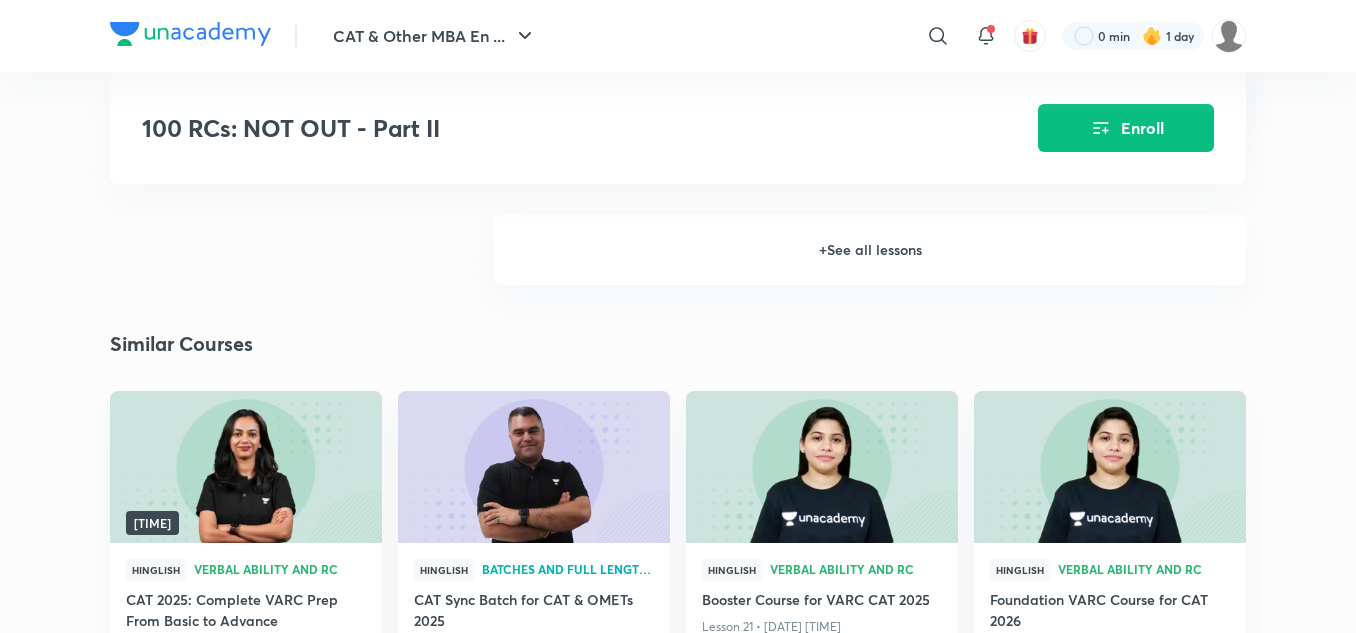 click on "+  See all lessons" at bounding box center [870, 250] 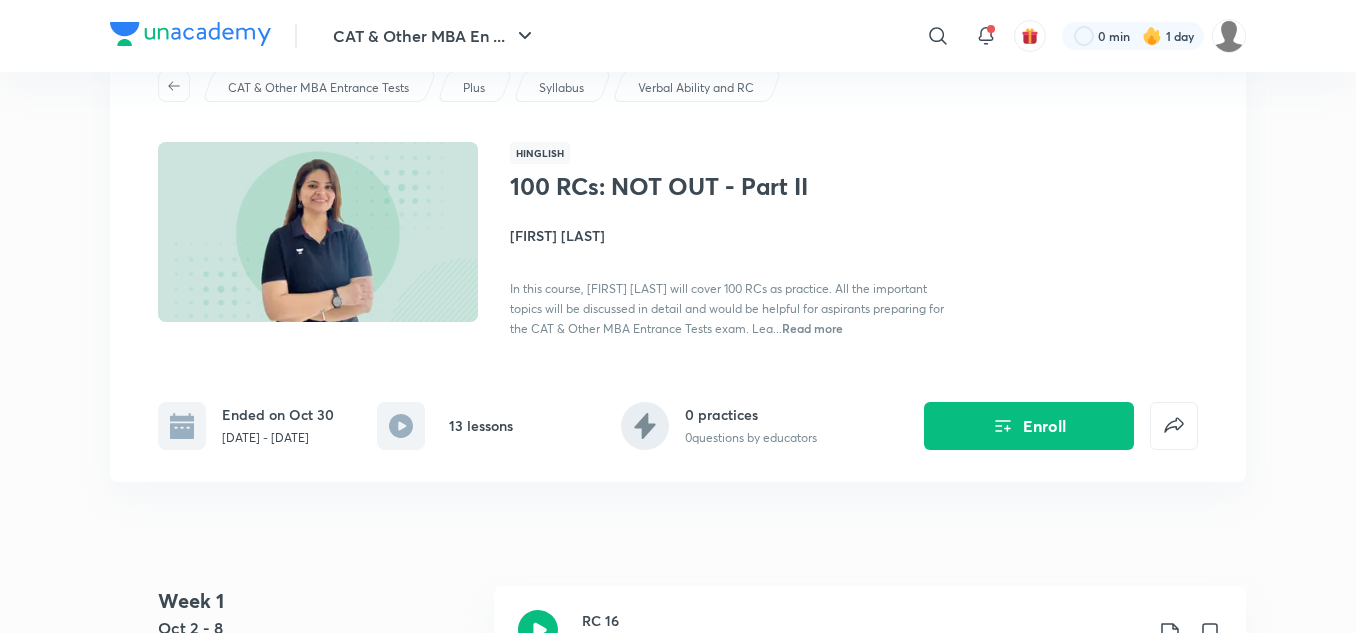 scroll, scrollTop: 0, scrollLeft: 0, axis: both 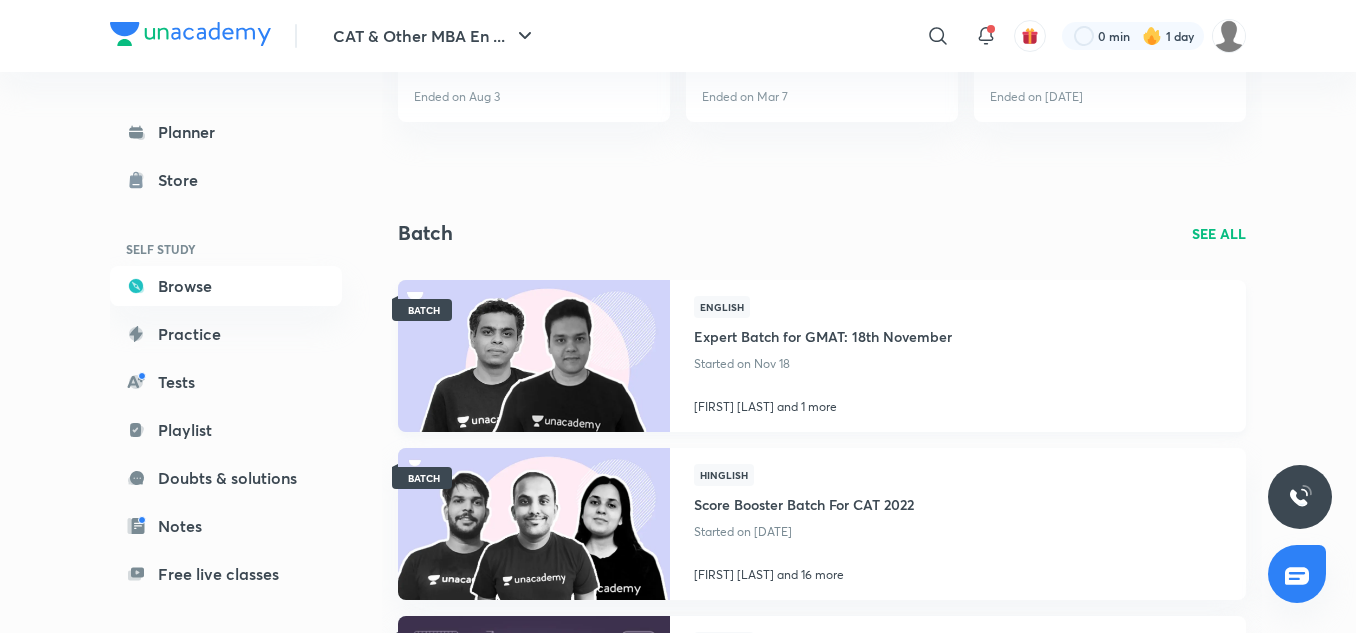 click at bounding box center (533, 355) 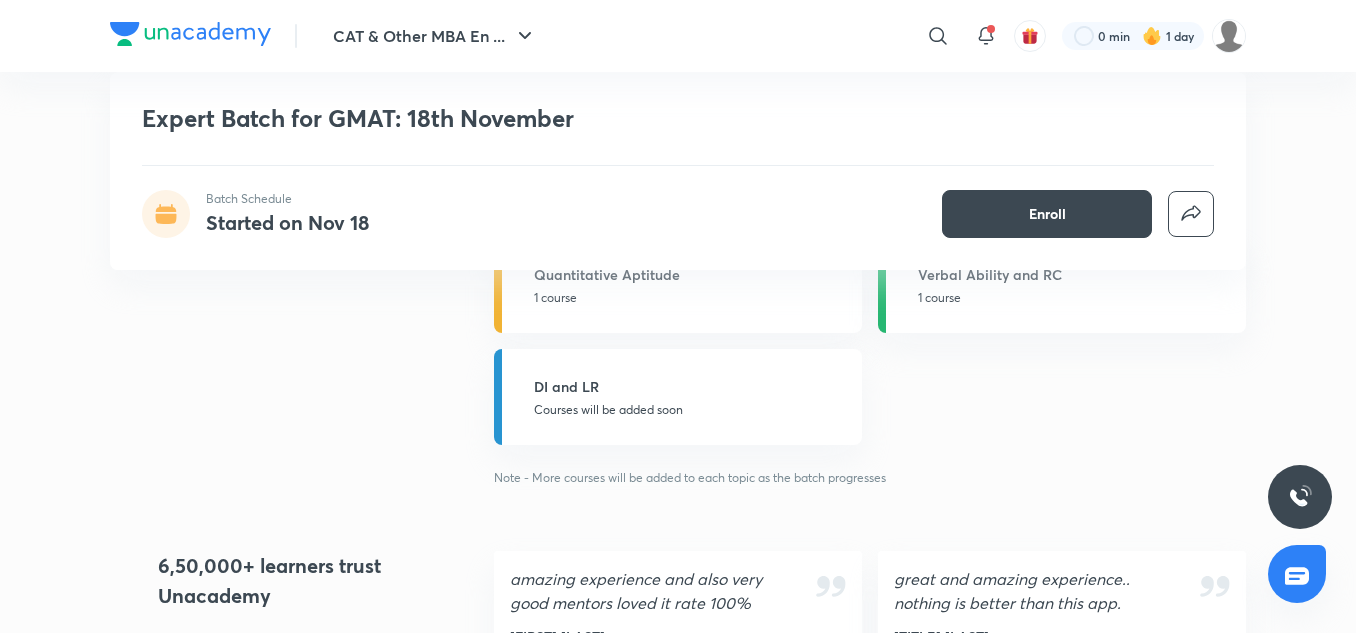 scroll, scrollTop: 800, scrollLeft: 0, axis: vertical 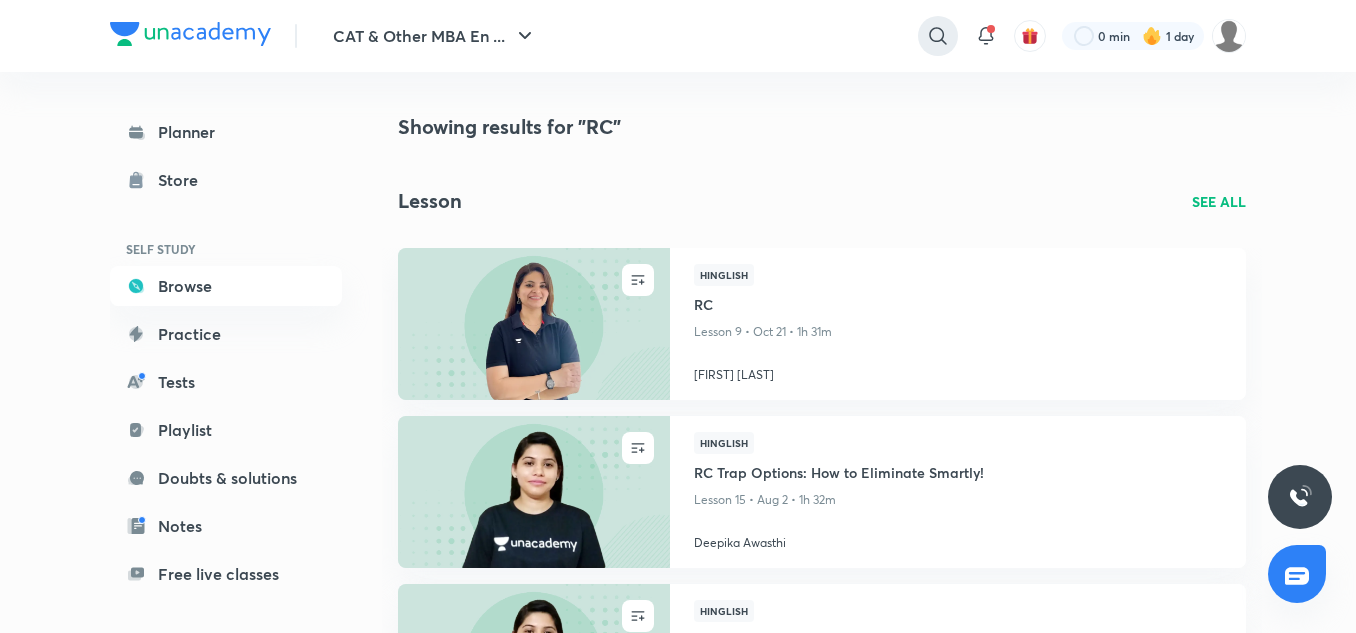click 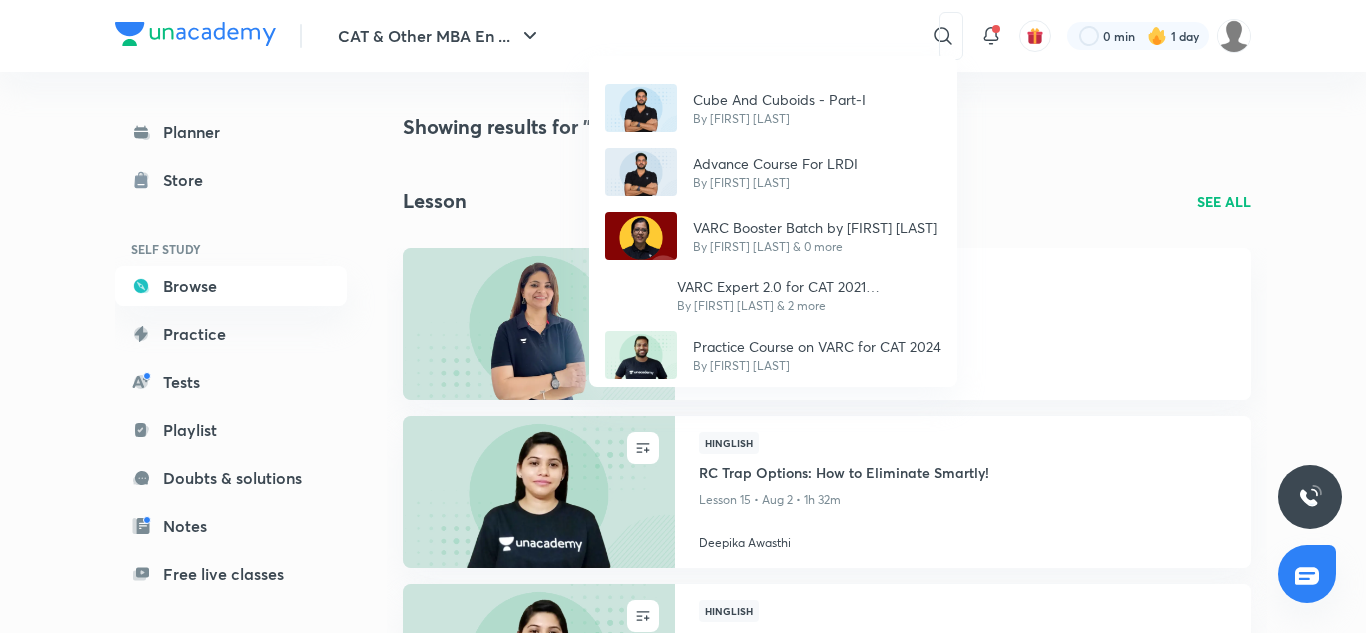 click on "Cube And Cuboids - Part-I By [FIRST] [LAST] Advance Course For LRDI By [FIRST] [LAST] VARC Booster Batch by [FIRST] [LAST] By [FIRST] [LAST] & 0 more VARC Expert 2.0 for CAT 2021 (Intermediate) : [DATE] By [FIRST] [LAST] & 2 more Practice Course on VARC for CAT 2024 By [FIRST] [LAST]" at bounding box center [683, 316] 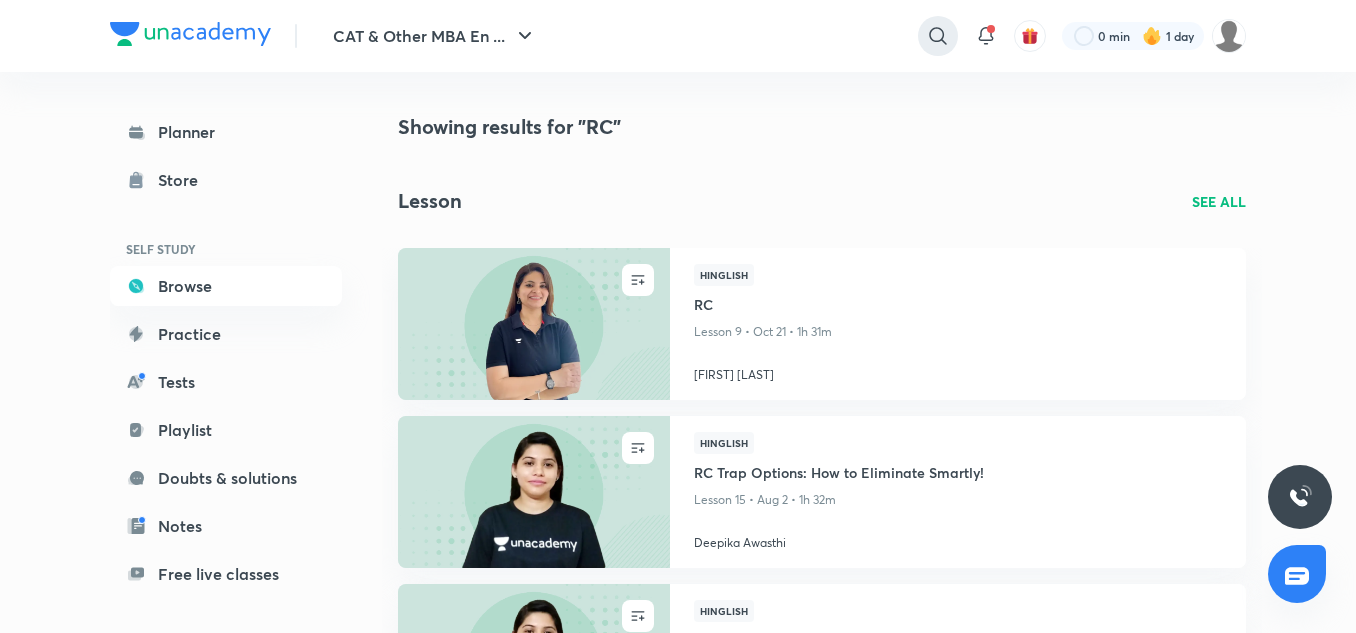 click 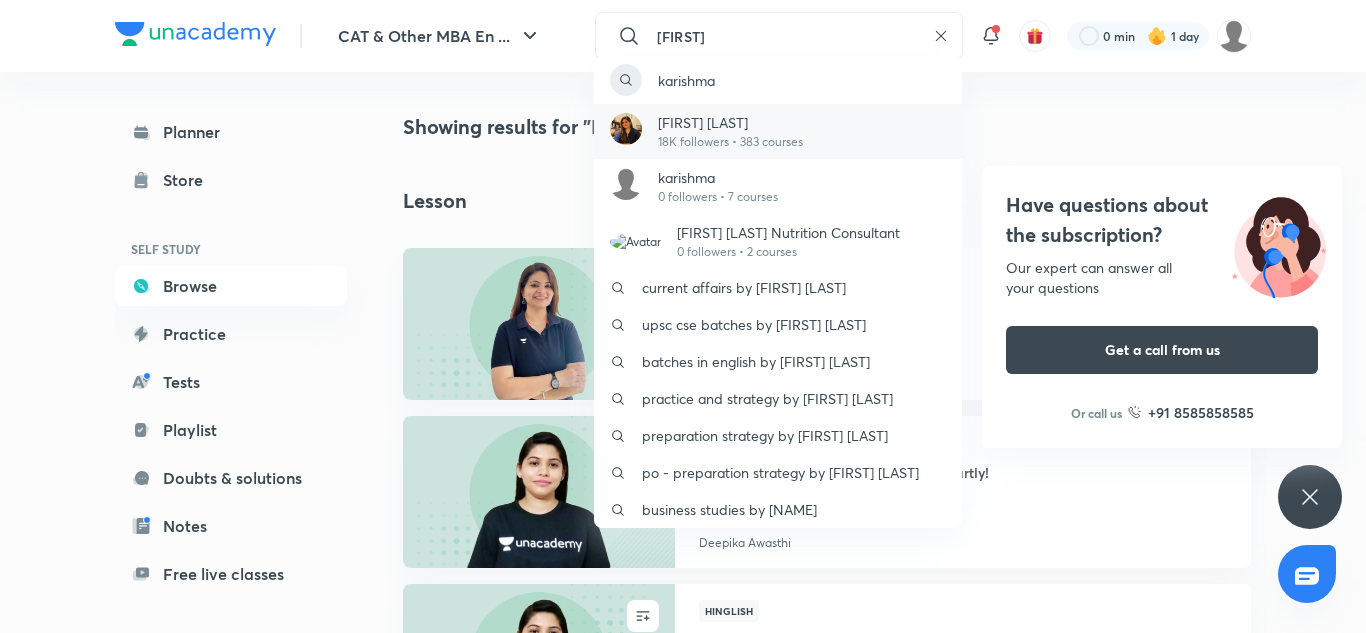type on "[FIRST]" 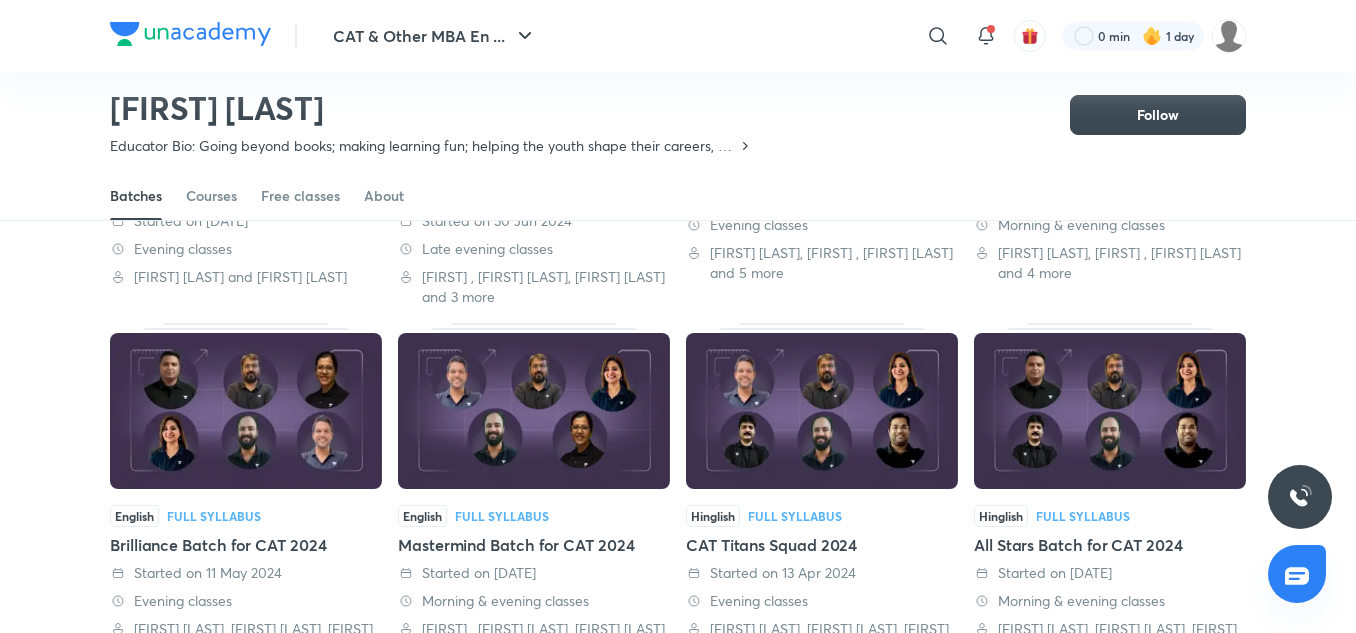 scroll, scrollTop: 887, scrollLeft: 0, axis: vertical 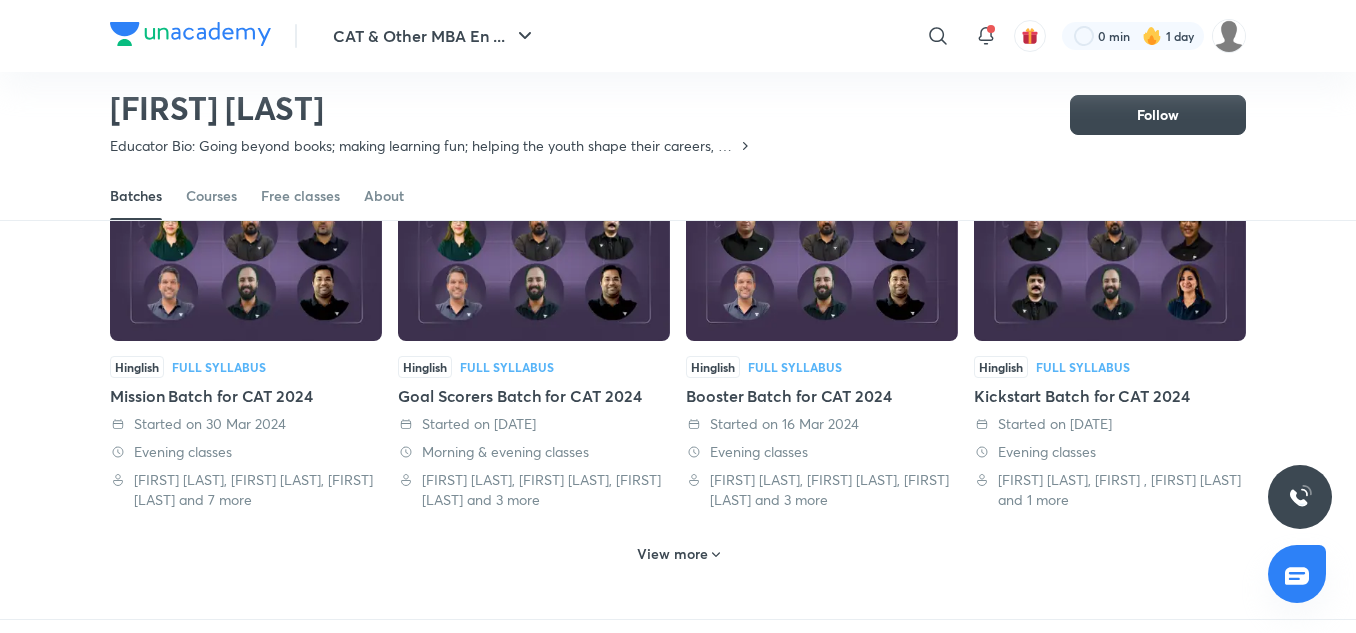 click on "View more" at bounding box center (672, 554) 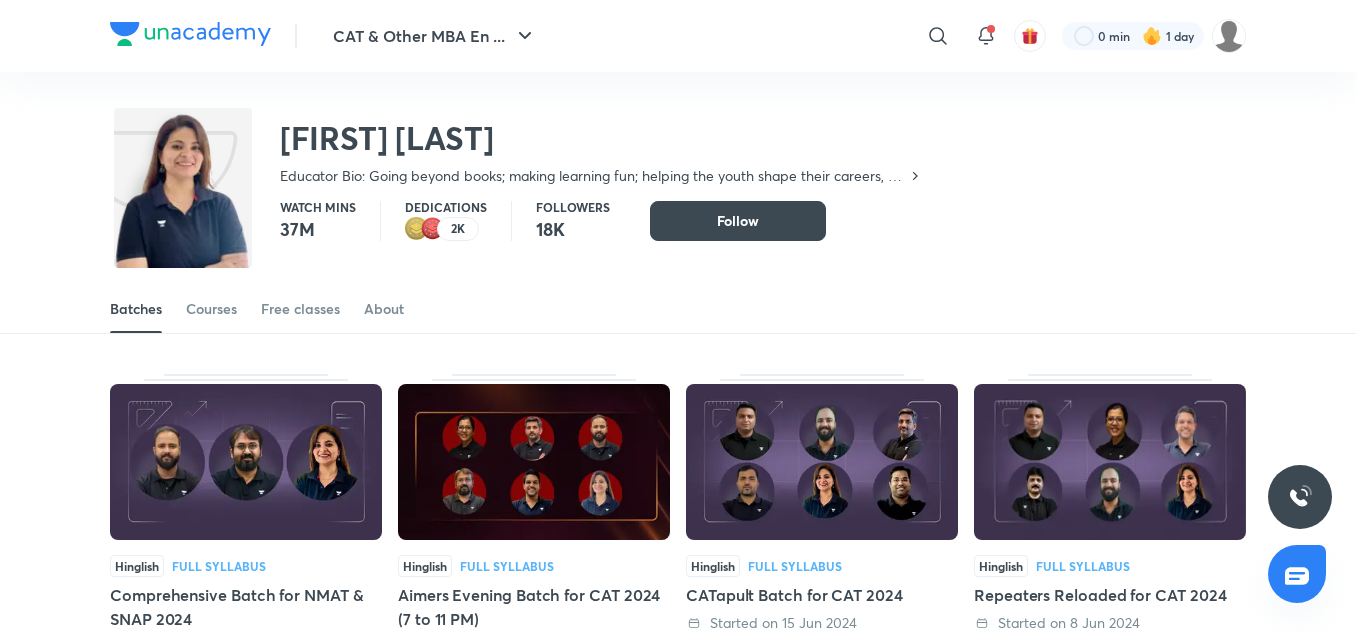 scroll, scrollTop: 0, scrollLeft: 0, axis: both 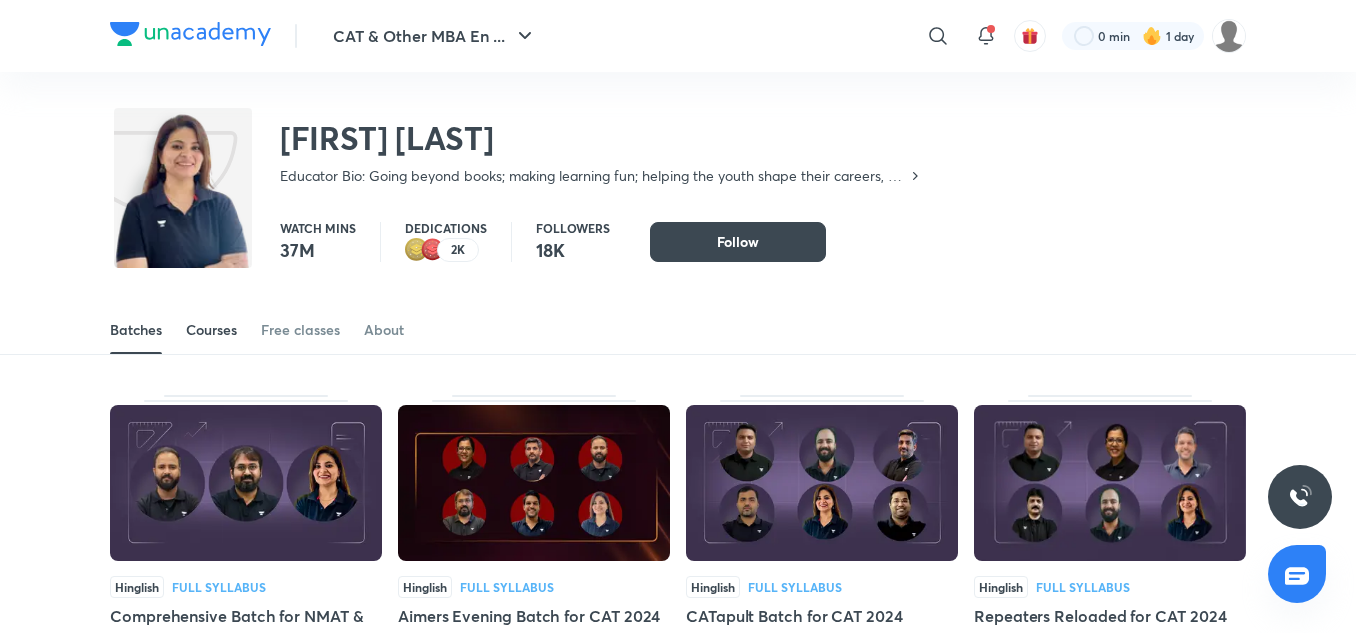 click on "Courses" at bounding box center (211, 330) 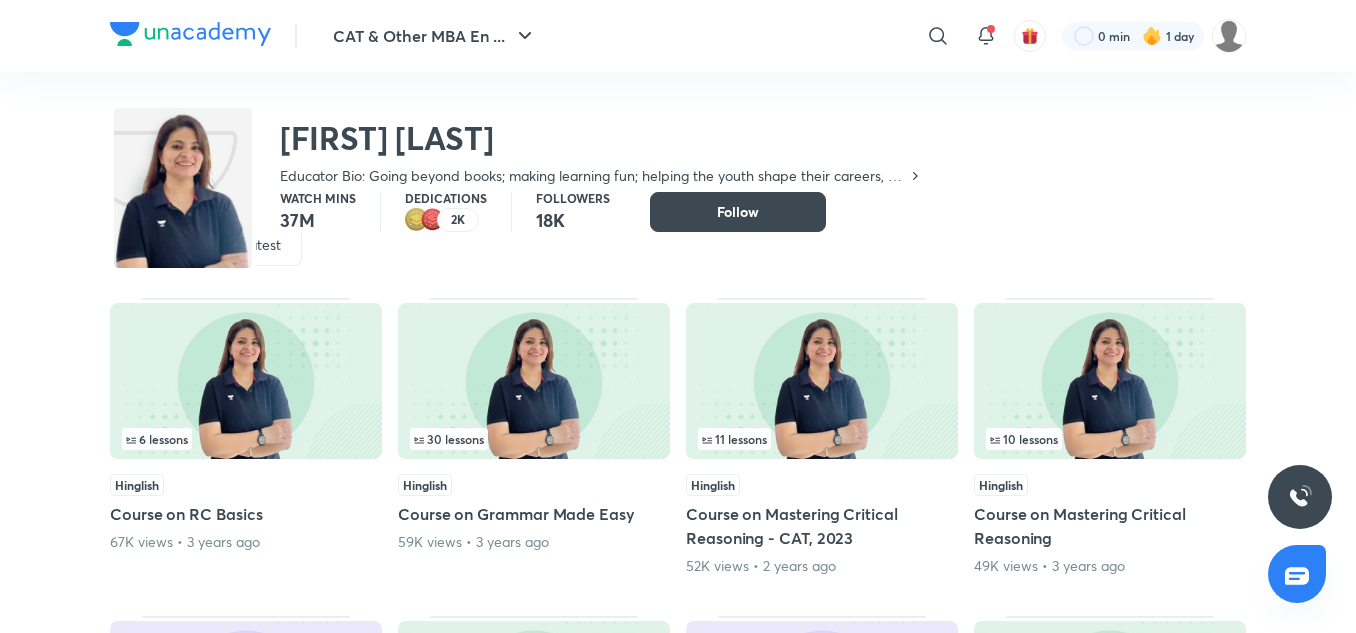 scroll, scrollTop: 287, scrollLeft: 0, axis: vertical 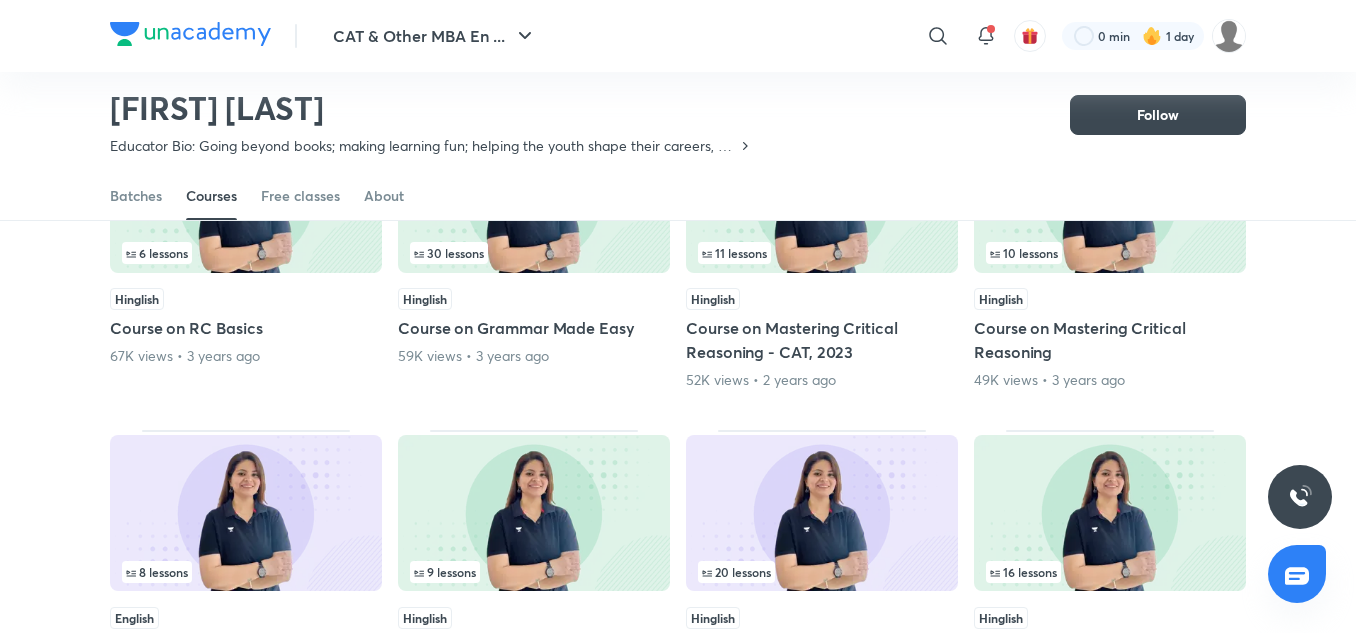 click at bounding box center [246, 195] 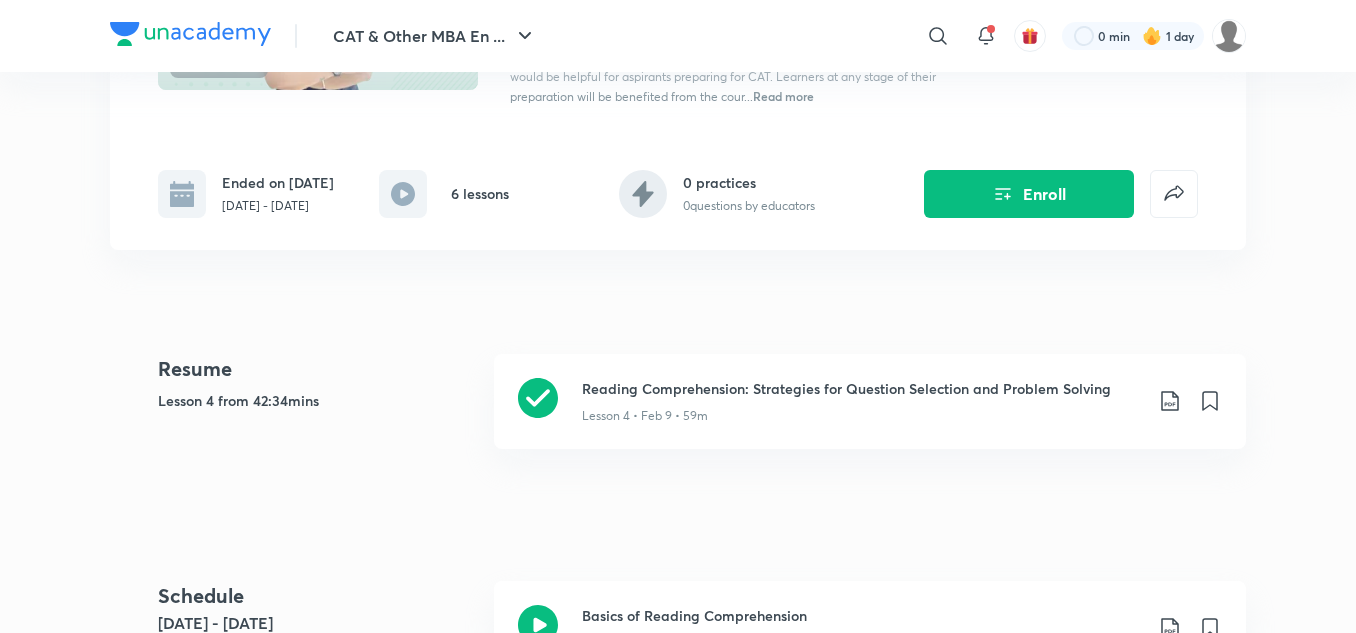 scroll, scrollTop: 0, scrollLeft: 0, axis: both 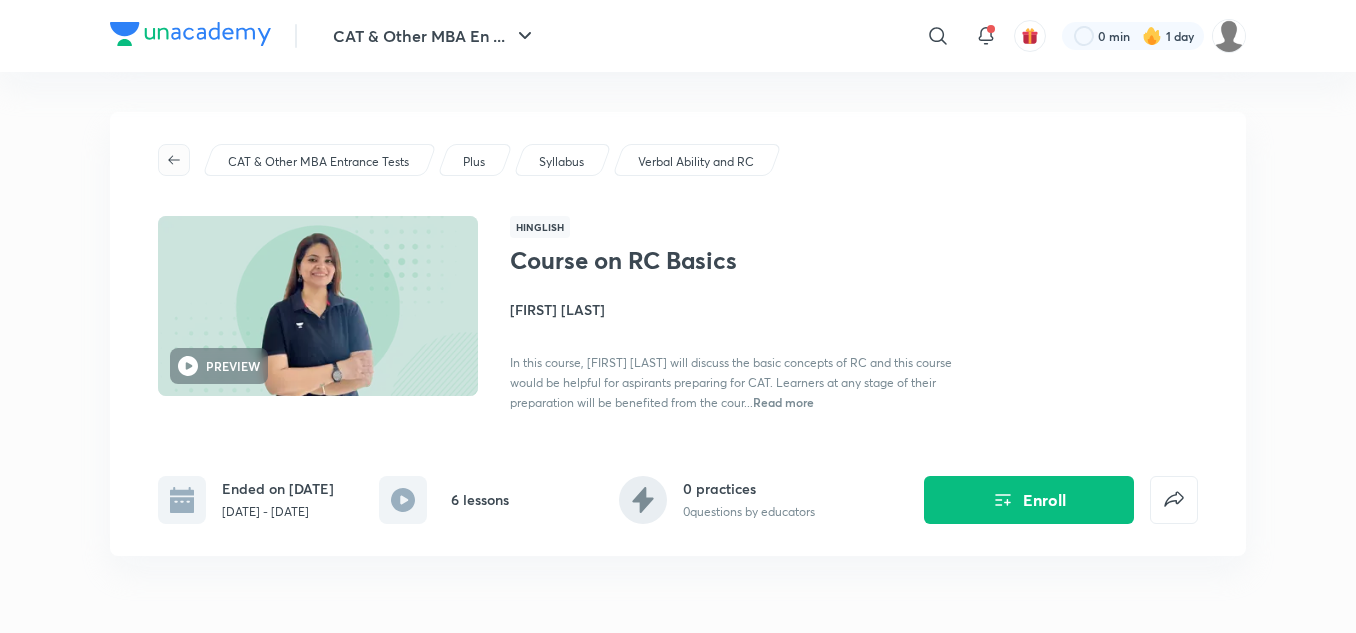click 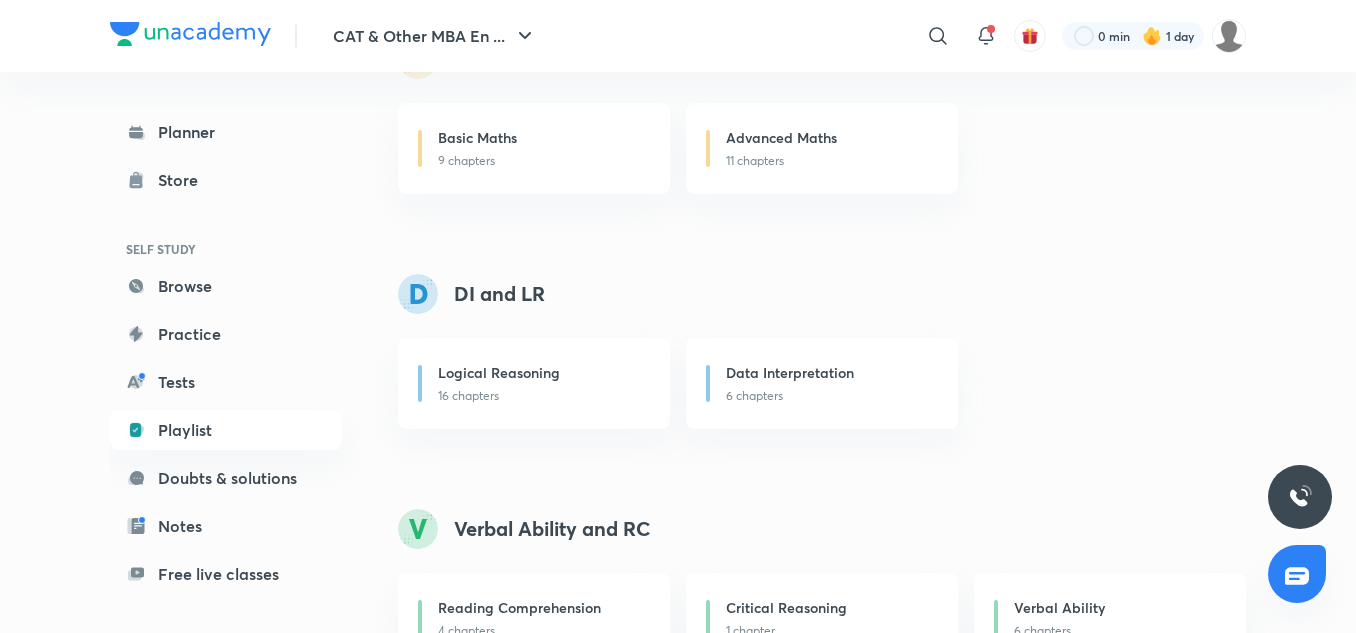 scroll, scrollTop: 591, scrollLeft: 0, axis: vertical 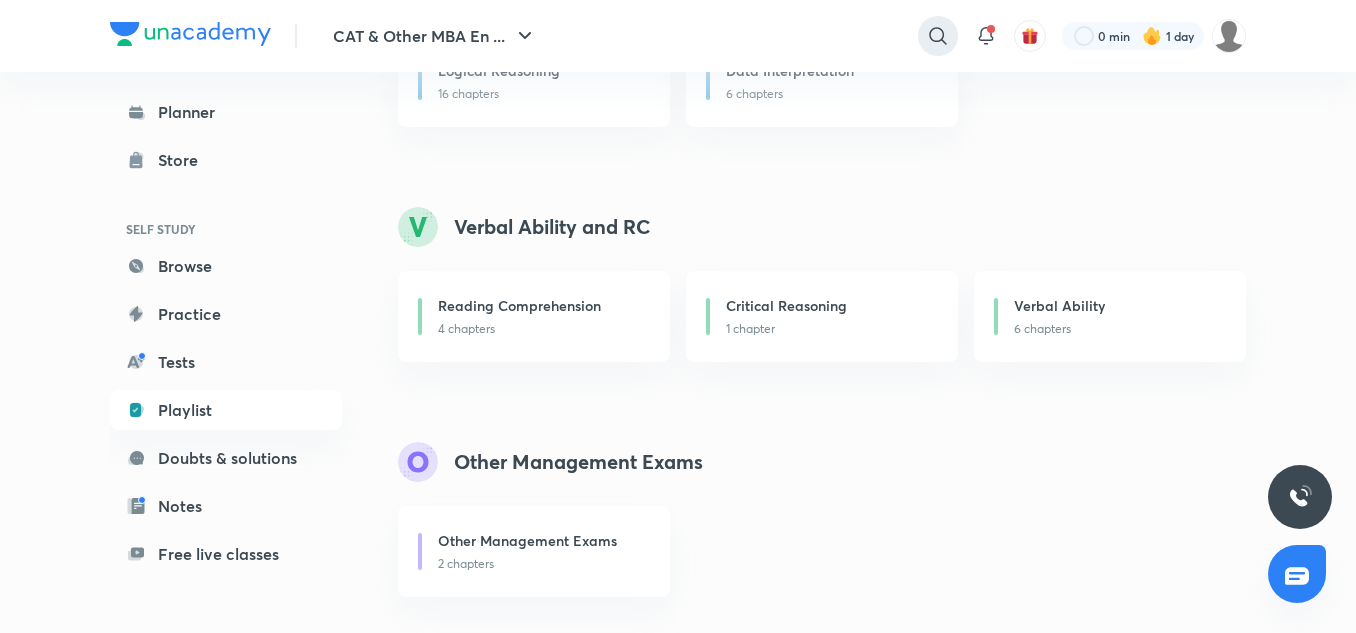 click 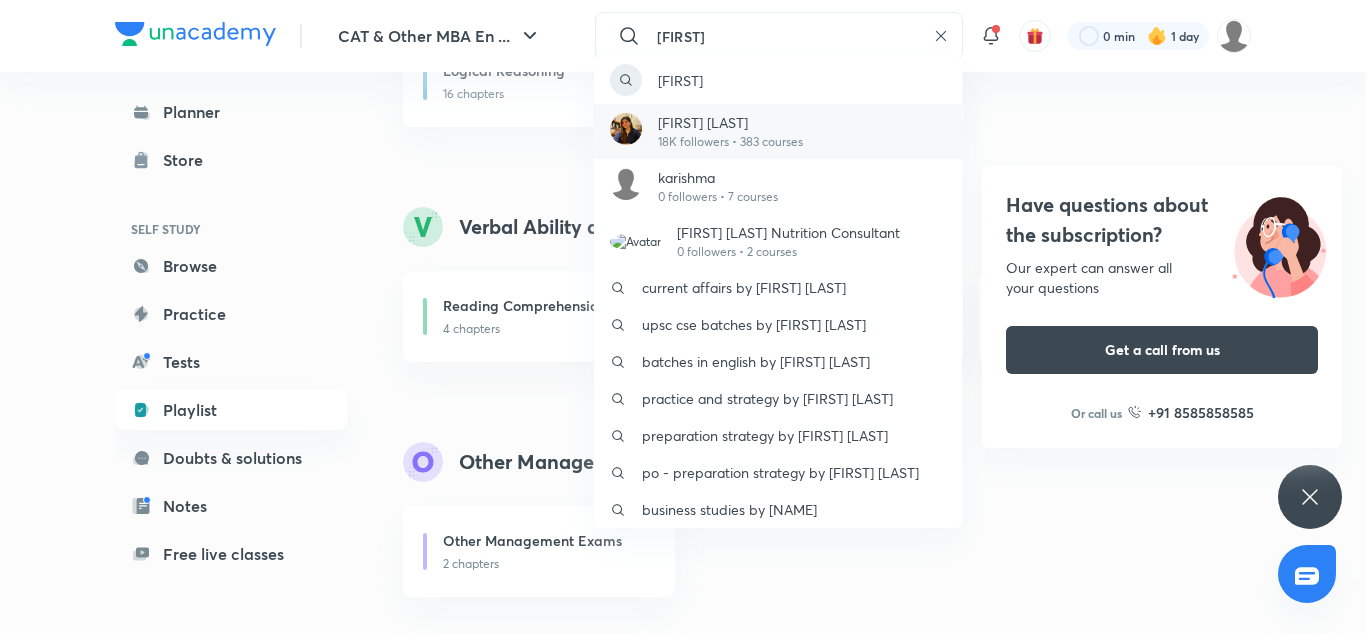 type on "[FIRST]" 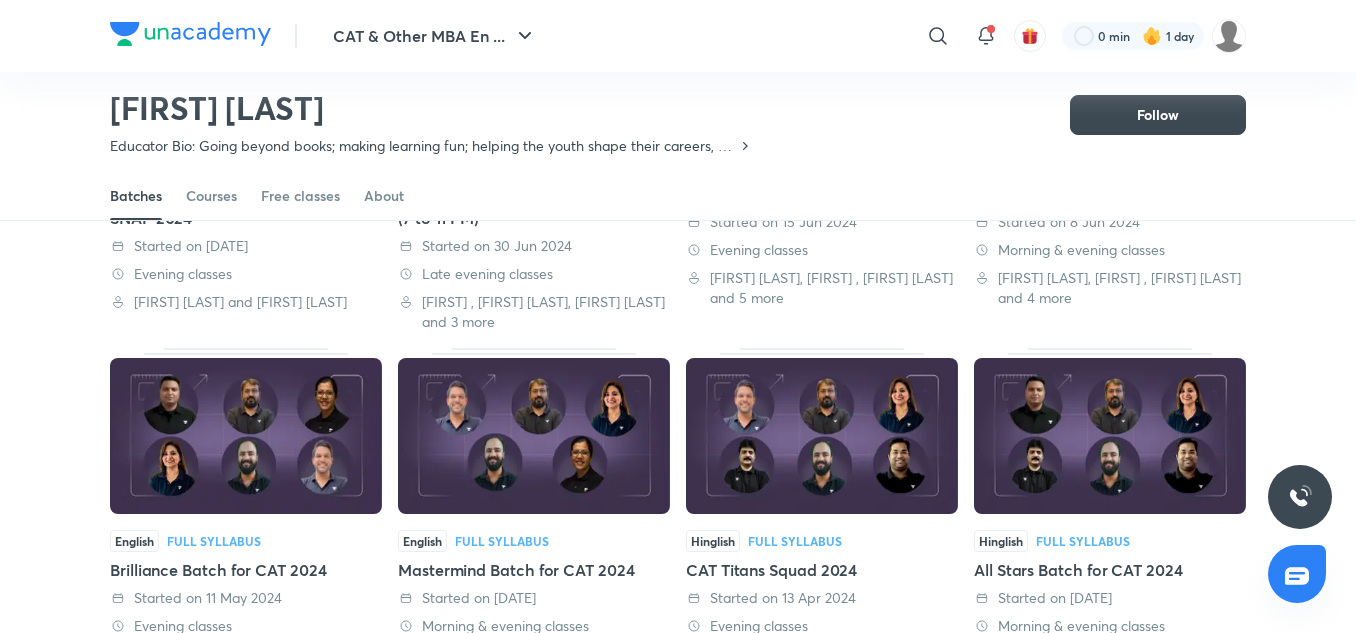 scroll, scrollTop: 84, scrollLeft: 0, axis: vertical 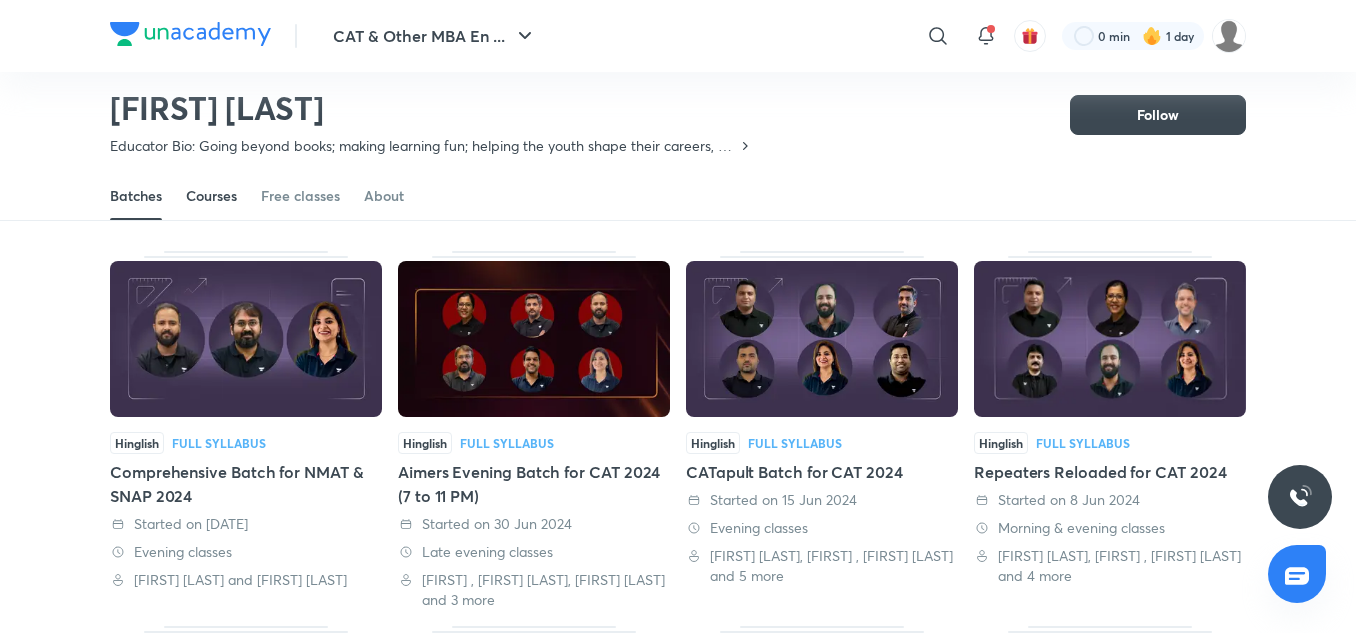 click on "Courses" at bounding box center [211, 196] 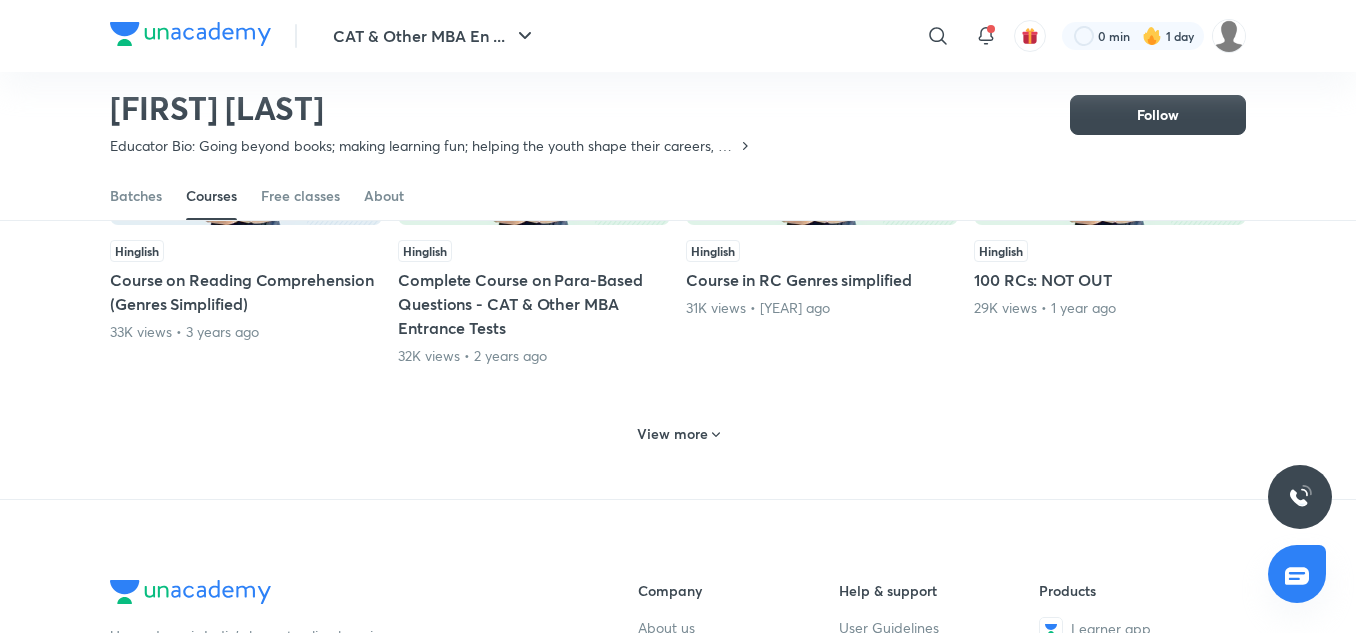 scroll, scrollTop: 1087, scrollLeft: 0, axis: vertical 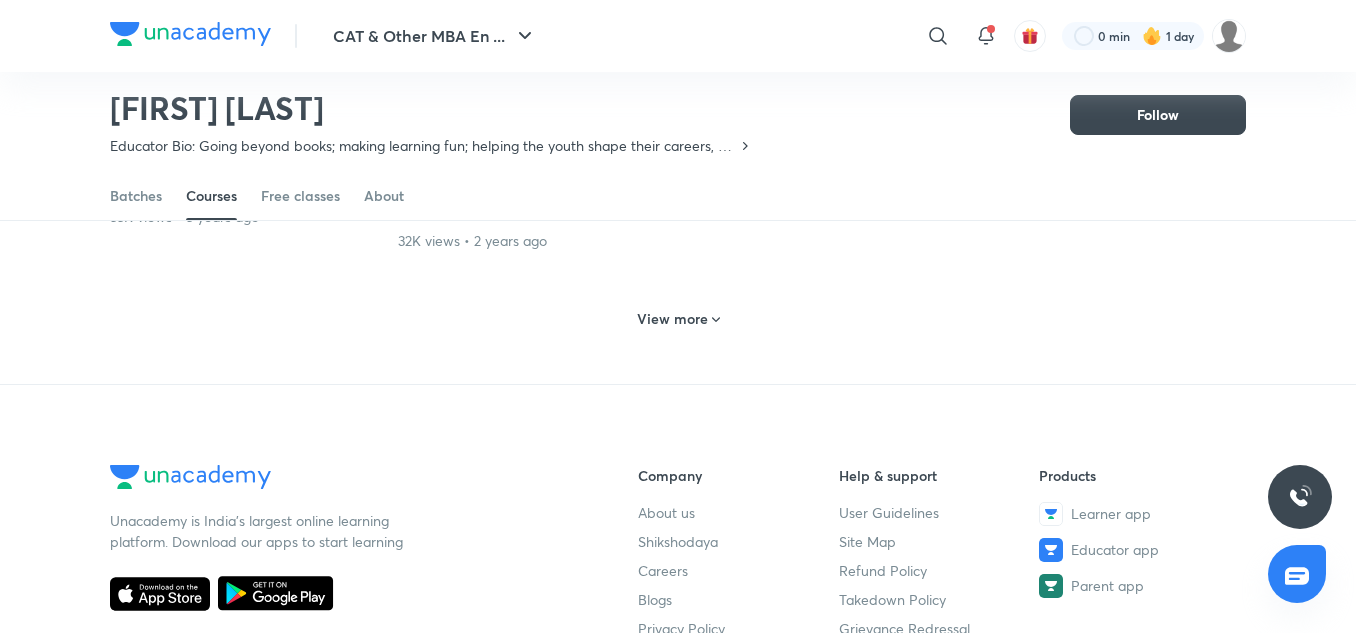 click on "View more" at bounding box center (672, 319) 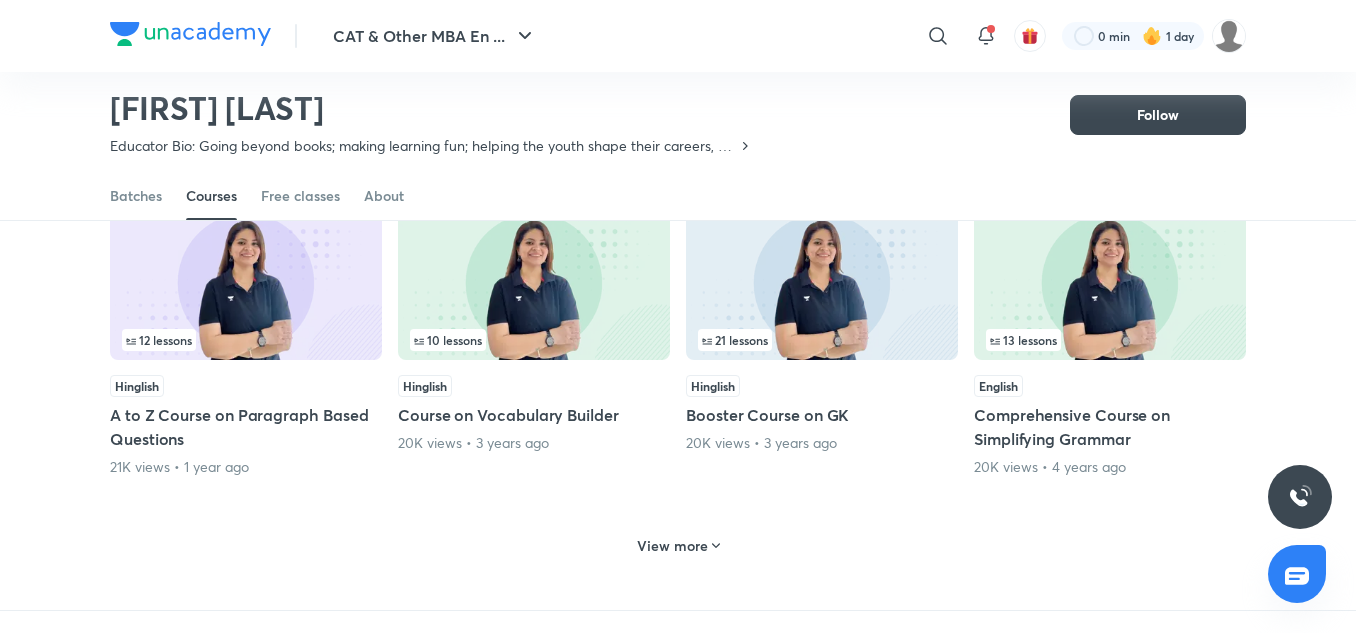 scroll, scrollTop: 1987, scrollLeft: 0, axis: vertical 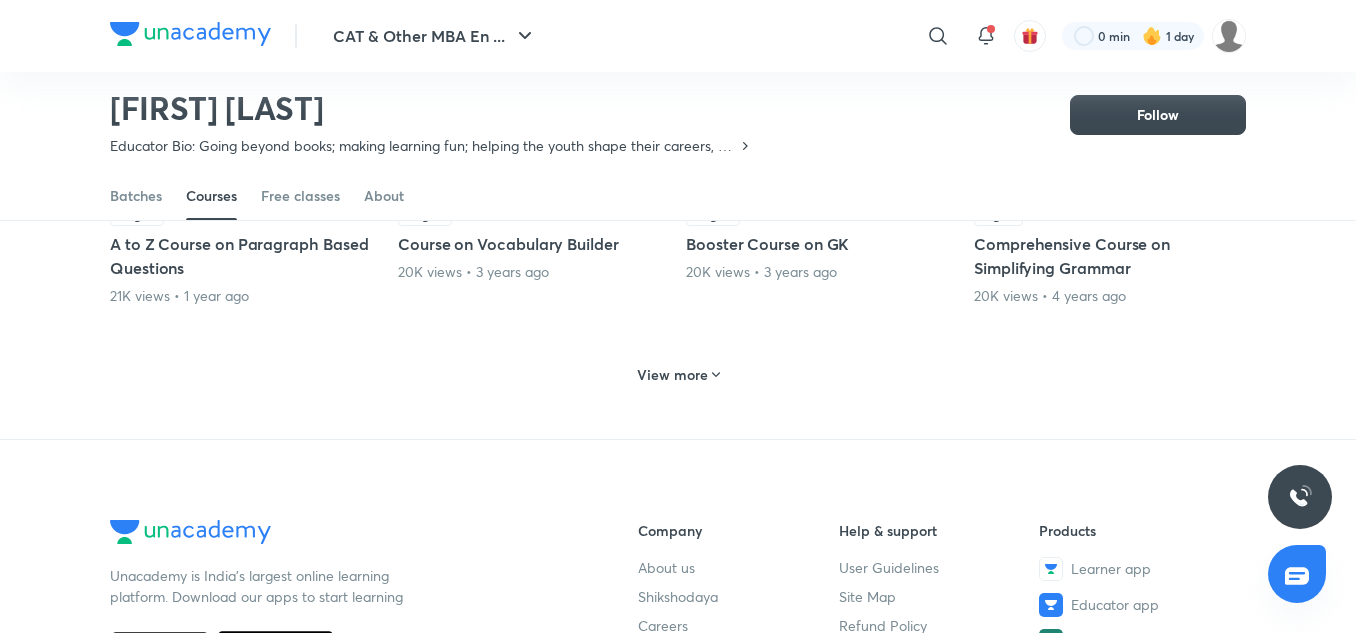 click on "View more" at bounding box center (672, 375) 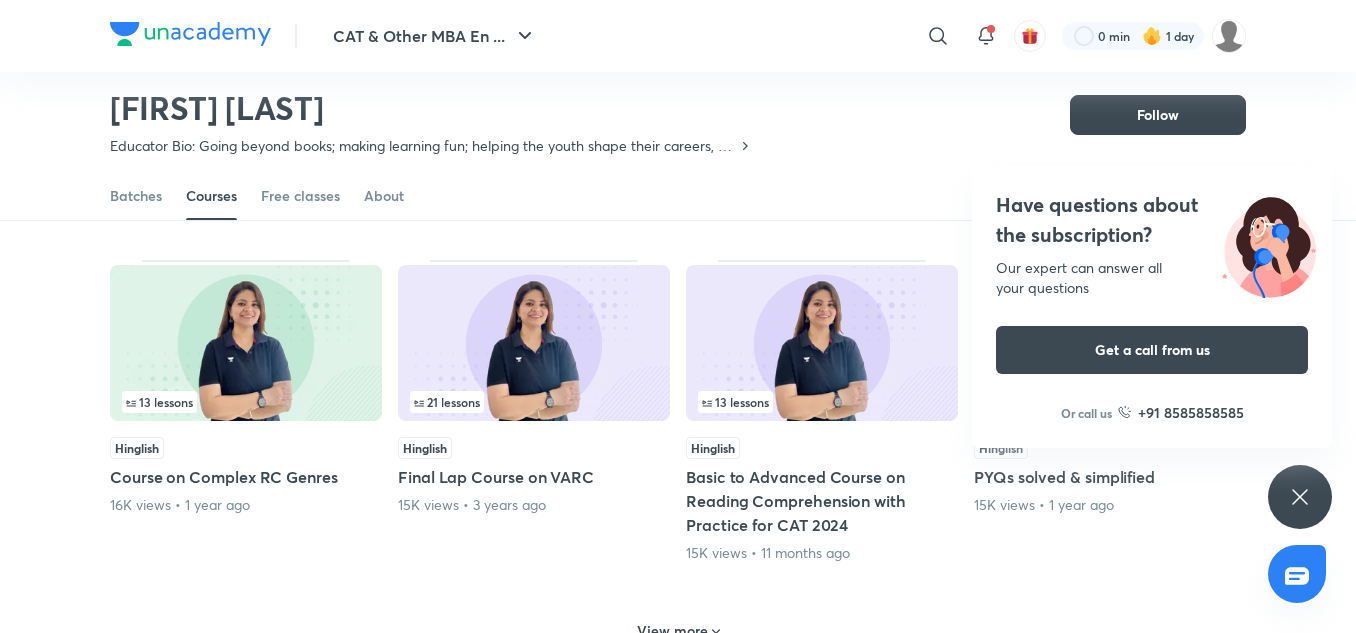 scroll, scrollTop: 2687, scrollLeft: 0, axis: vertical 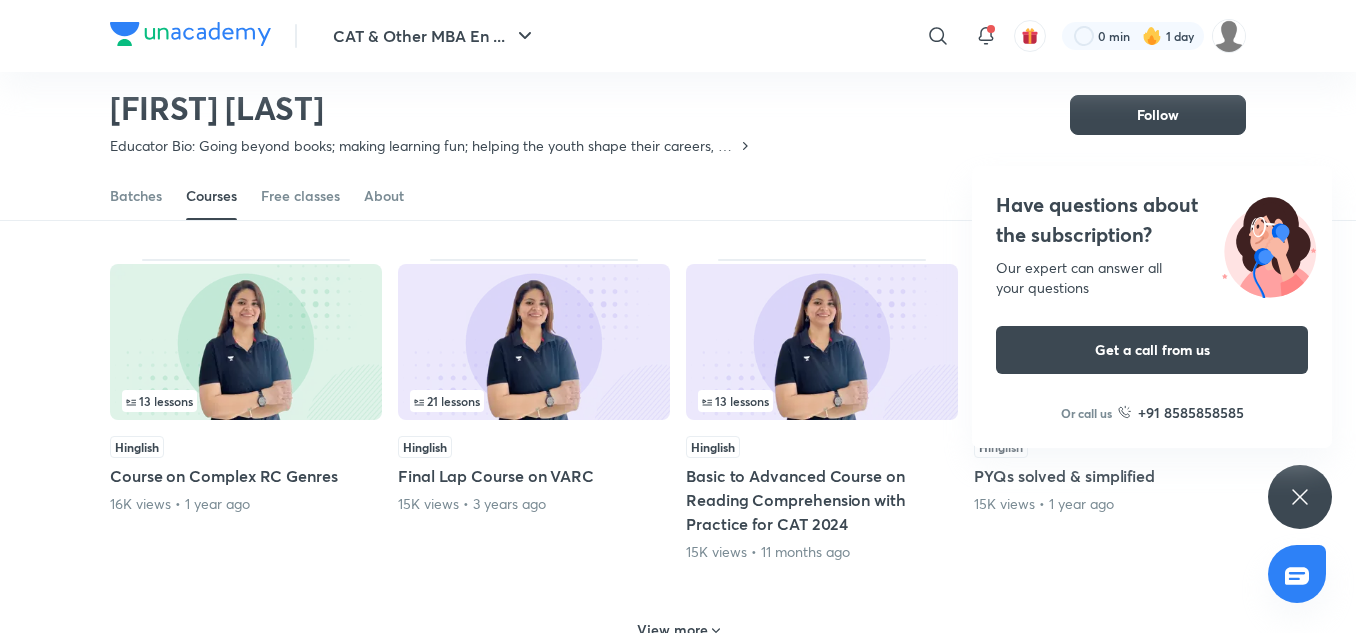 click at bounding box center (822, 342) 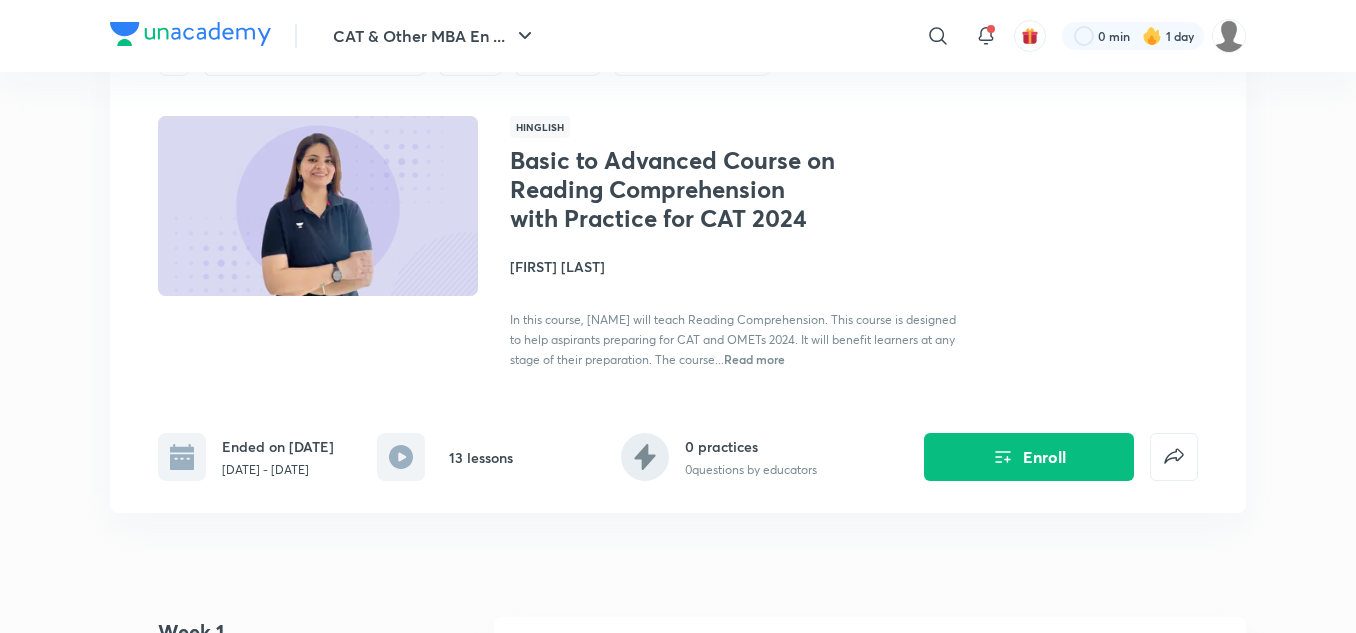 scroll, scrollTop: 0, scrollLeft: 0, axis: both 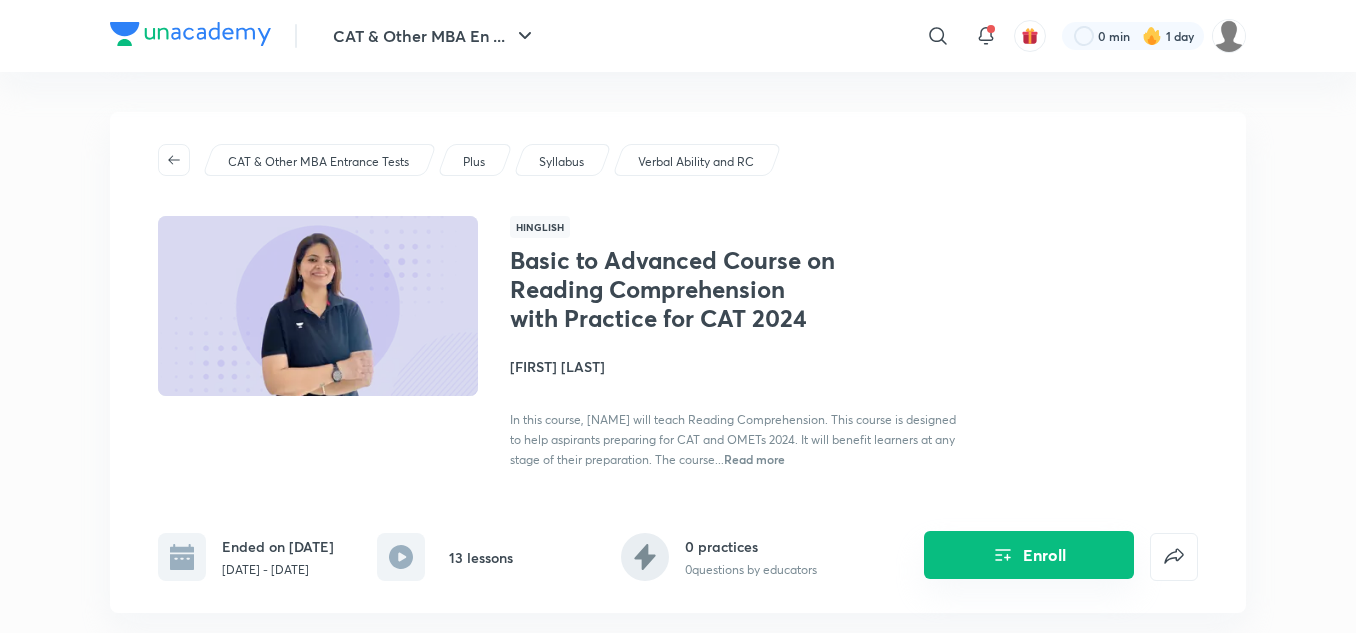 click on "Enroll" at bounding box center [1029, 555] 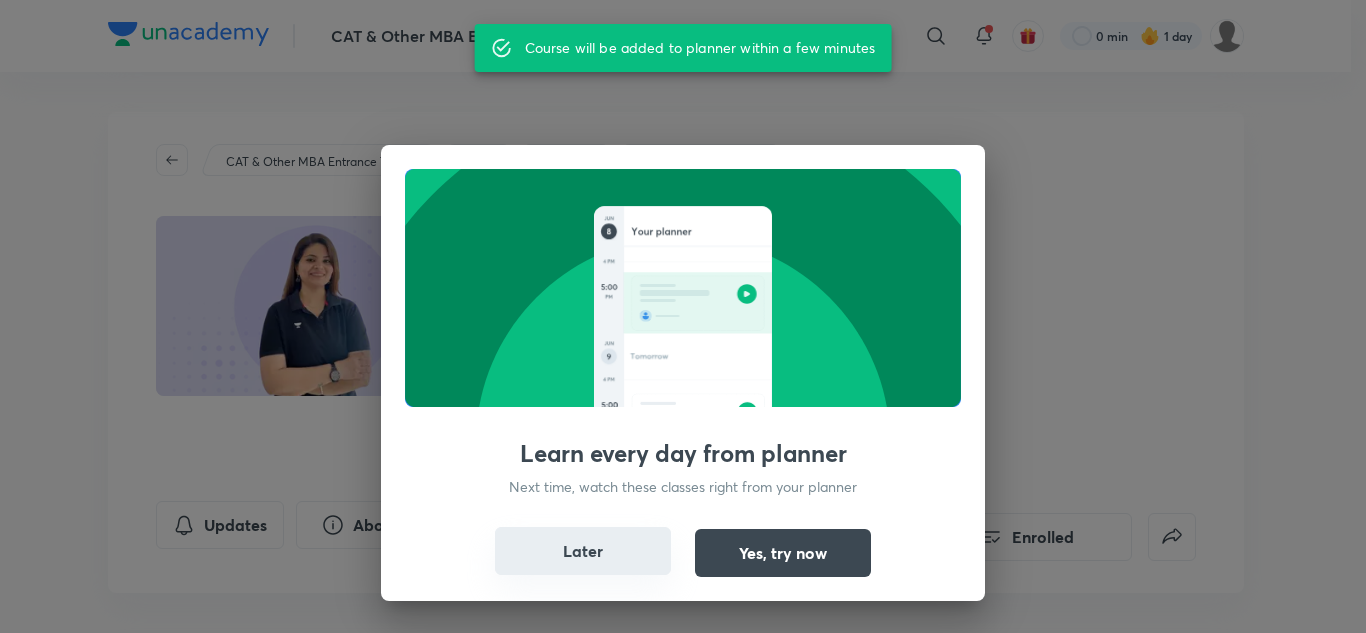 click on "Later" at bounding box center (583, 551) 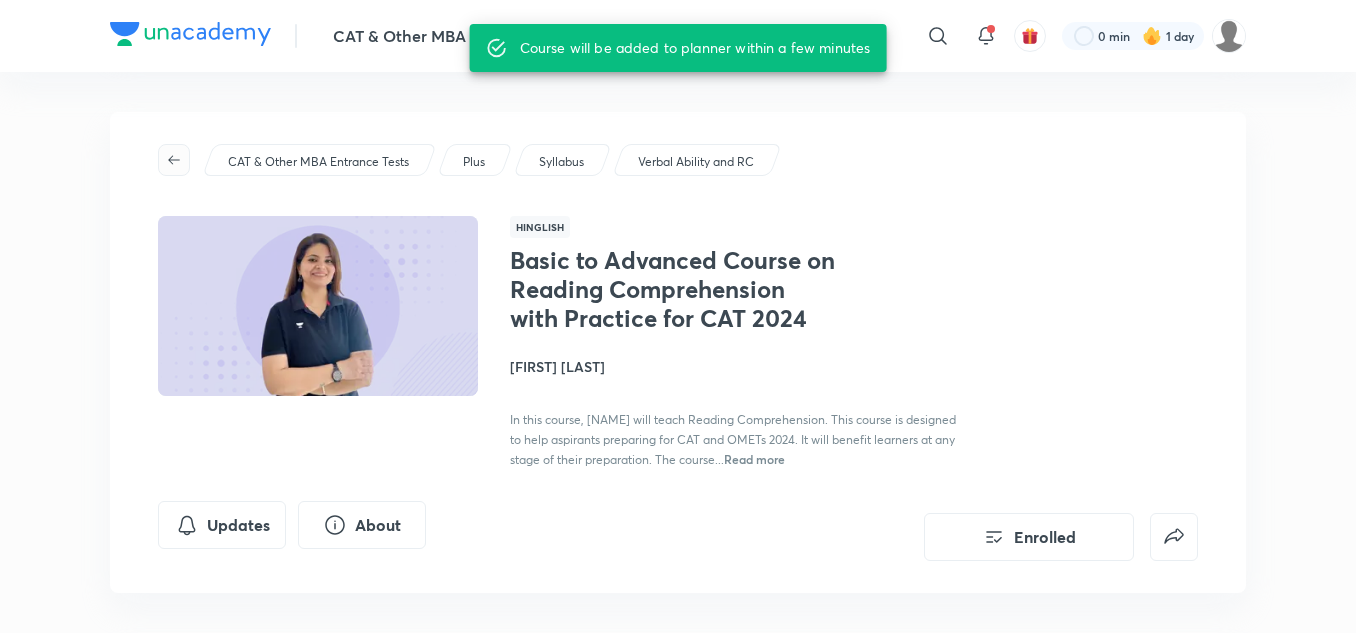 click 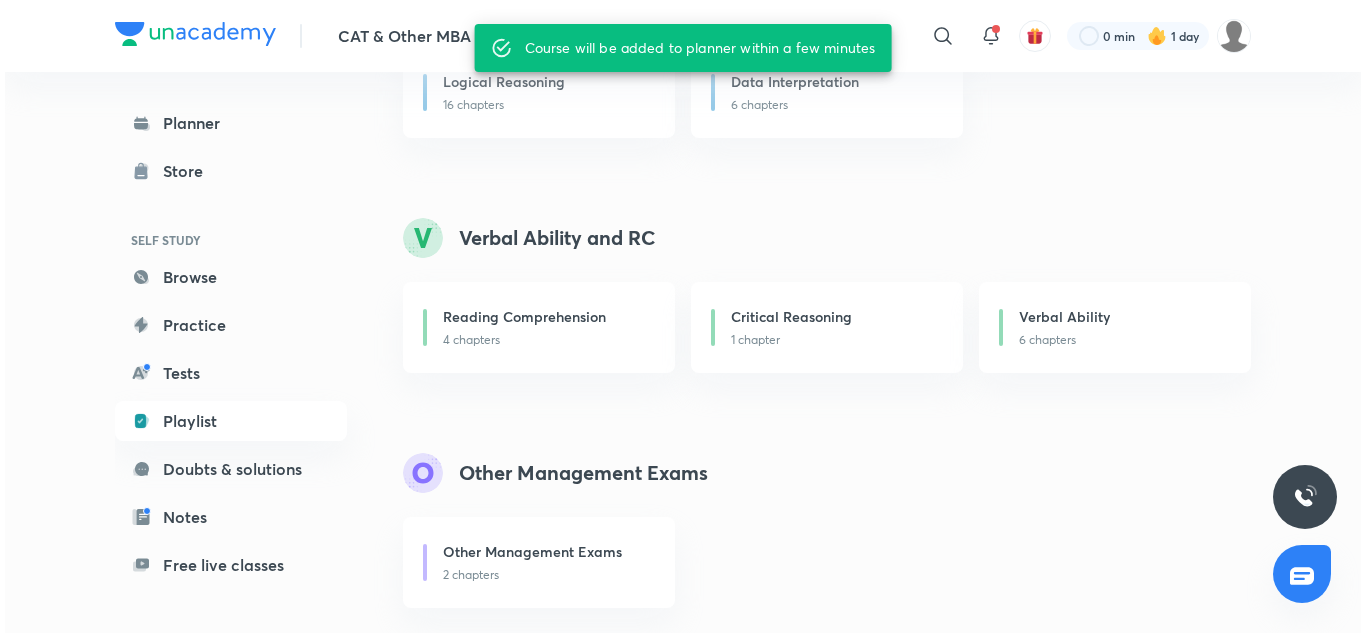 scroll, scrollTop: 591, scrollLeft: 0, axis: vertical 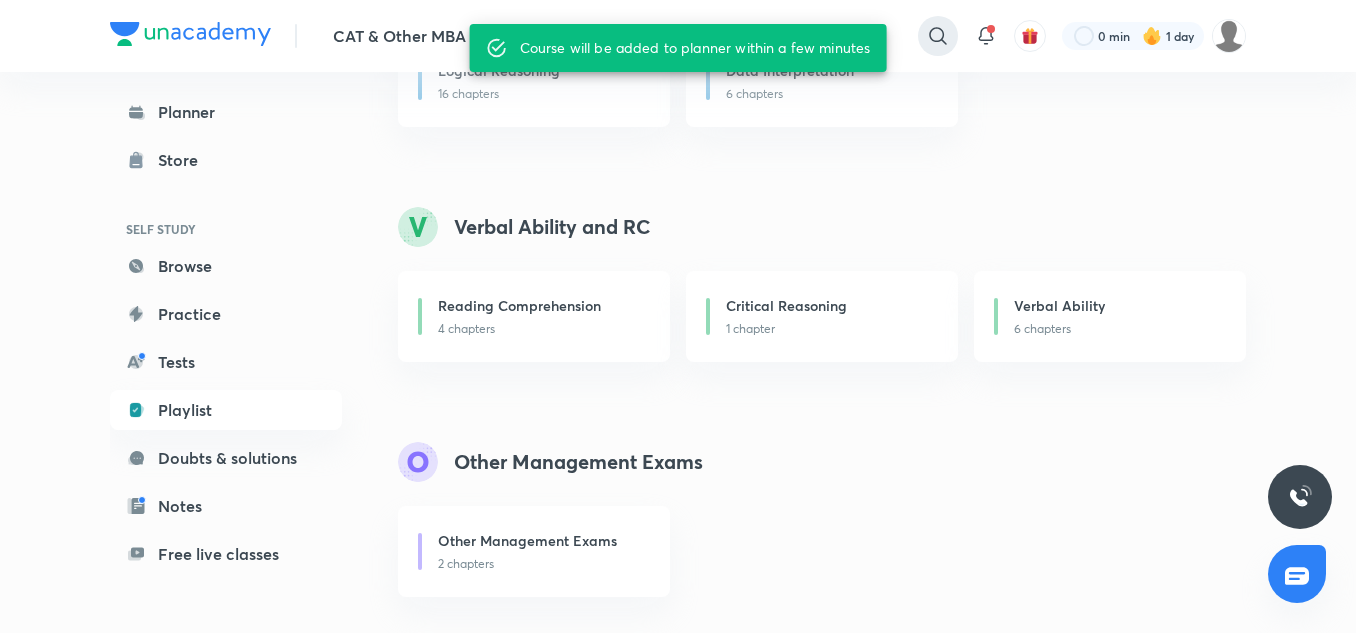 click 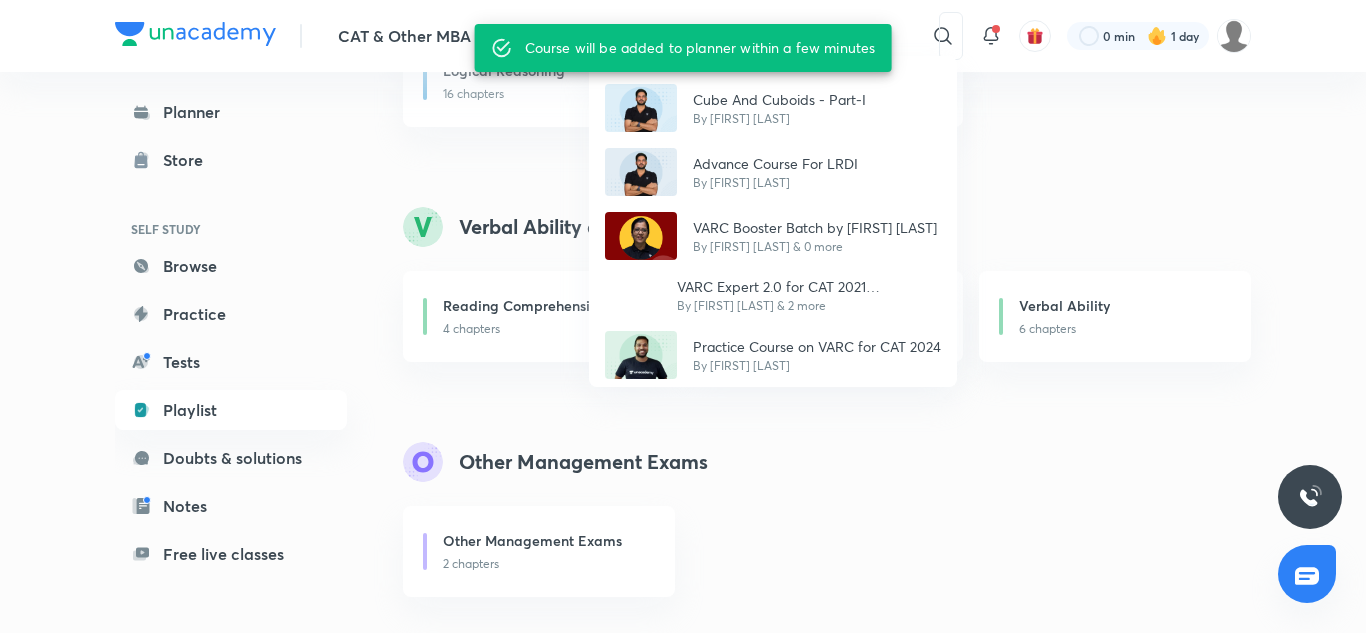click on "Cube And Cuboids - Part-I By [FIRST] [LAST] Advance Course For LRDI By [FIRST] [LAST] VARC Booster Batch by [FIRST] [LAST] By [FIRST] [LAST] & 0 more VARC Expert 2.0 for CAT 2021 (Intermediate) : [DATE] By [FIRST] [LAST] & 2 more Practice Course on VARC for CAT 2024 By [FIRST] [LAST]" at bounding box center (683, 316) 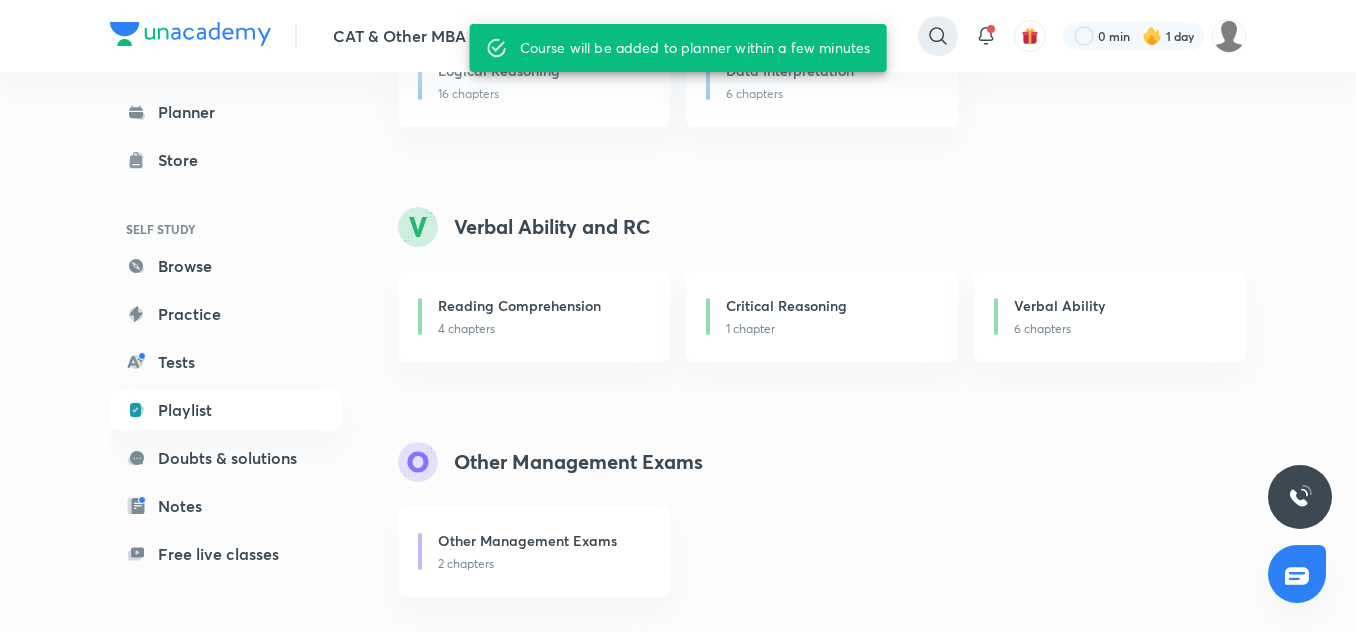 click 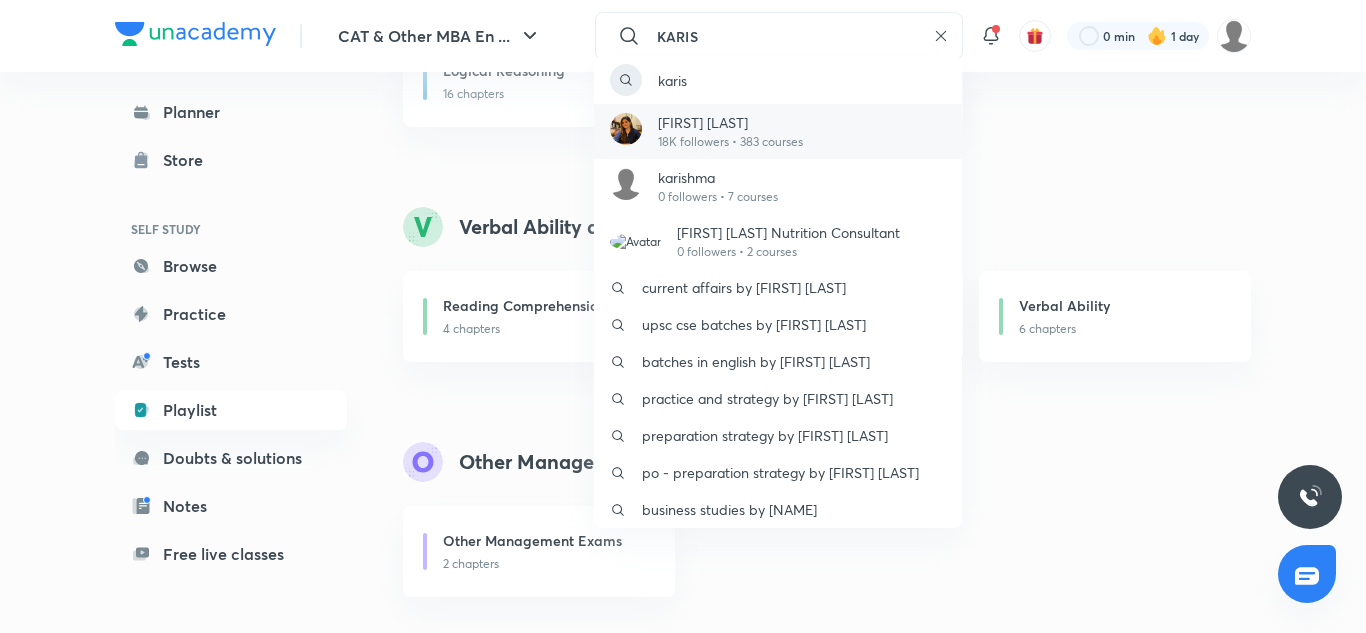 type on "KARIS" 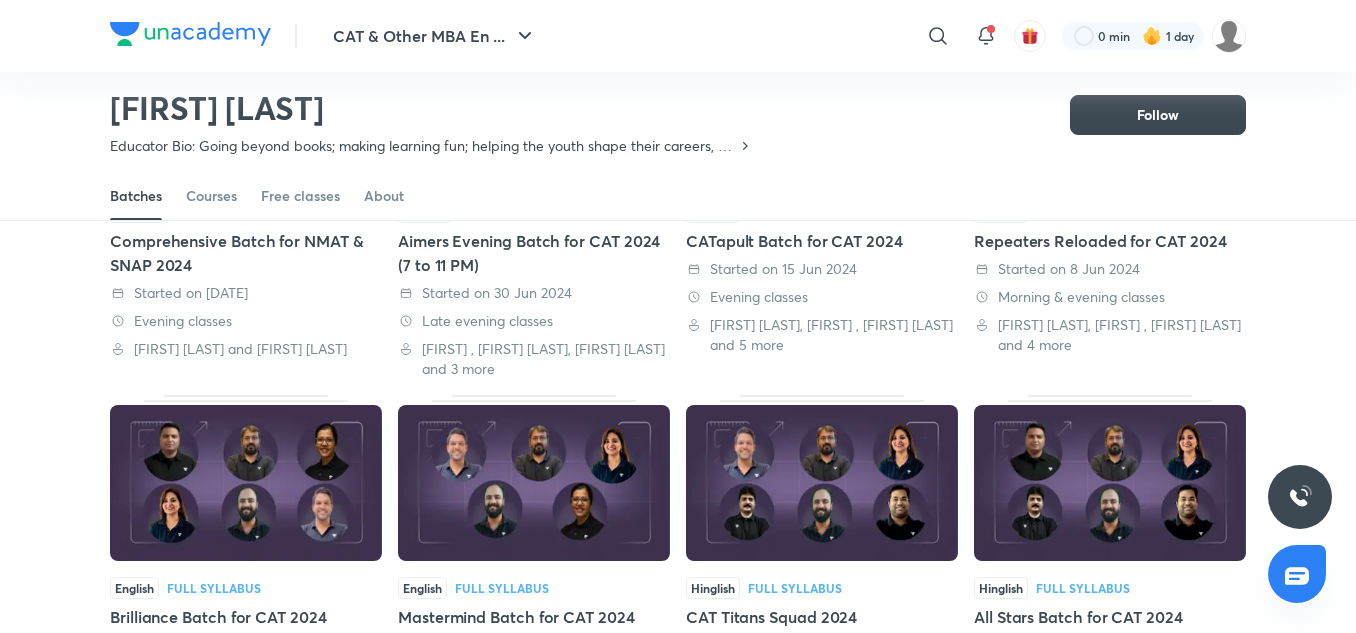 scroll, scrollTop: 217, scrollLeft: 0, axis: vertical 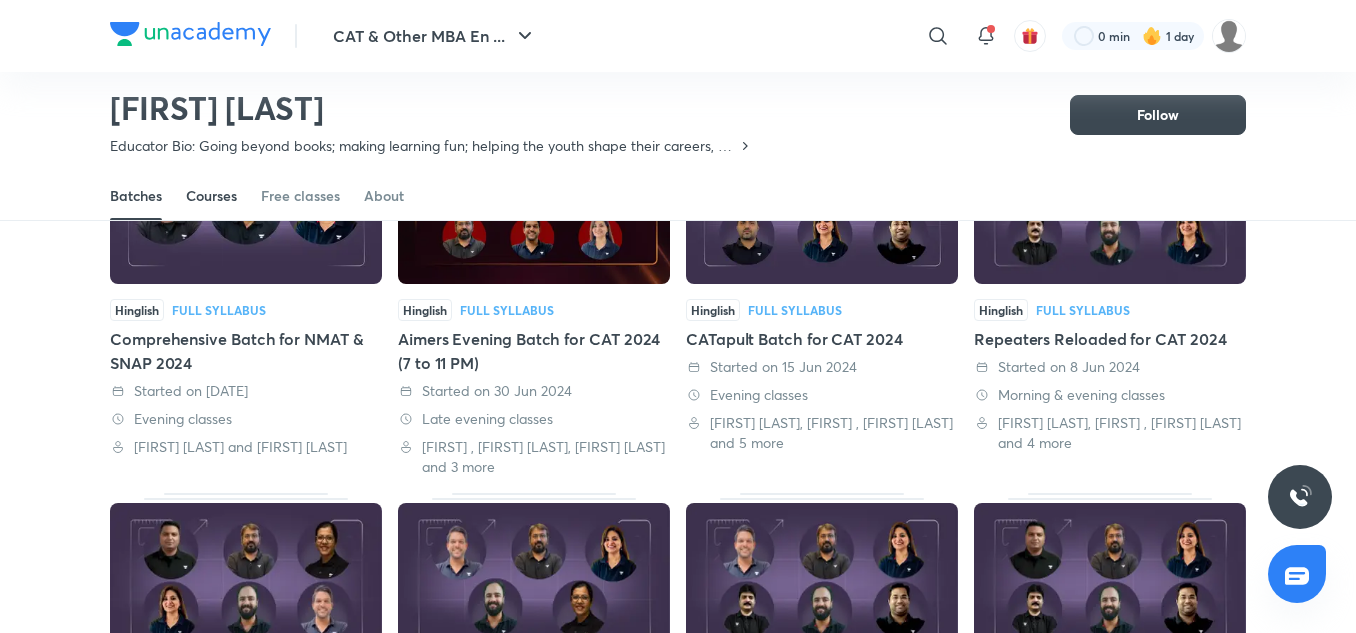 click on "Courses" at bounding box center (211, 196) 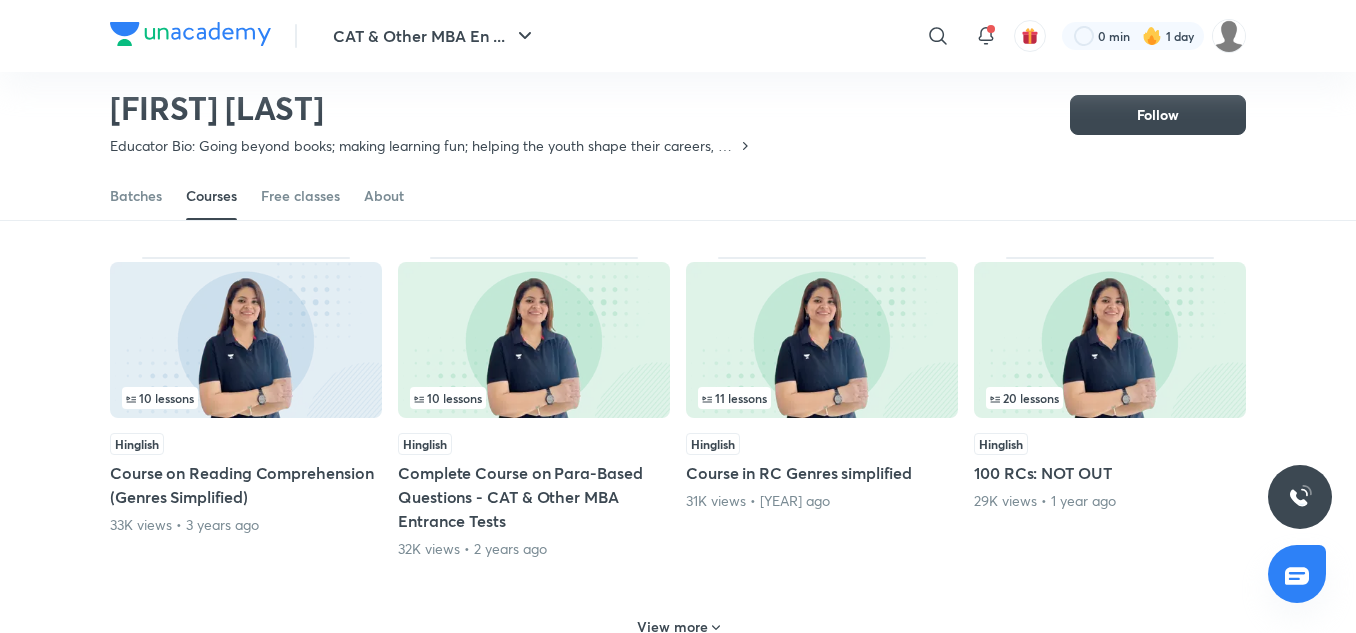 scroll, scrollTop: 1179, scrollLeft: 0, axis: vertical 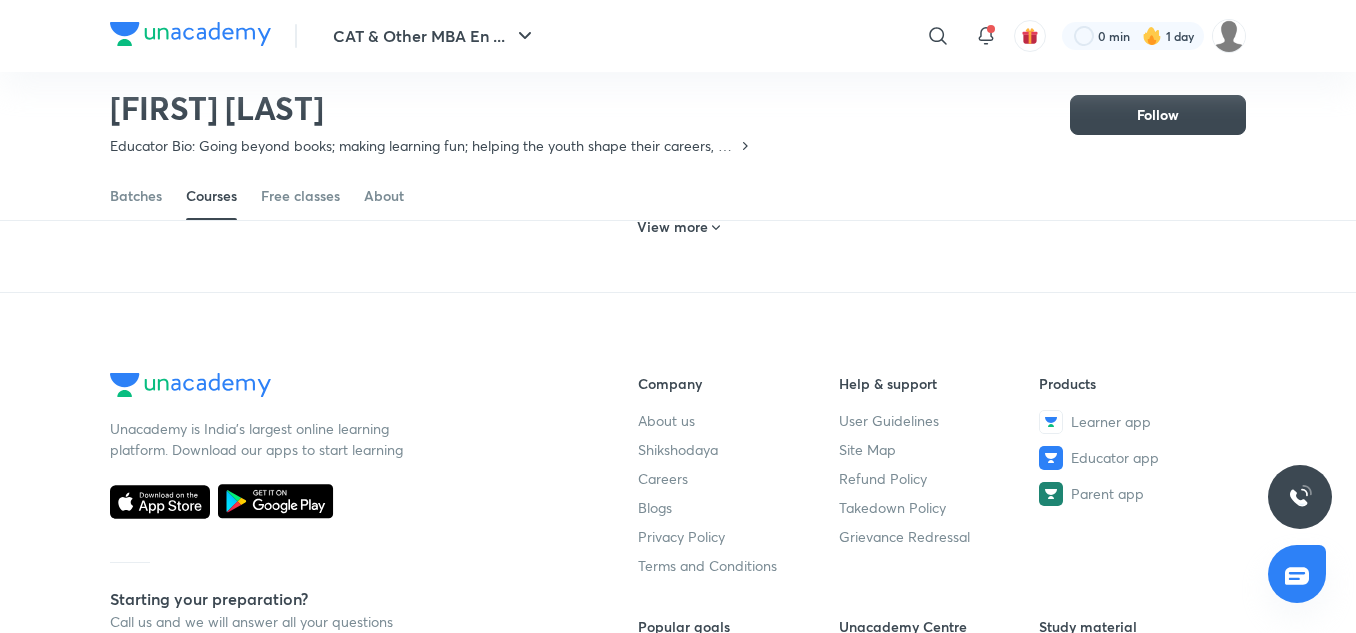 click on "View more" at bounding box center [672, 227] 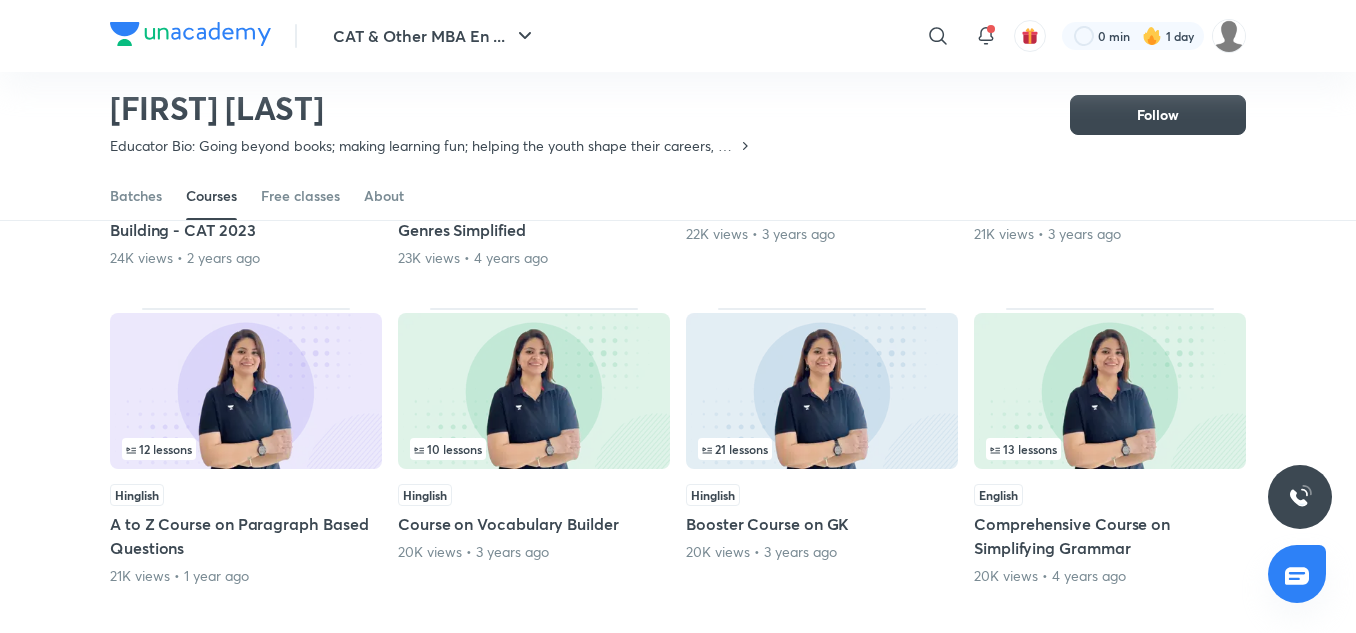 scroll, scrollTop: 1879, scrollLeft: 0, axis: vertical 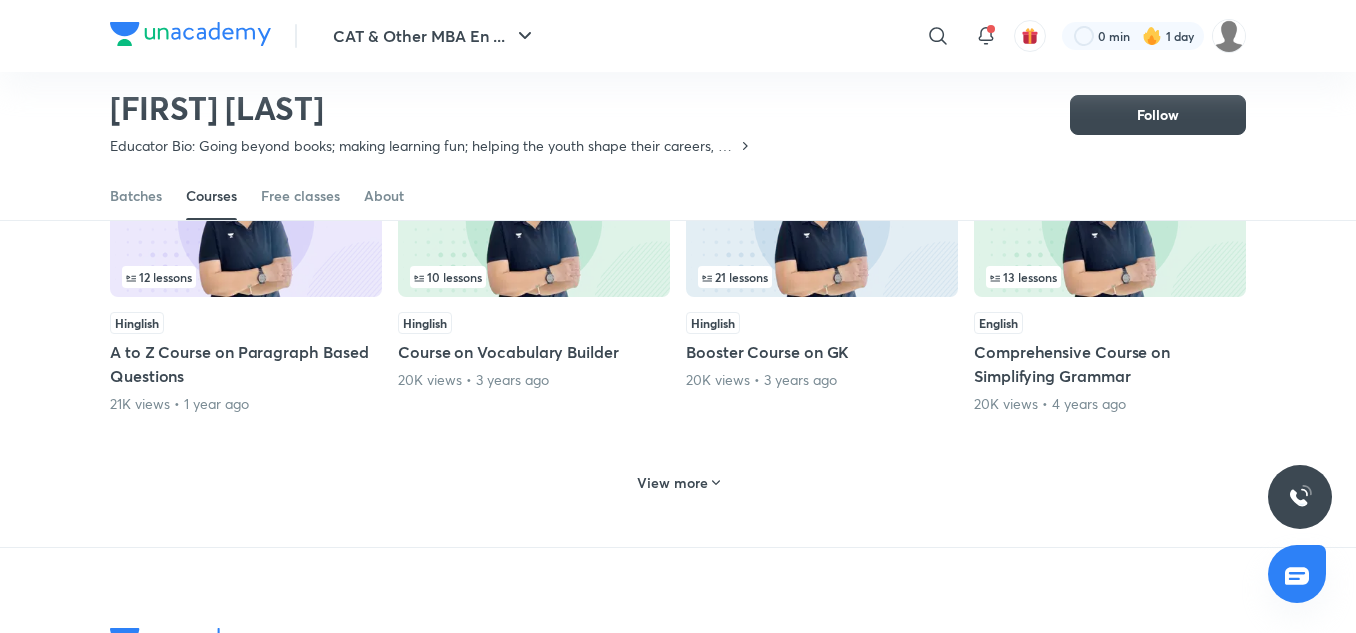 click on "View more" at bounding box center [672, 483] 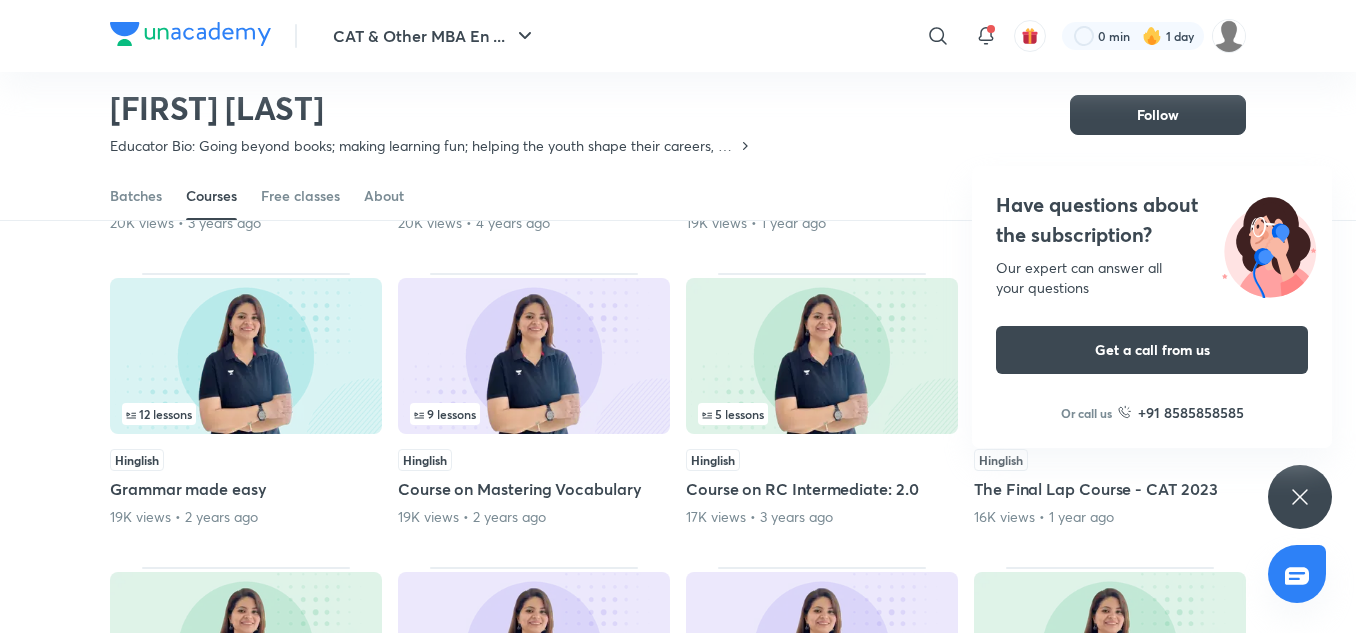 scroll, scrollTop: 2679, scrollLeft: 0, axis: vertical 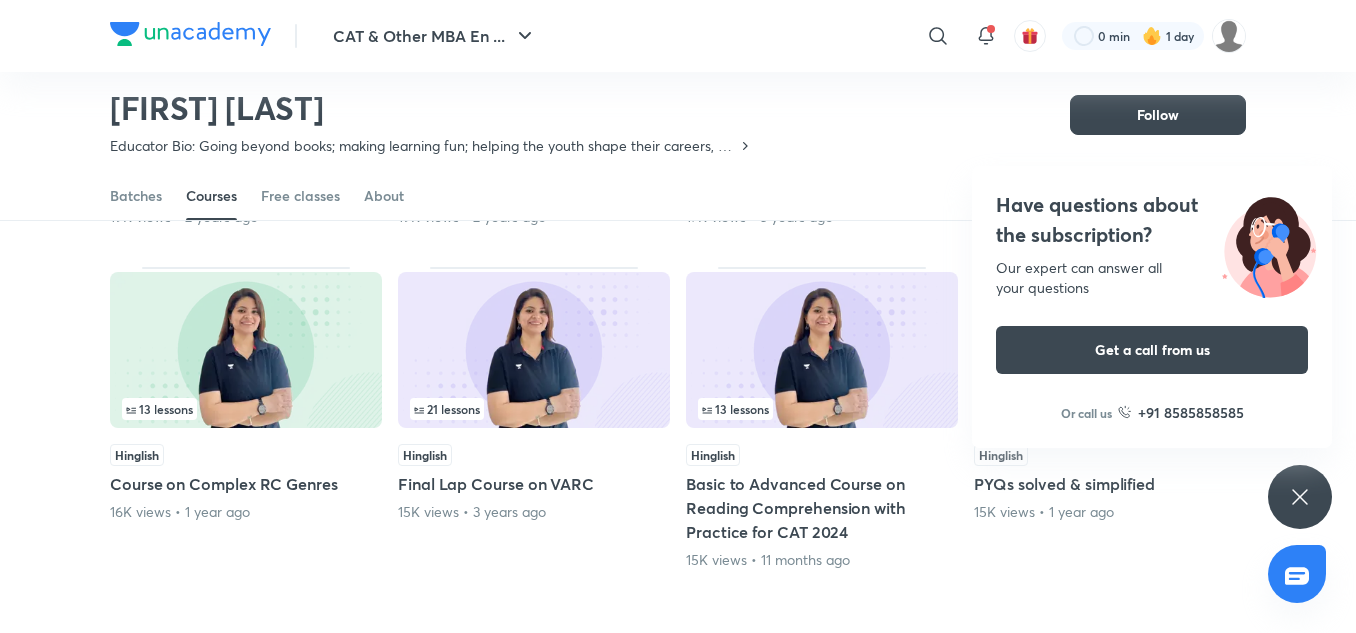 click 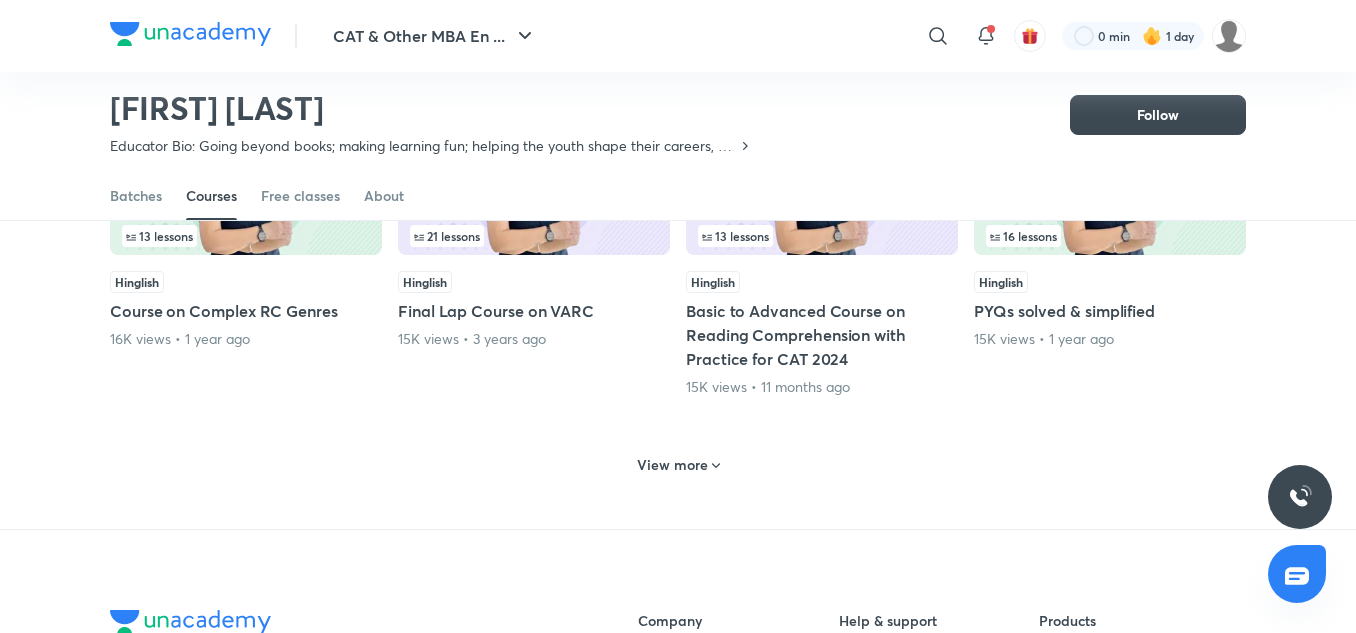 scroll, scrollTop: 2979, scrollLeft: 0, axis: vertical 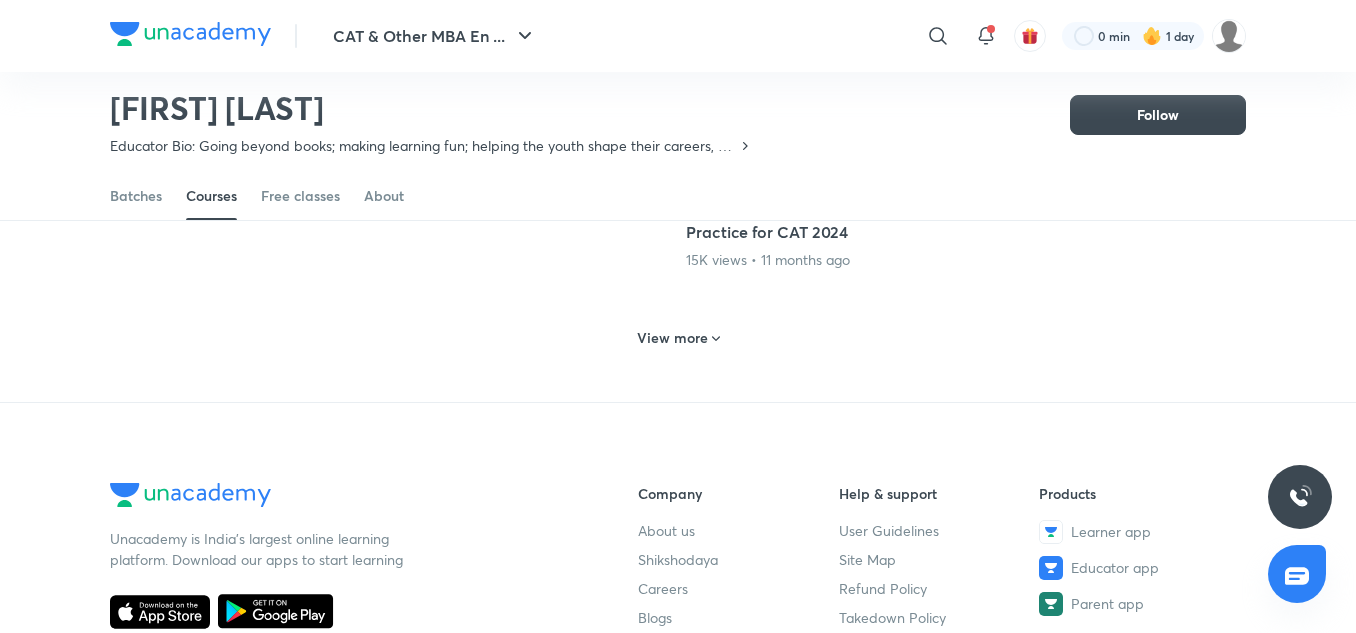 click on "View more" at bounding box center [672, 338] 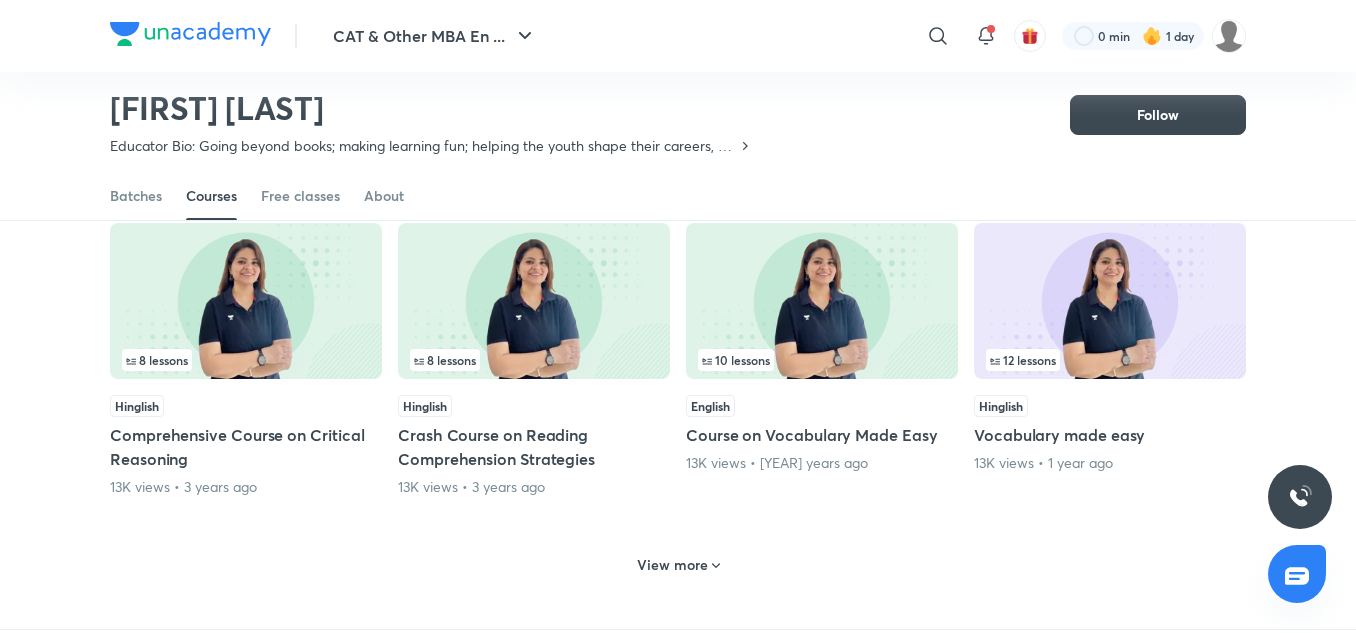 scroll, scrollTop: 3879, scrollLeft: 0, axis: vertical 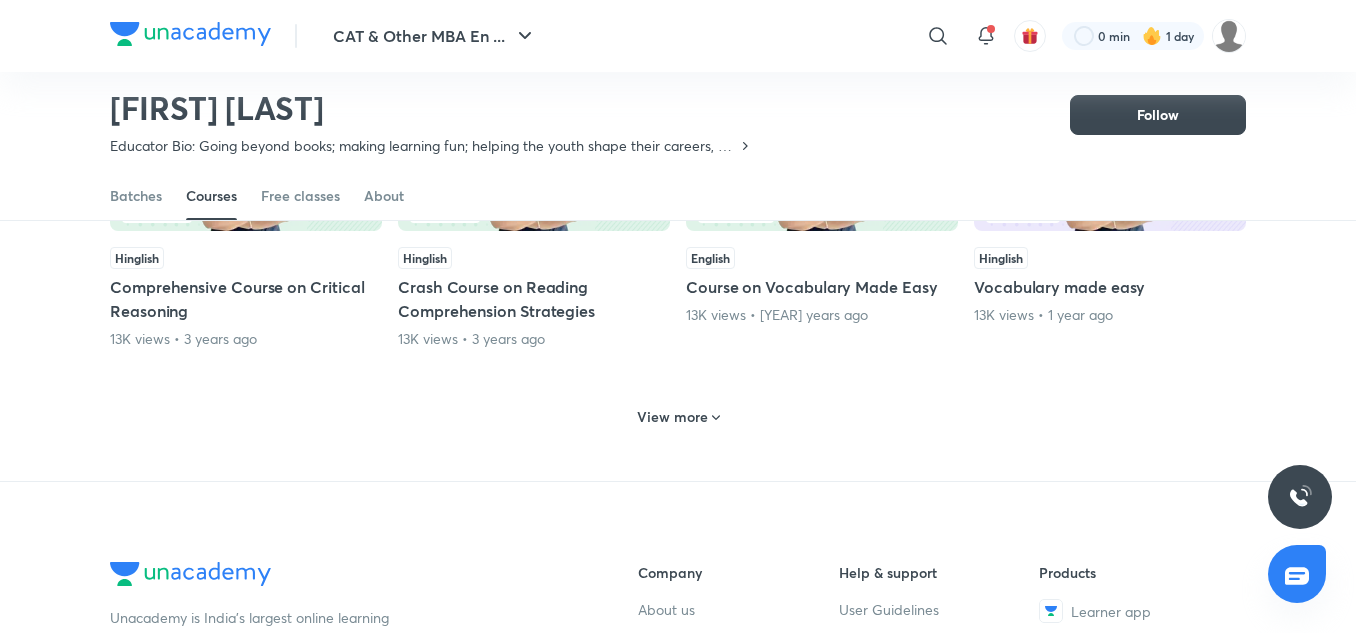 click on "View more" at bounding box center (672, 417) 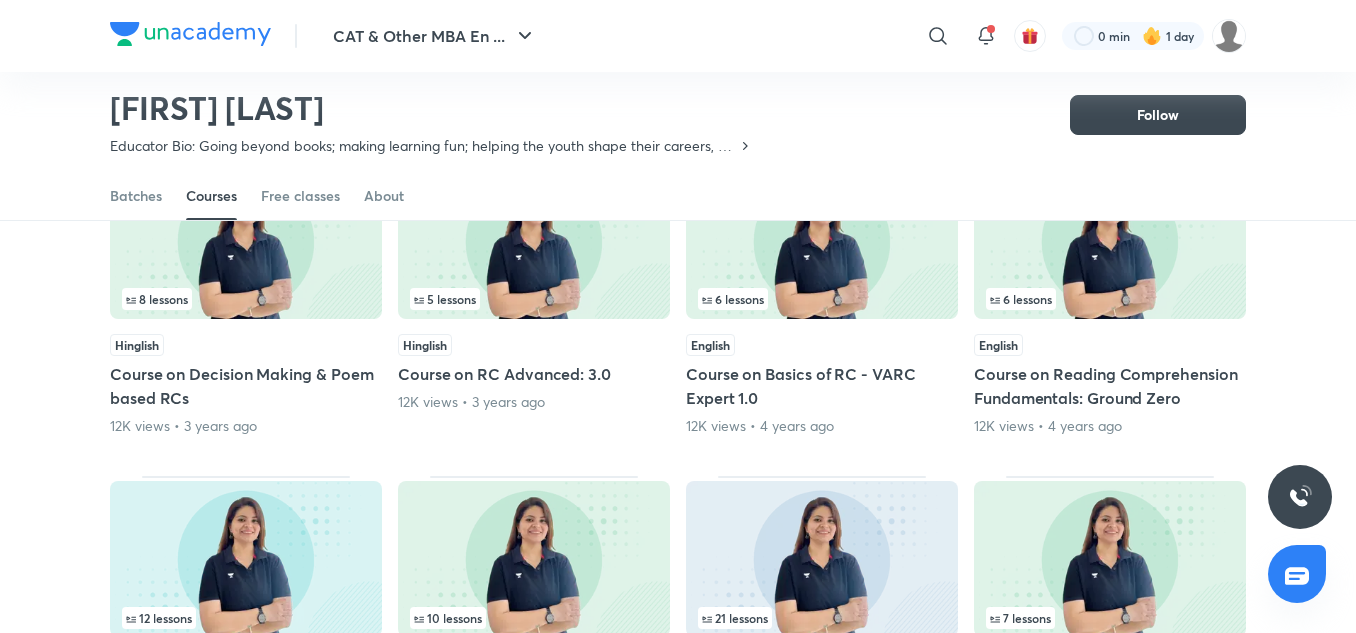scroll, scrollTop: 4679, scrollLeft: 0, axis: vertical 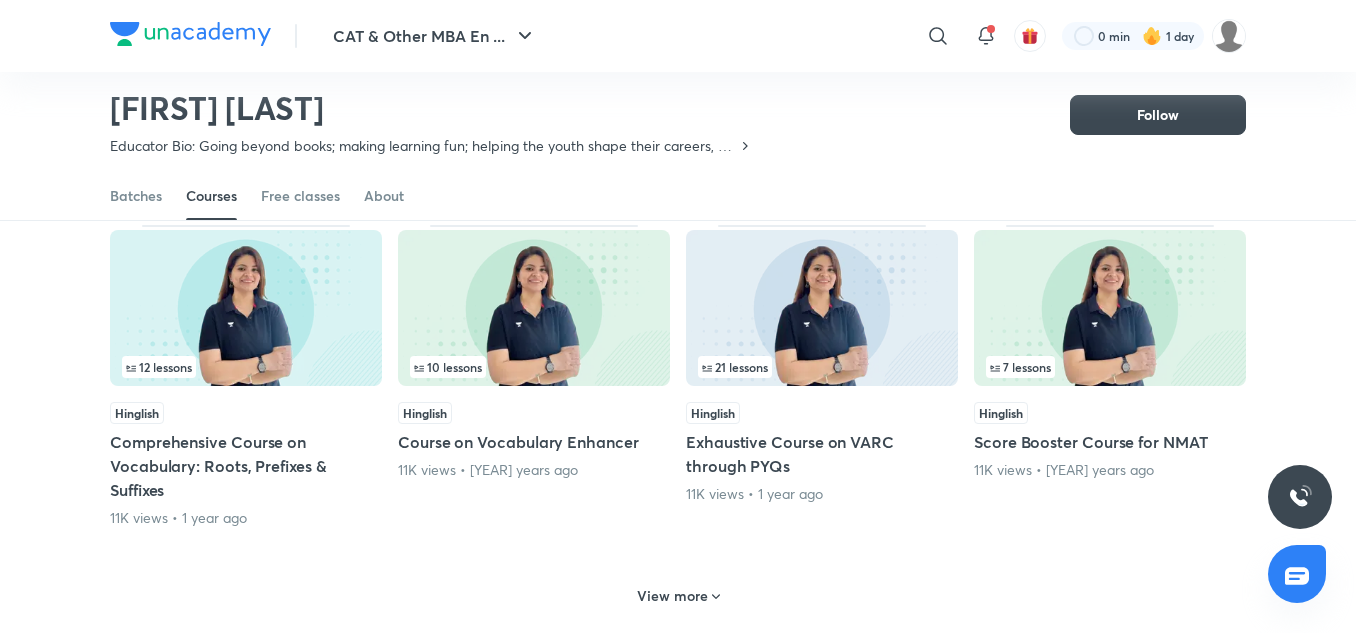click on "View more" at bounding box center [672, 596] 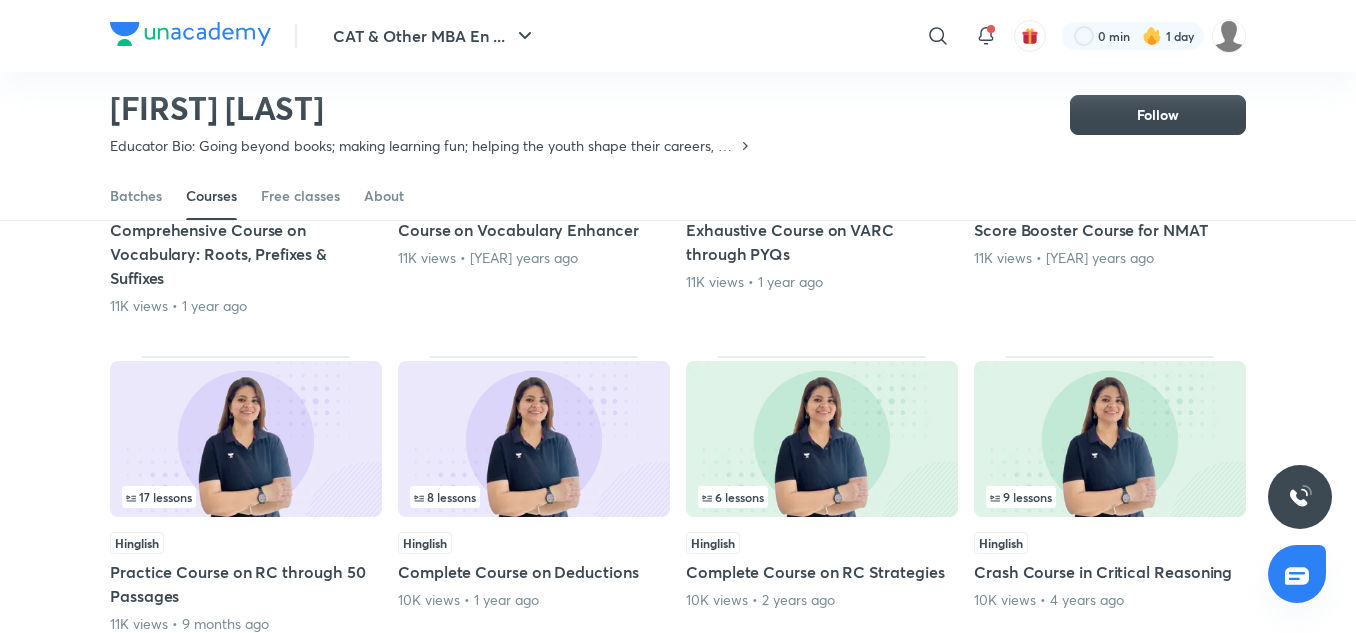 scroll, scrollTop: 5079, scrollLeft: 0, axis: vertical 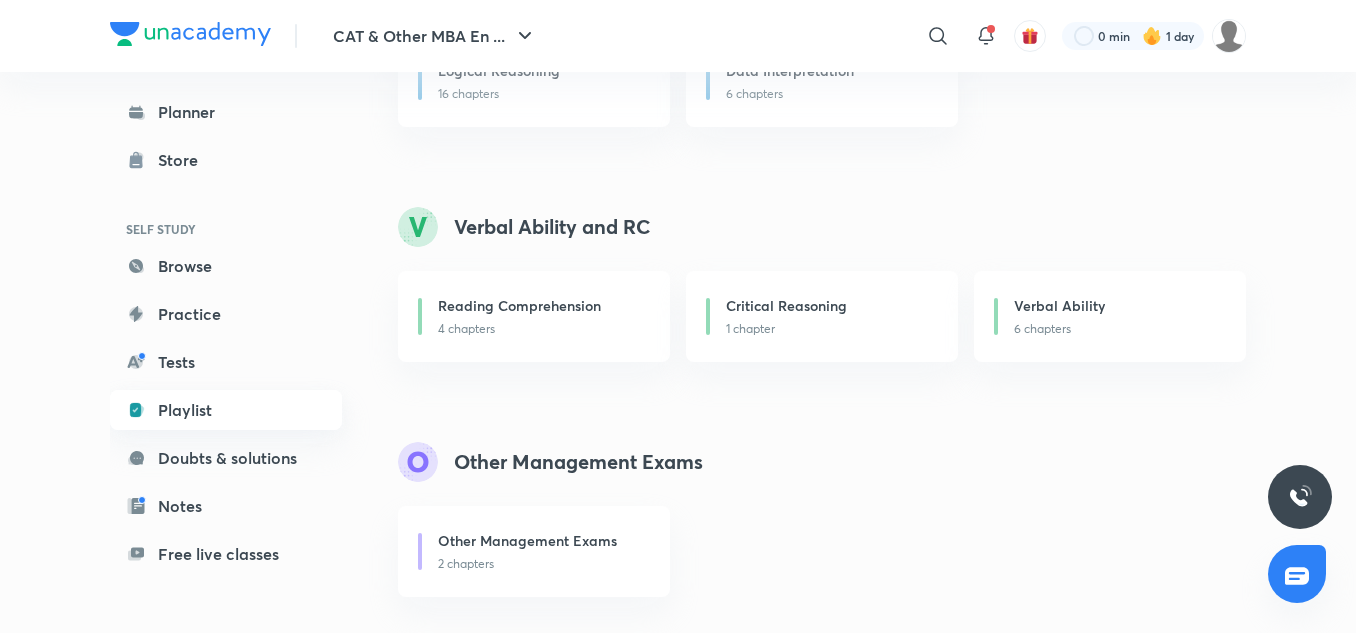click on "Playlist" at bounding box center (226, 410) 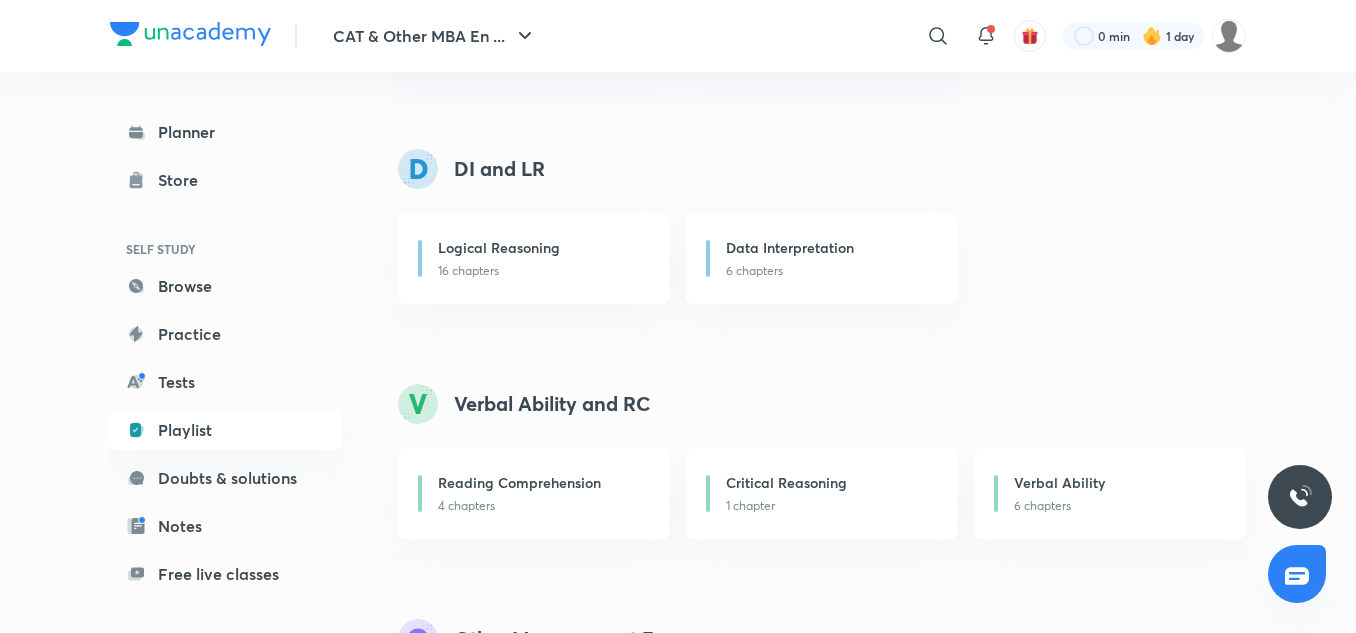 scroll, scrollTop: 500, scrollLeft: 0, axis: vertical 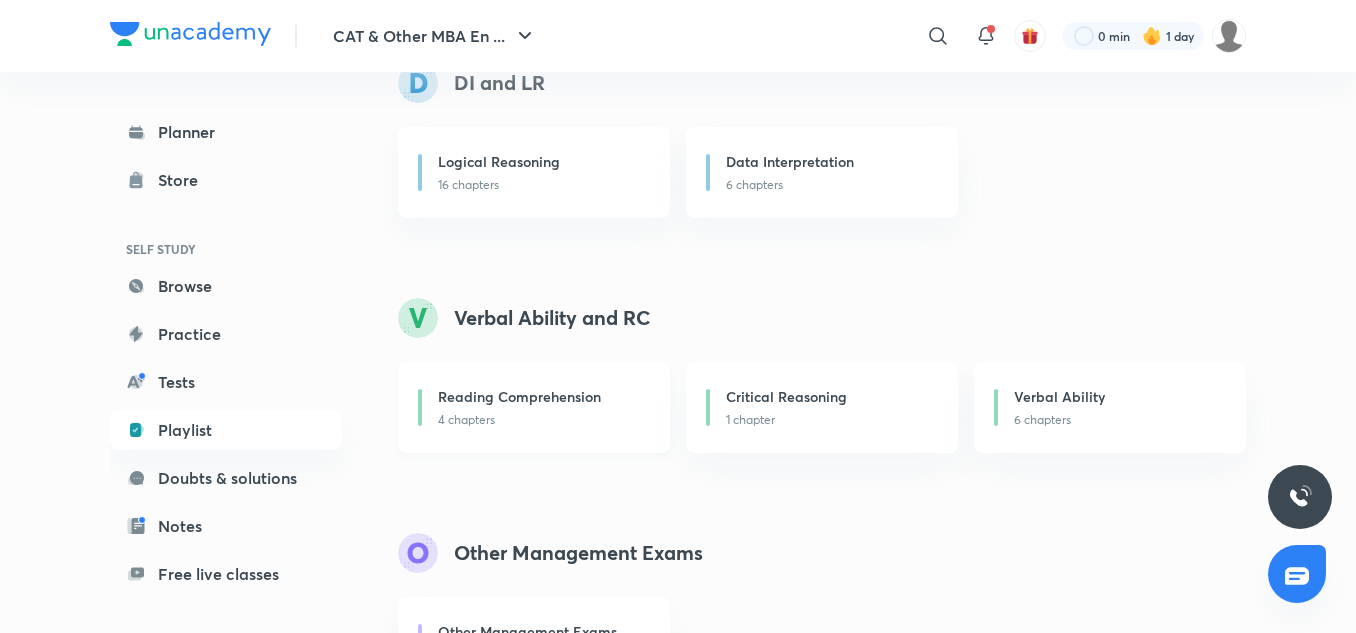 click on "Reading Comprehension" at bounding box center (519, 396) 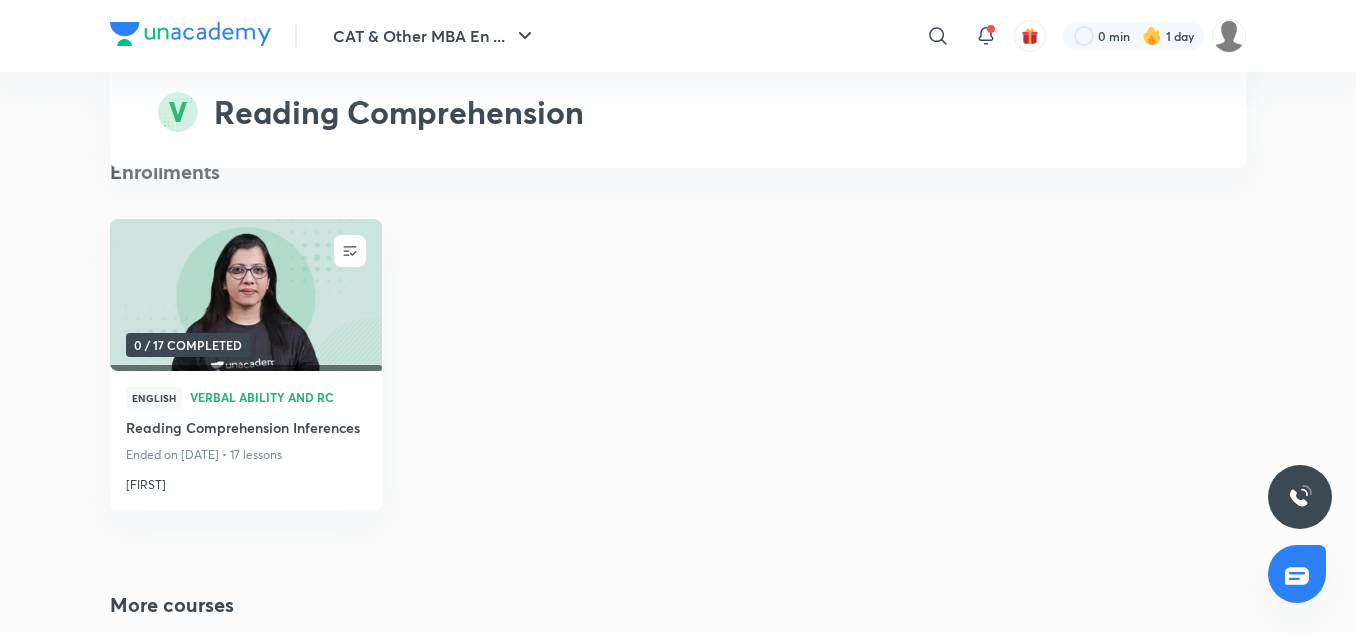 scroll, scrollTop: 3700, scrollLeft: 0, axis: vertical 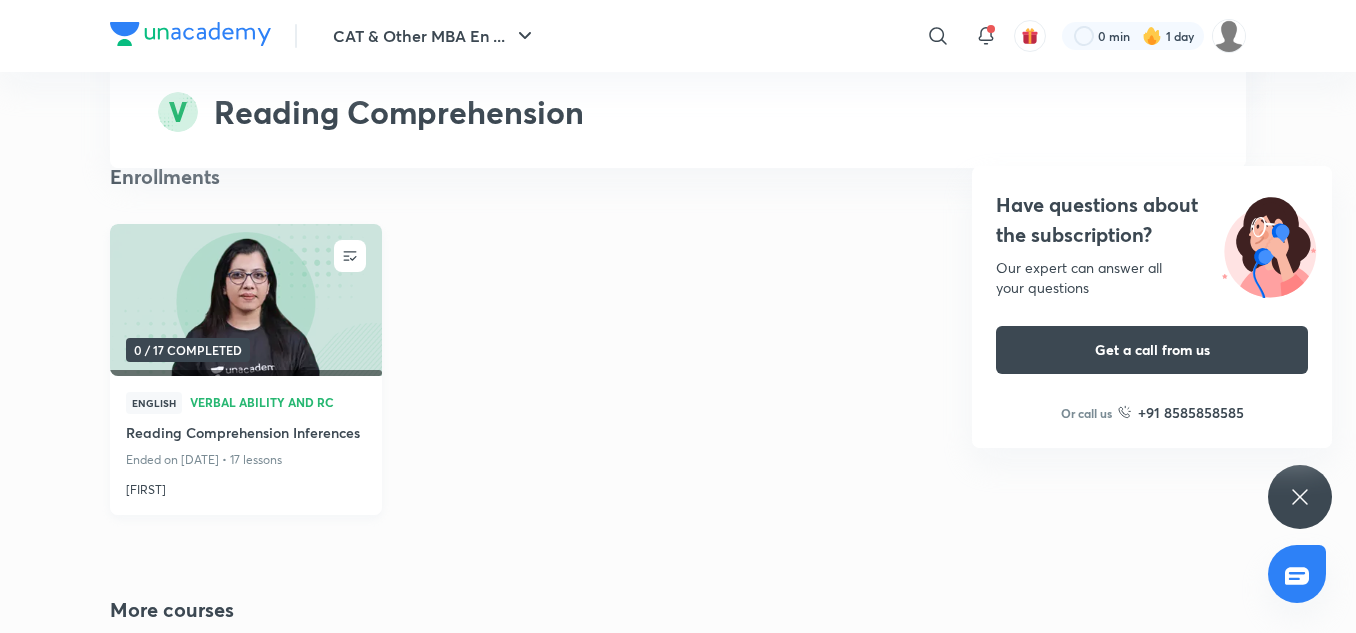 click at bounding box center [245, 299] 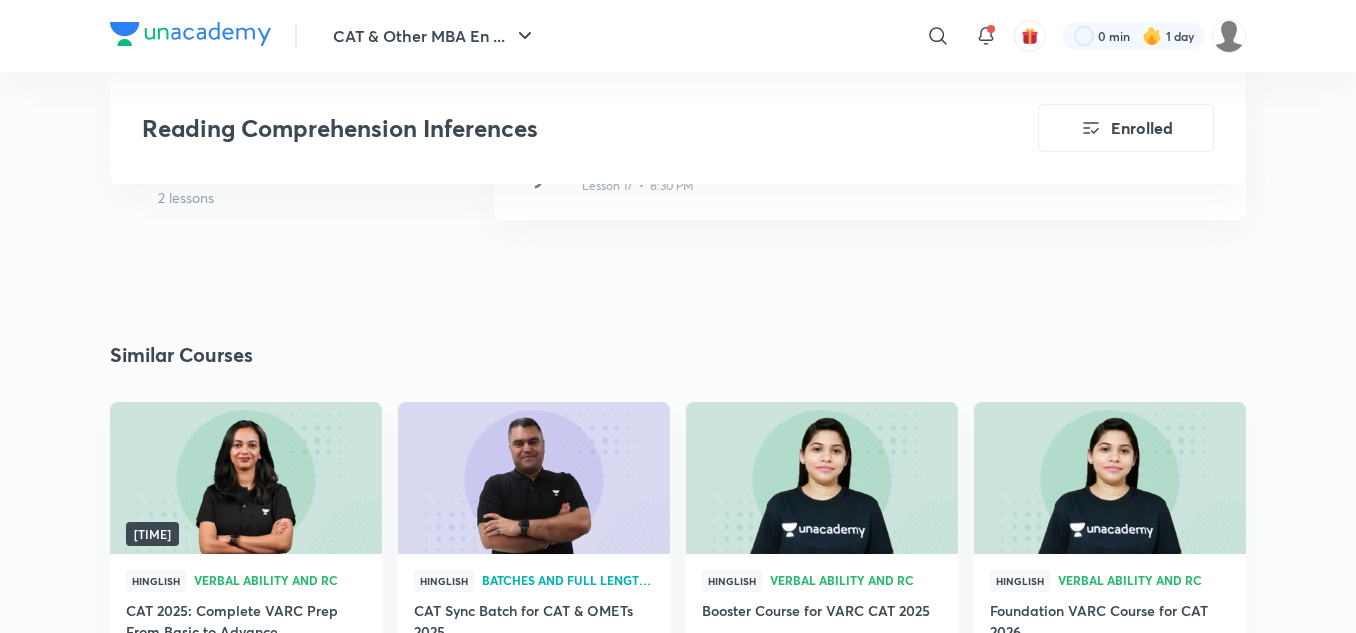 scroll, scrollTop: 3300, scrollLeft: 0, axis: vertical 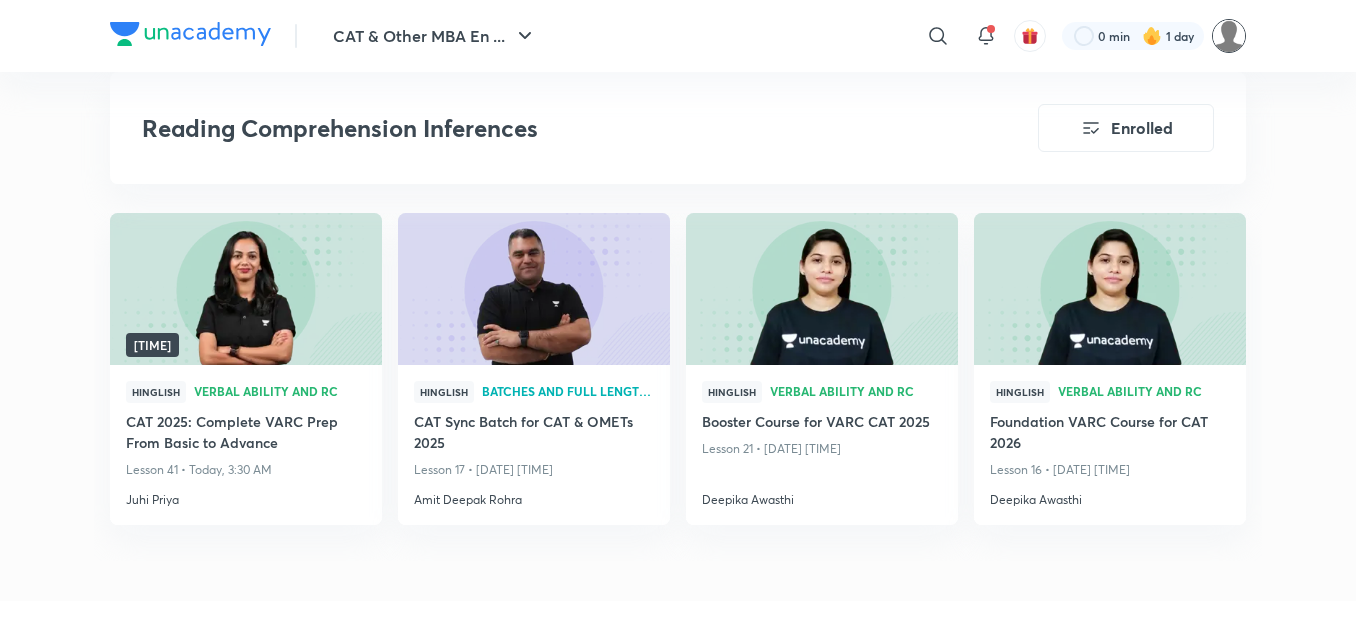 click at bounding box center (1229, 36) 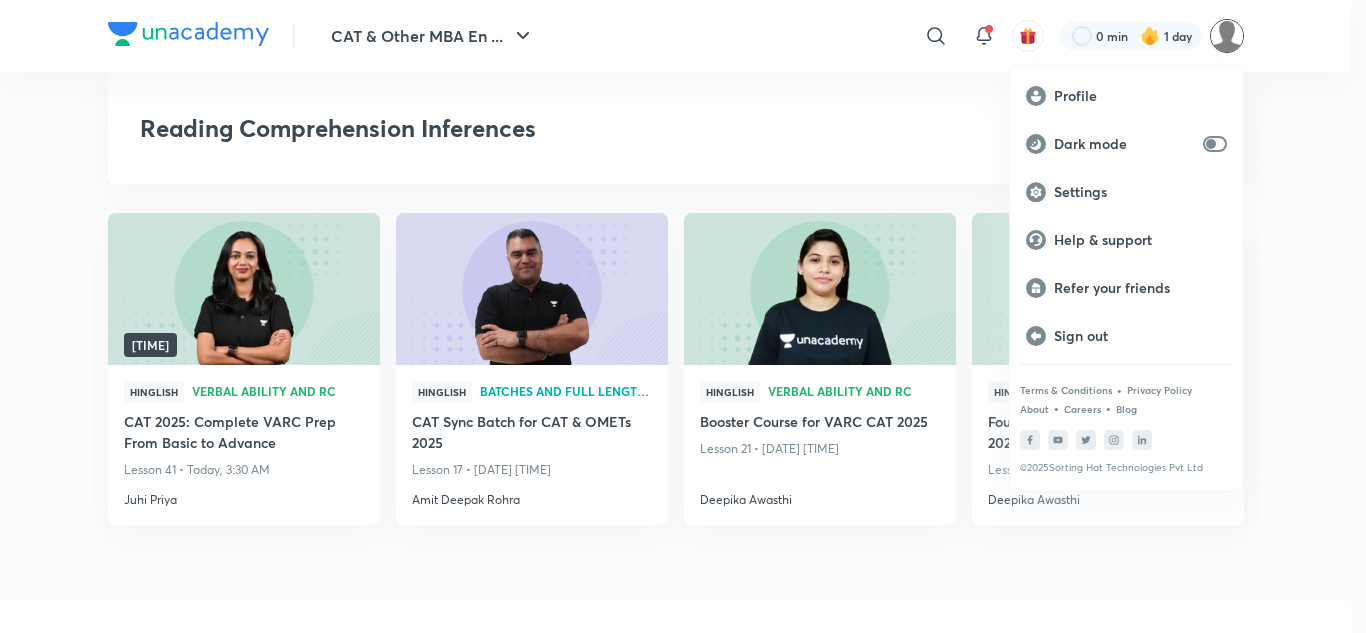 click on "Profile Dark mode Settings Help & support Refer your friends Sign out Terms & Conditions • Privacy Policy About • Careers • Blog ©  2025  Sorting Hat Technologies Pvt Ltd" at bounding box center (1126, 278) 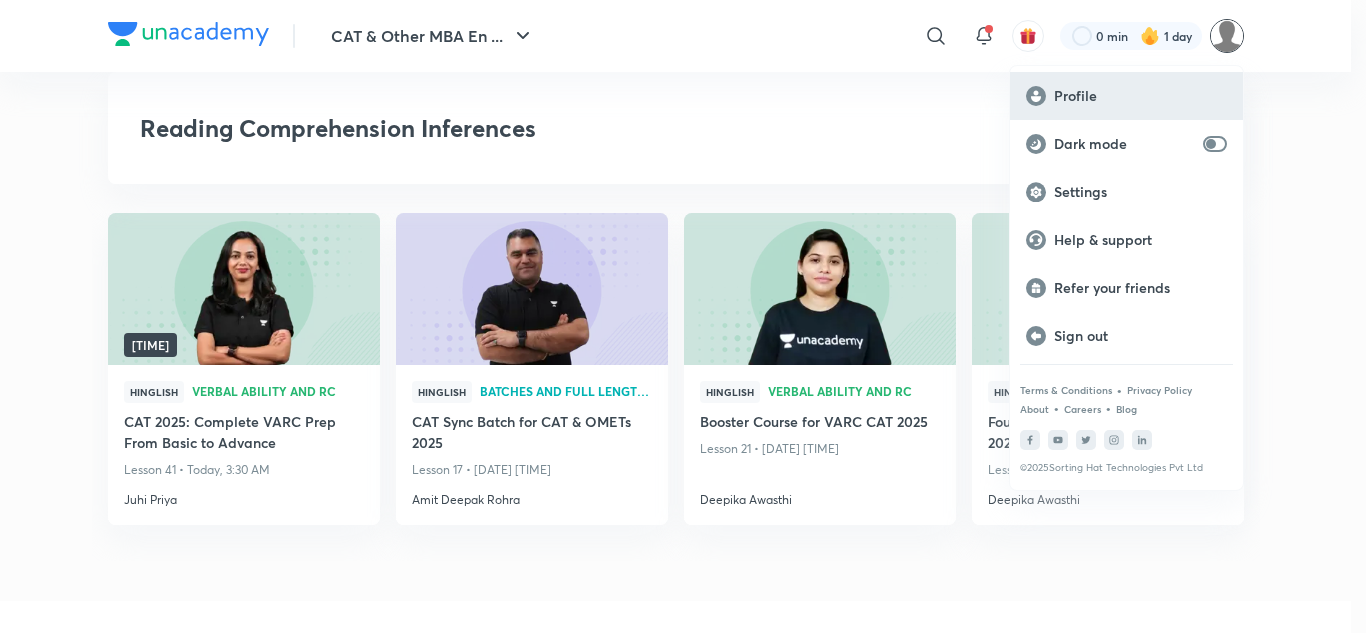 click on "Profile" at bounding box center (1140, 96) 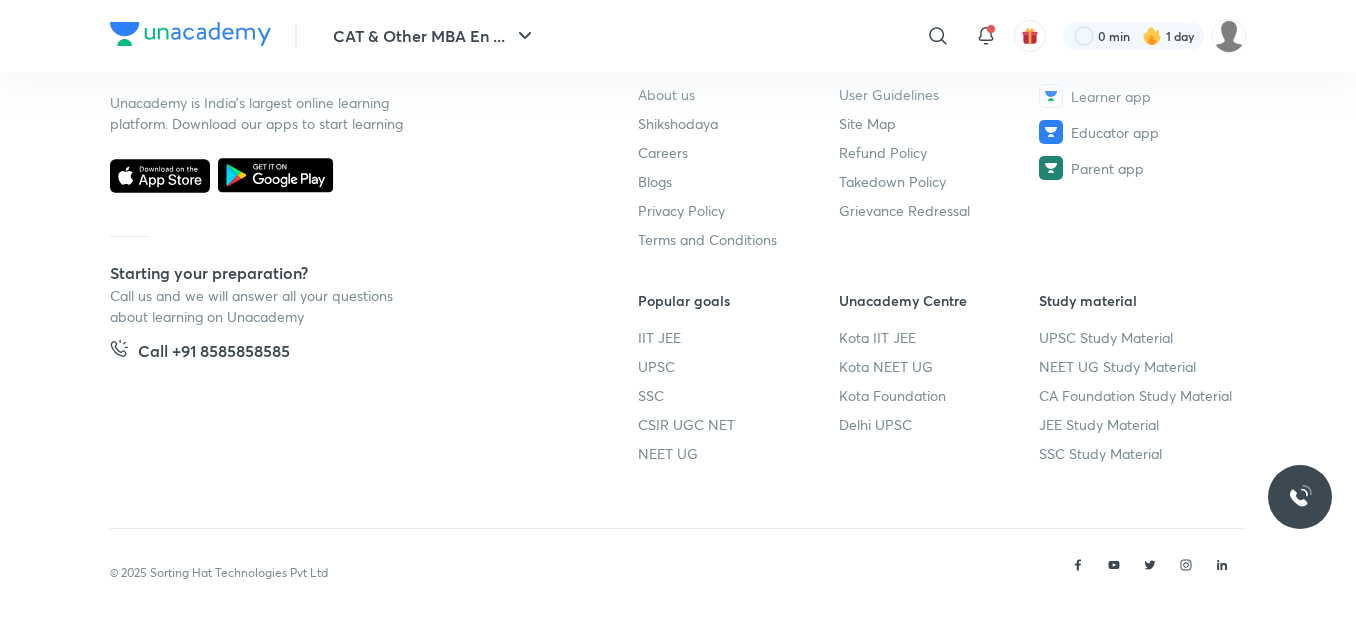 scroll, scrollTop: 0, scrollLeft: 0, axis: both 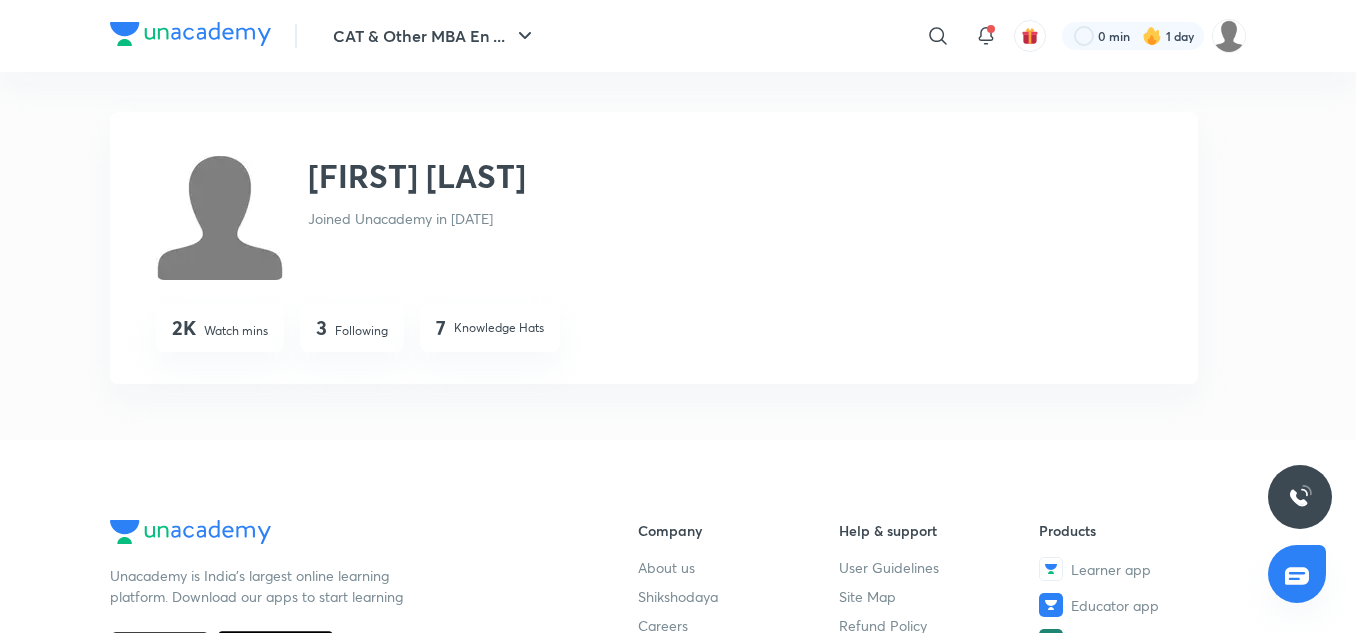 click at bounding box center [1152, 36] 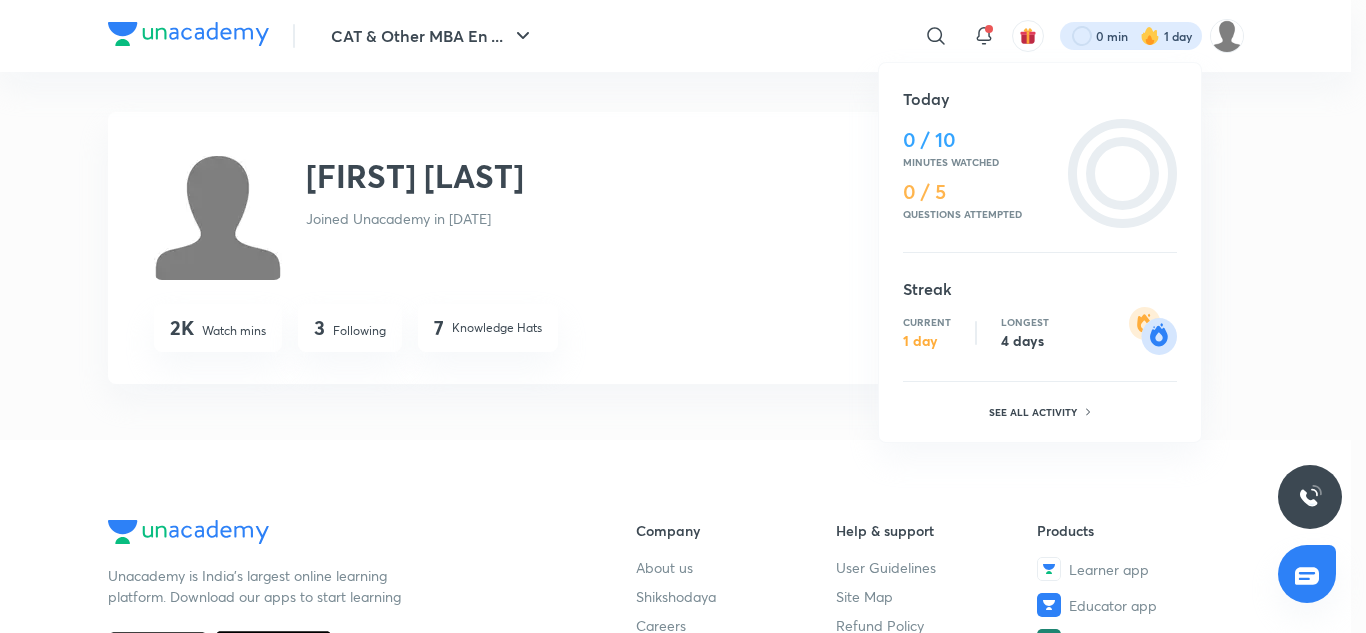 click at bounding box center [683, 316] 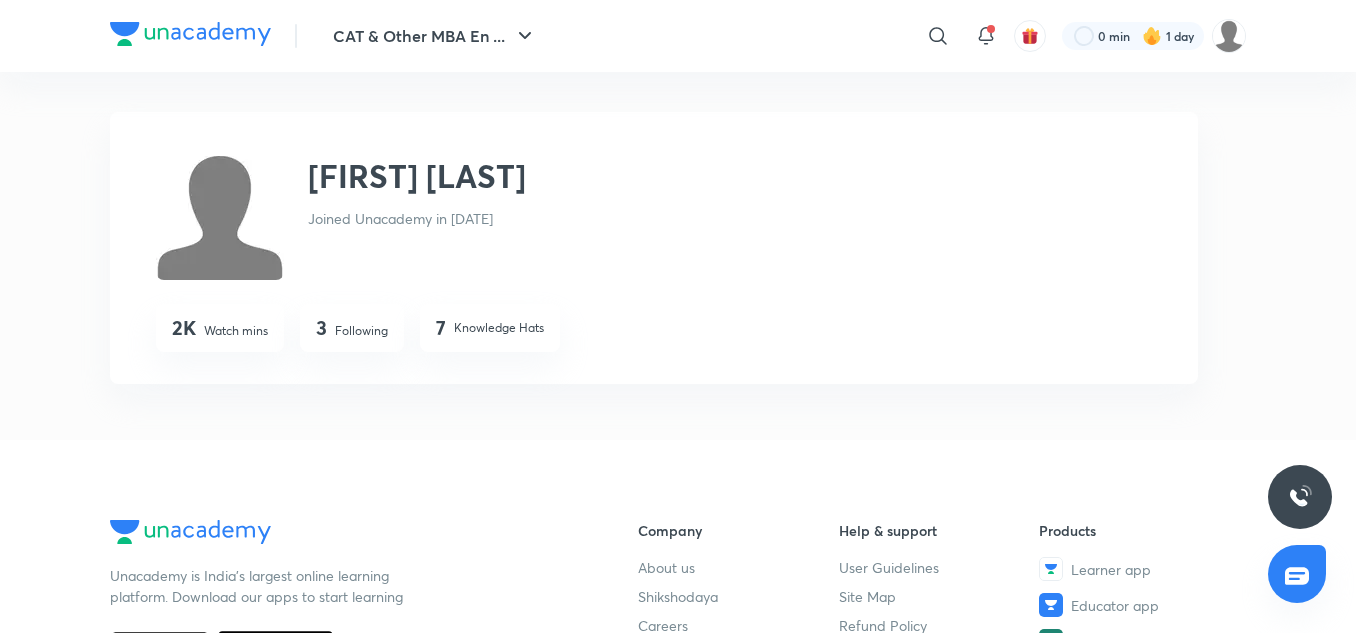 click at bounding box center (190, 34) 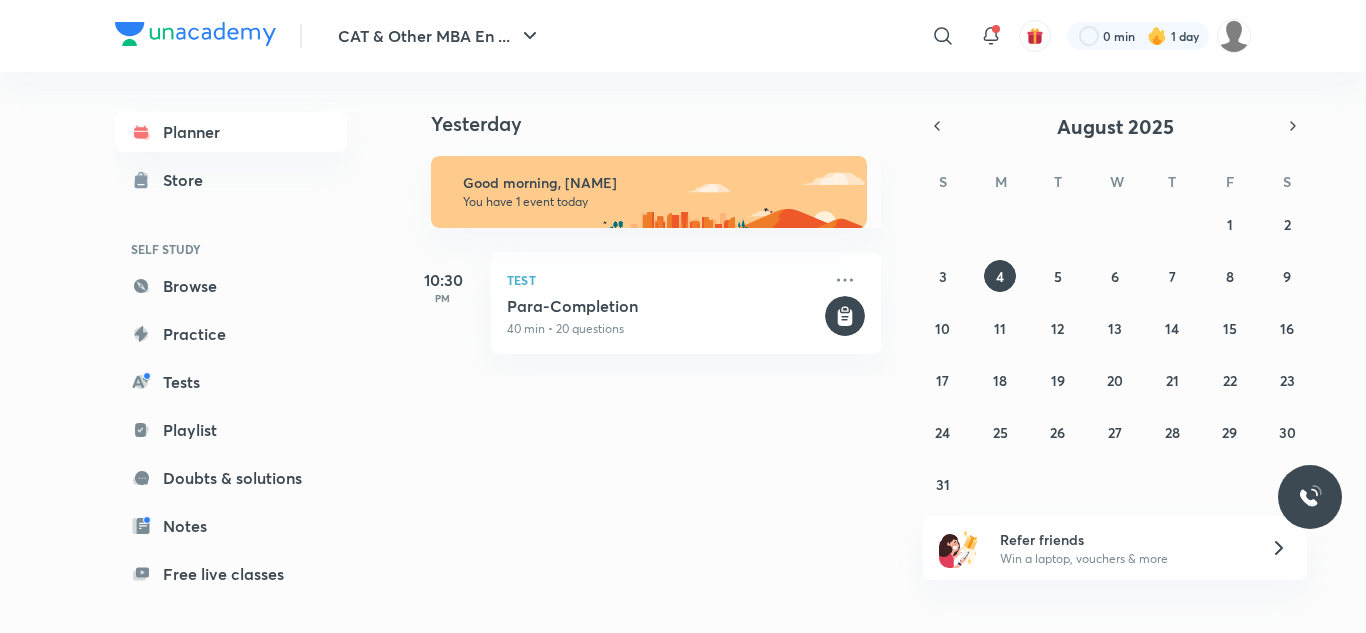 scroll, scrollTop: 0, scrollLeft: 0, axis: both 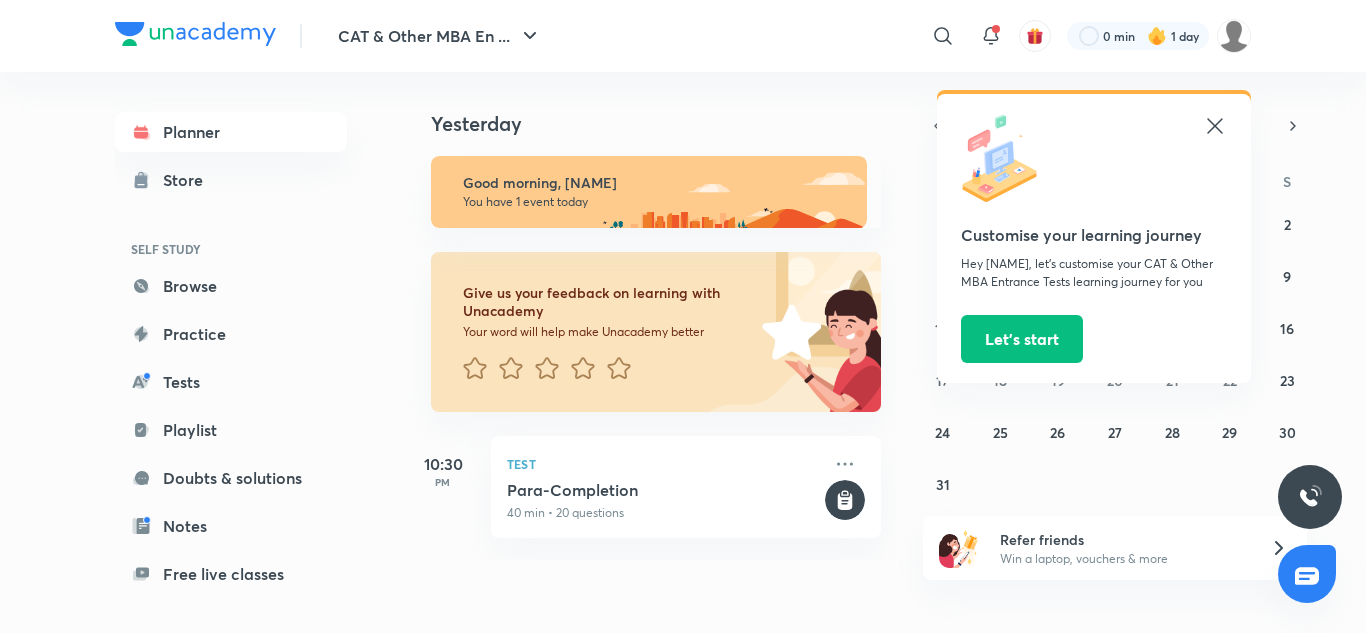 click 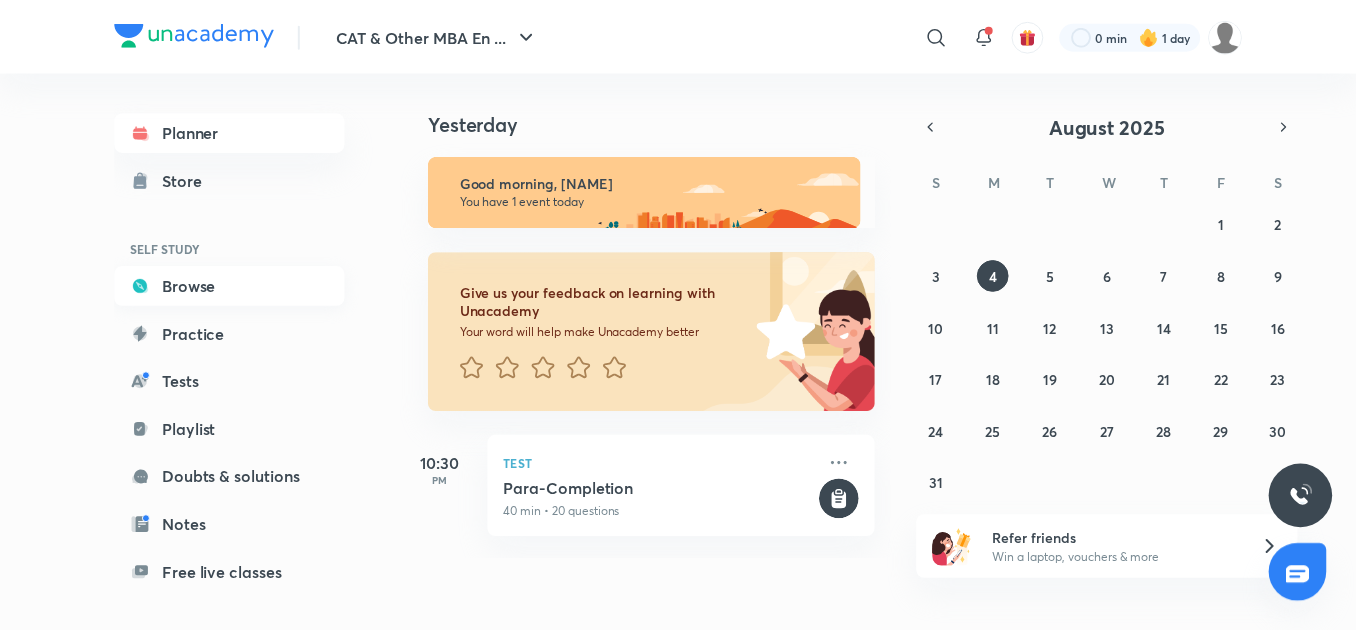 scroll, scrollTop: 171, scrollLeft: 0, axis: vertical 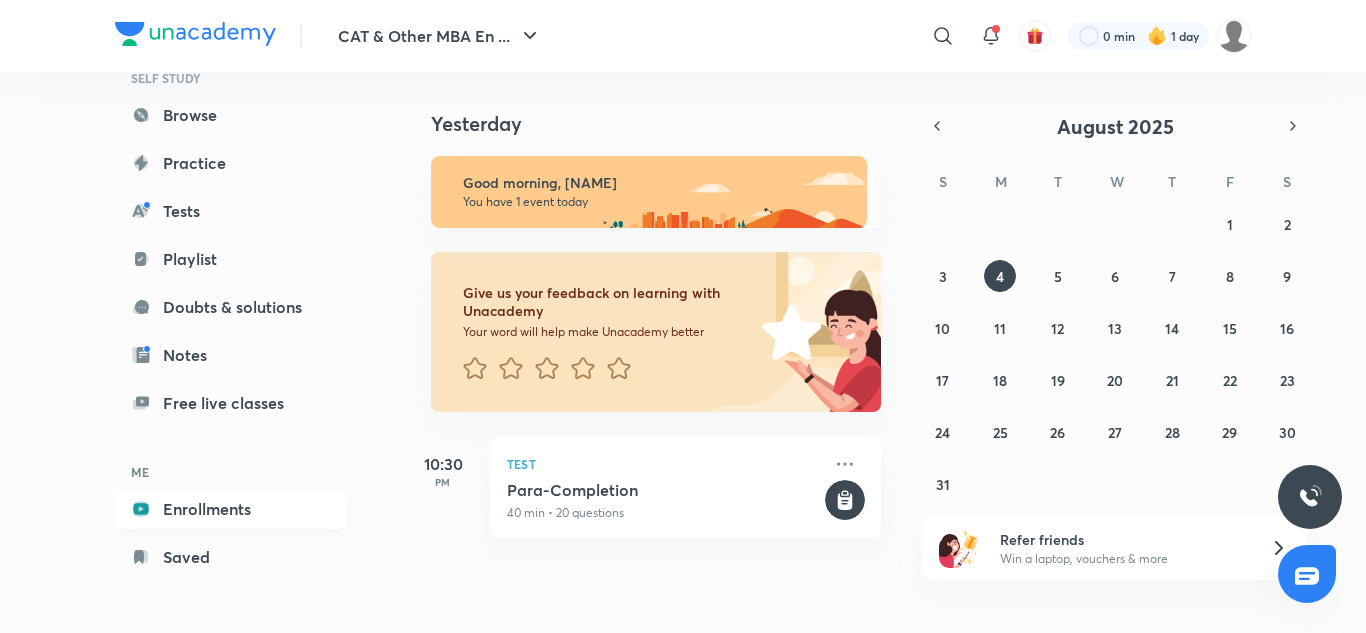 click on "Enrollments" at bounding box center [231, 509] 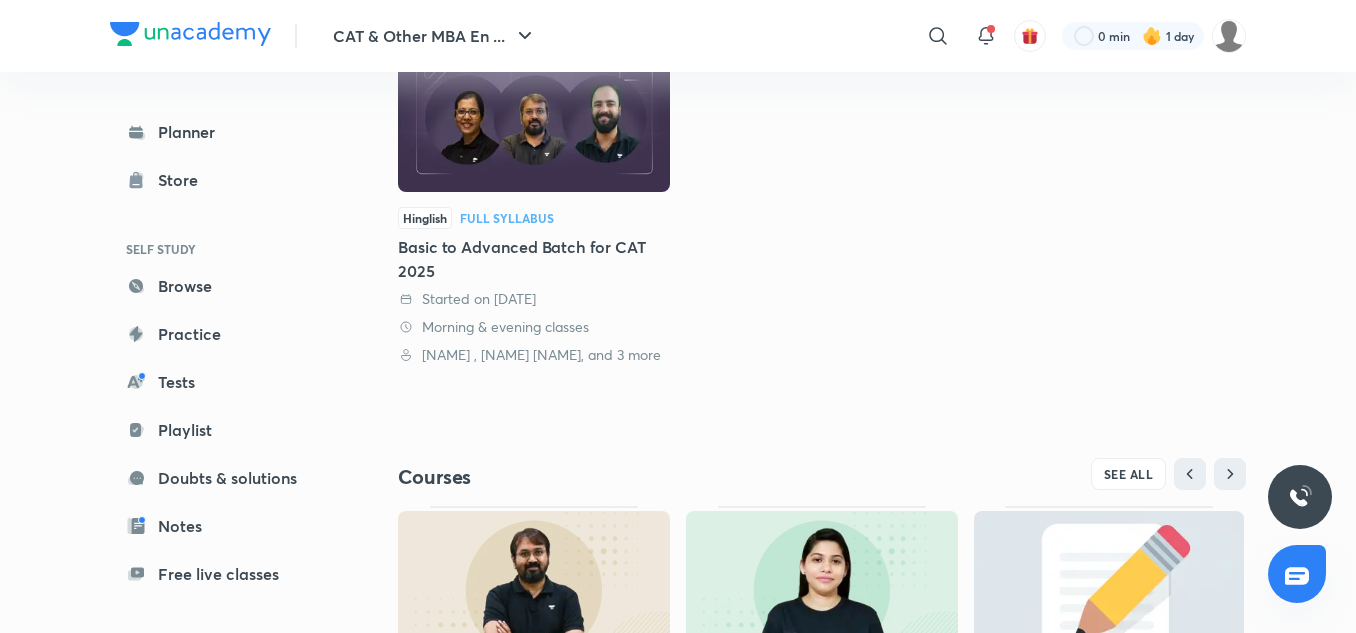 scroll, scrollTop: 540, scrollLeft: 0, axis: vertical 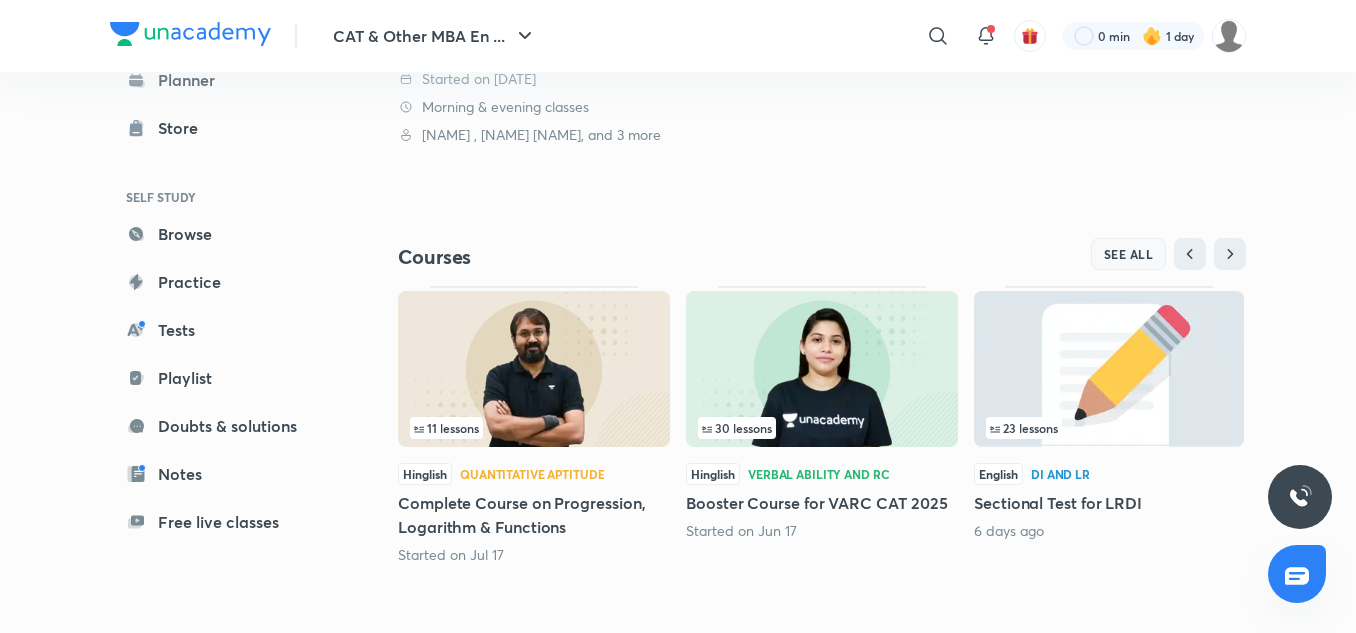 click on "SEE ALL" at bounding box center [1129, 254] 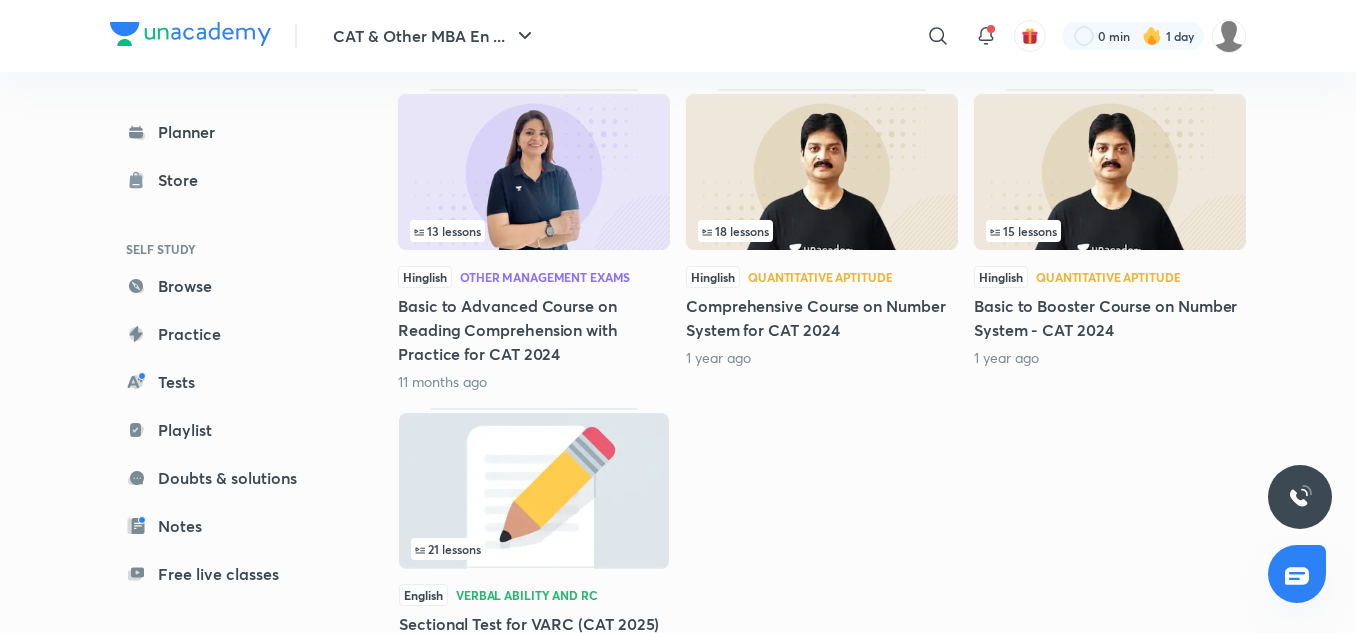 scroll, scrollTop: 2050, scrollLeft: 0, axis: vertical 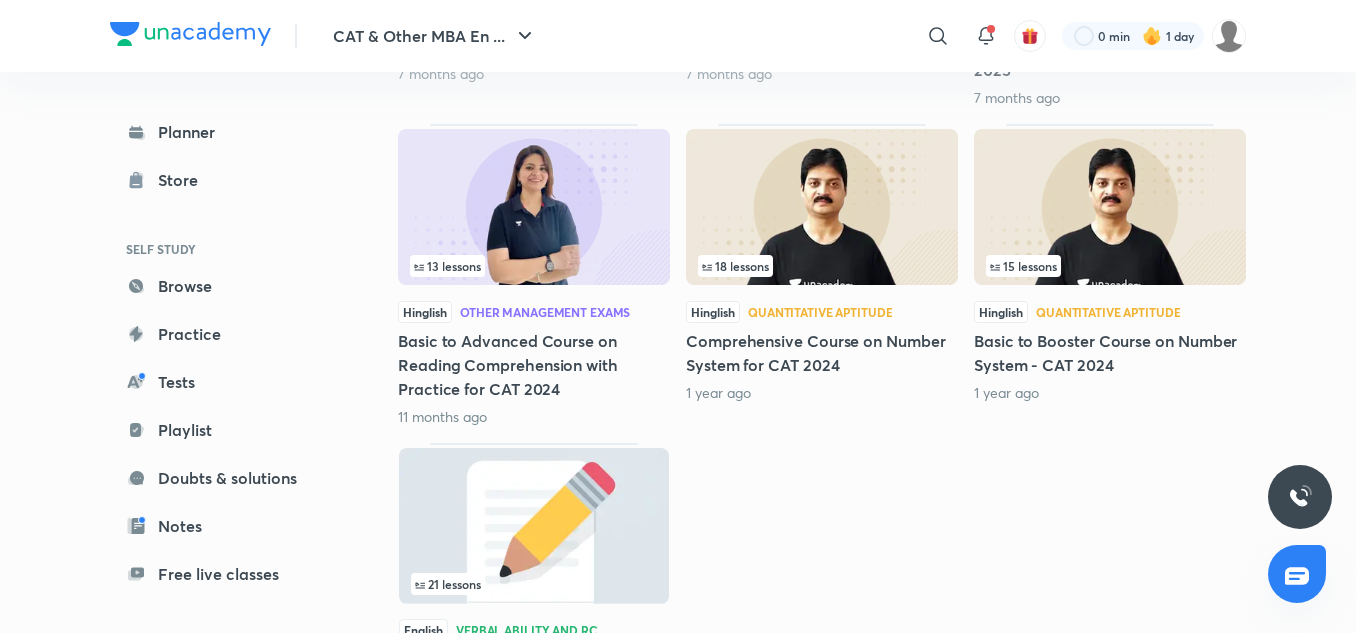 click at bounding box center [534, 207] 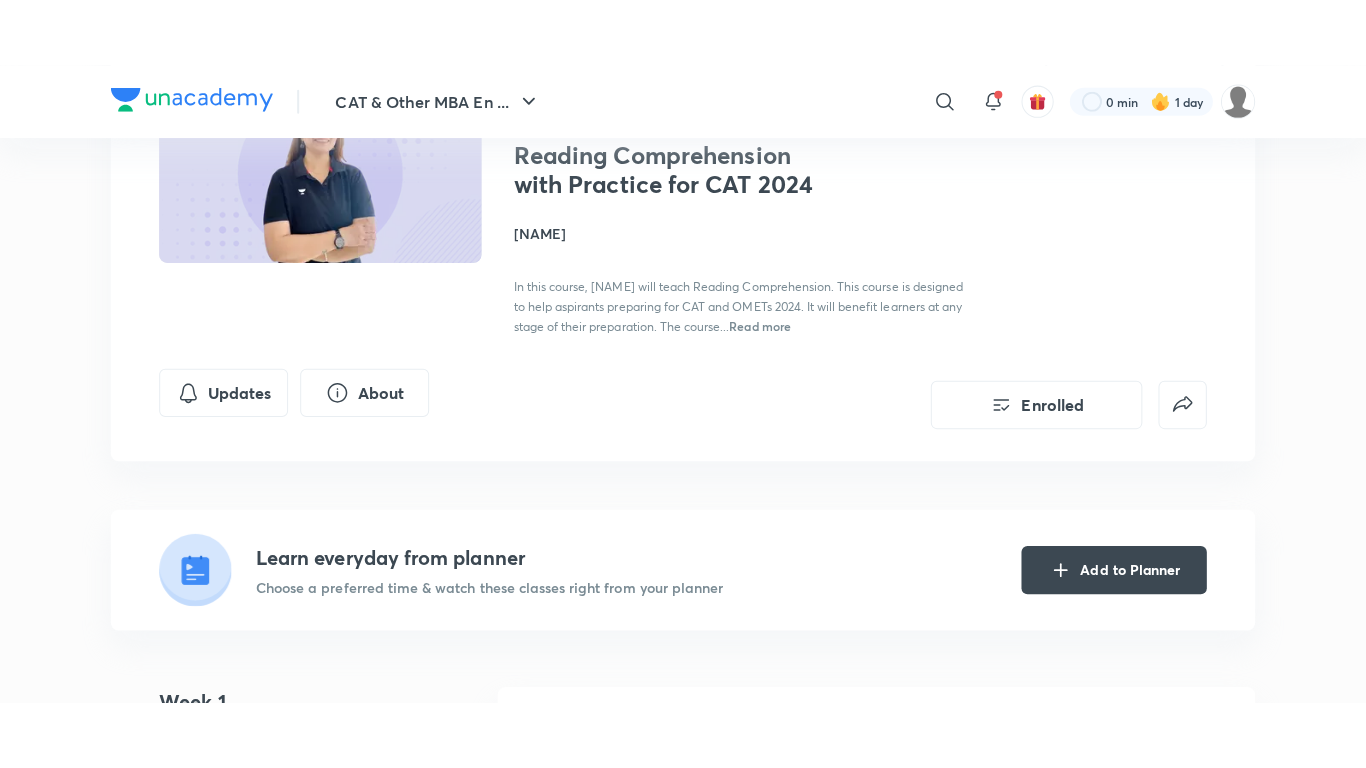 scroll, scrollTop: 400, scrollLeft: 0, axis: vertical 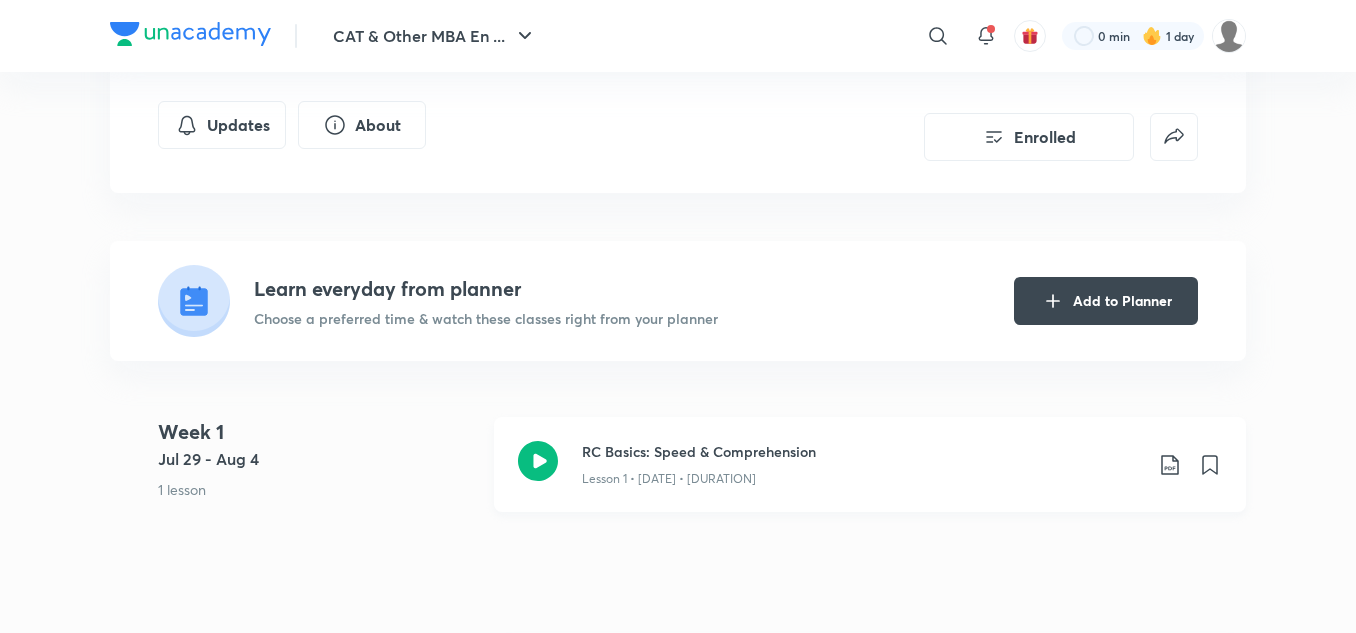 click 